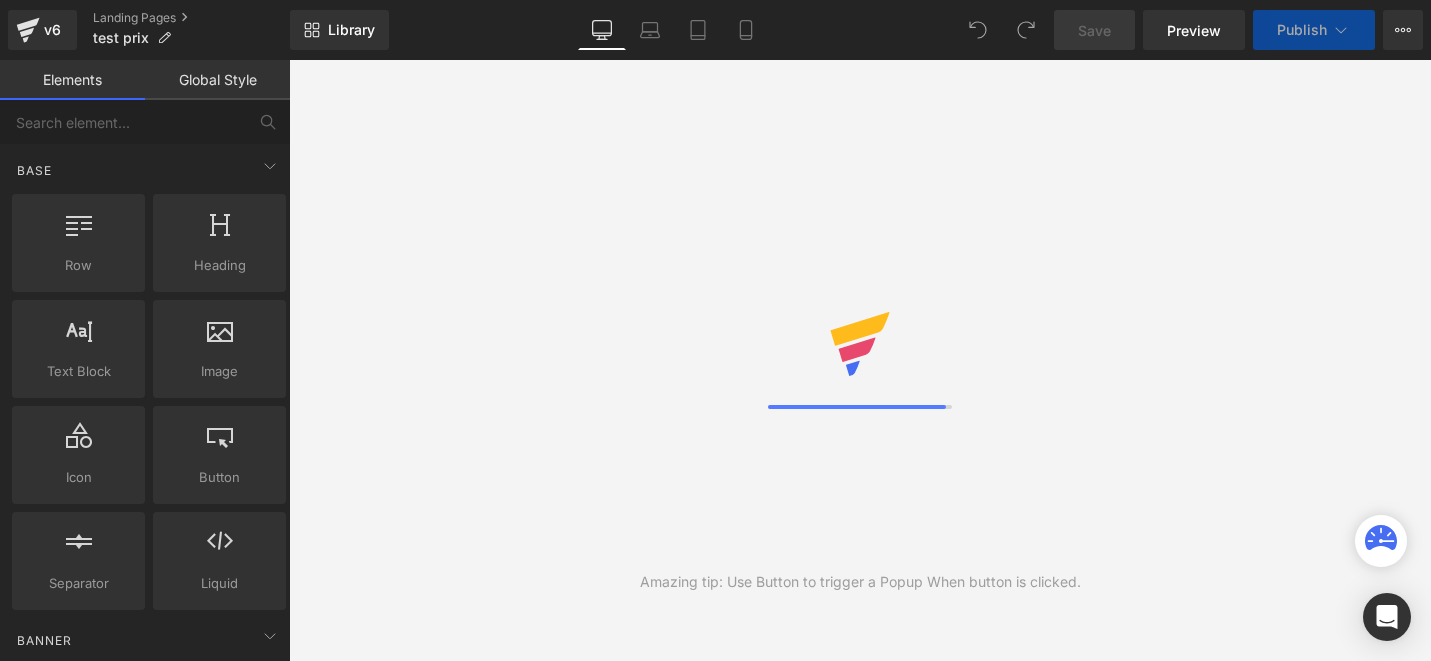 scroll, scrollTop: 0, scrollLeft: 0, axis: both 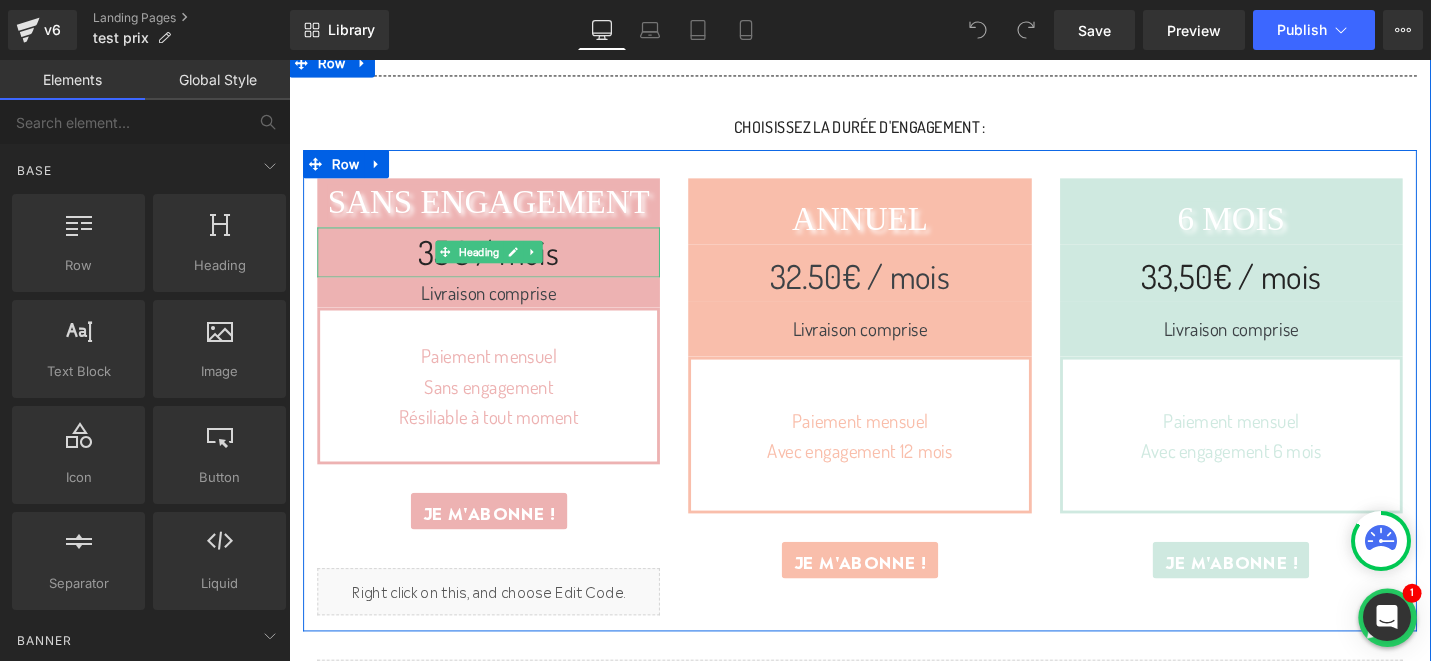 click on "35€ / mois" at bounding box center (500, 263) 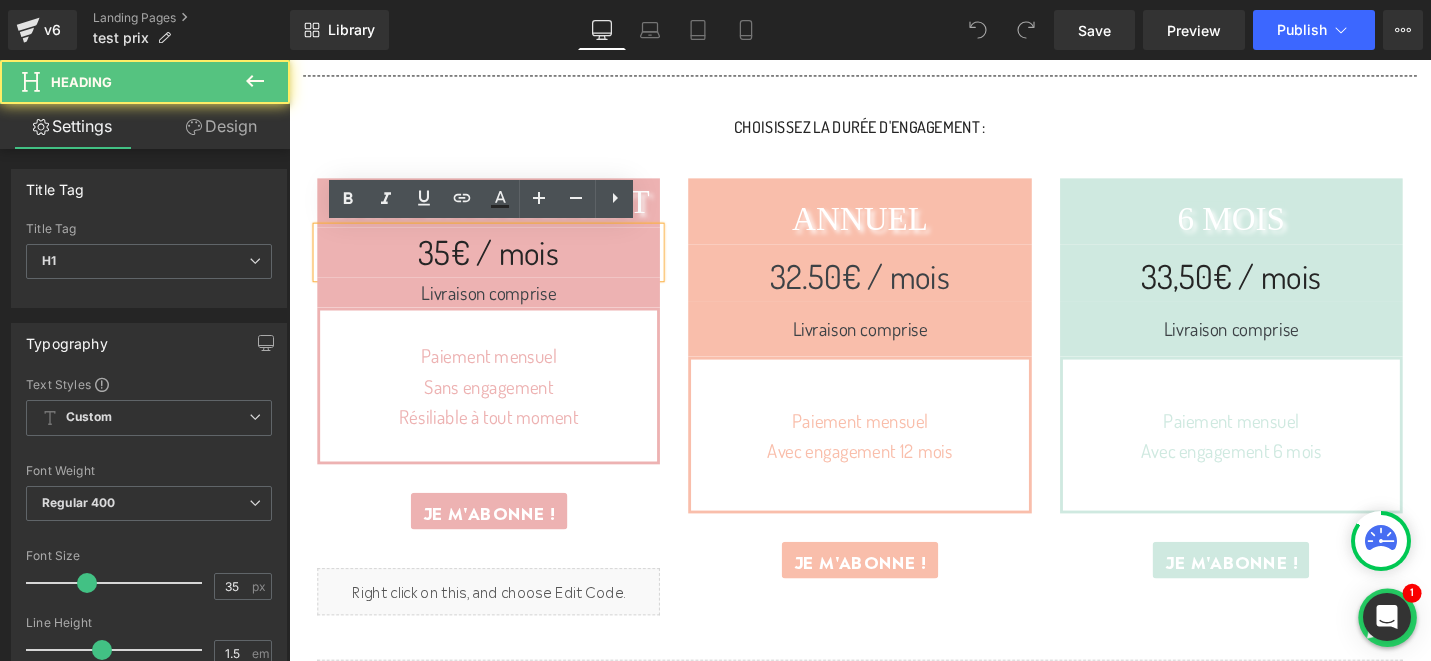 click on "35€ / mois" at bounding box center [500, 263] 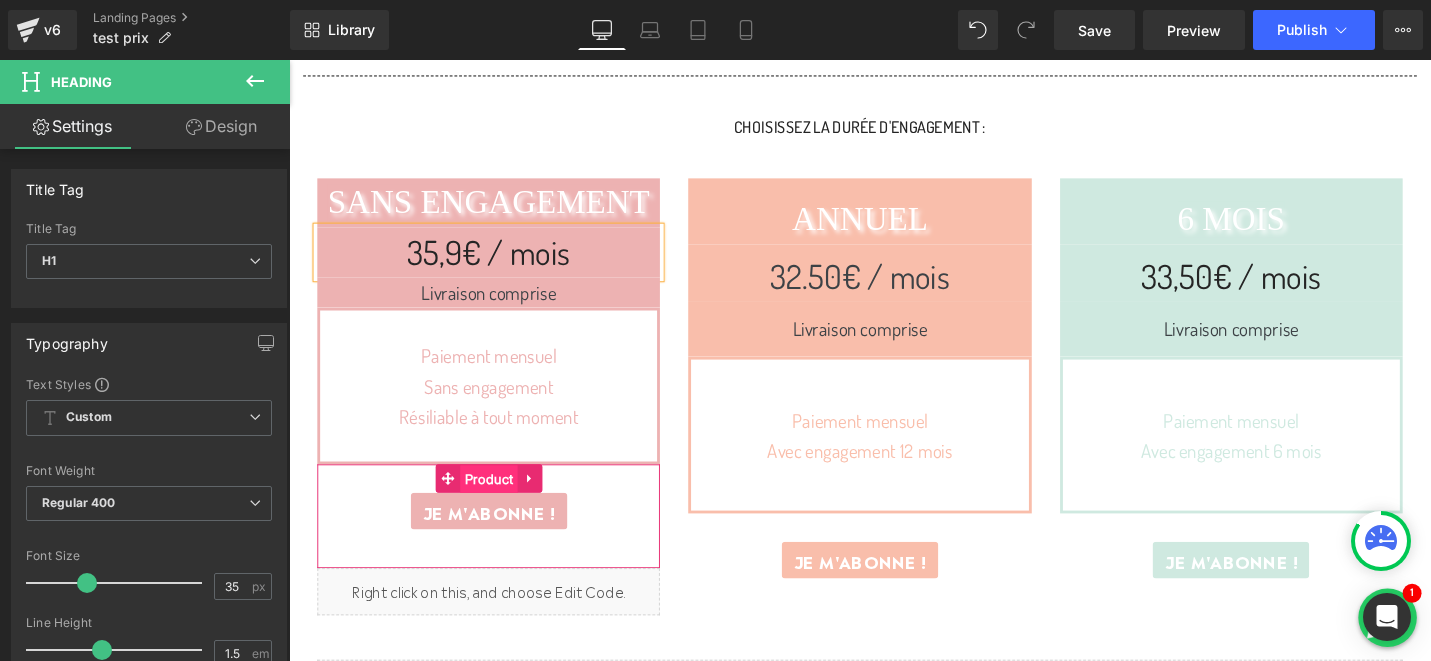 click on "Product" at bounding box center [500, 504] 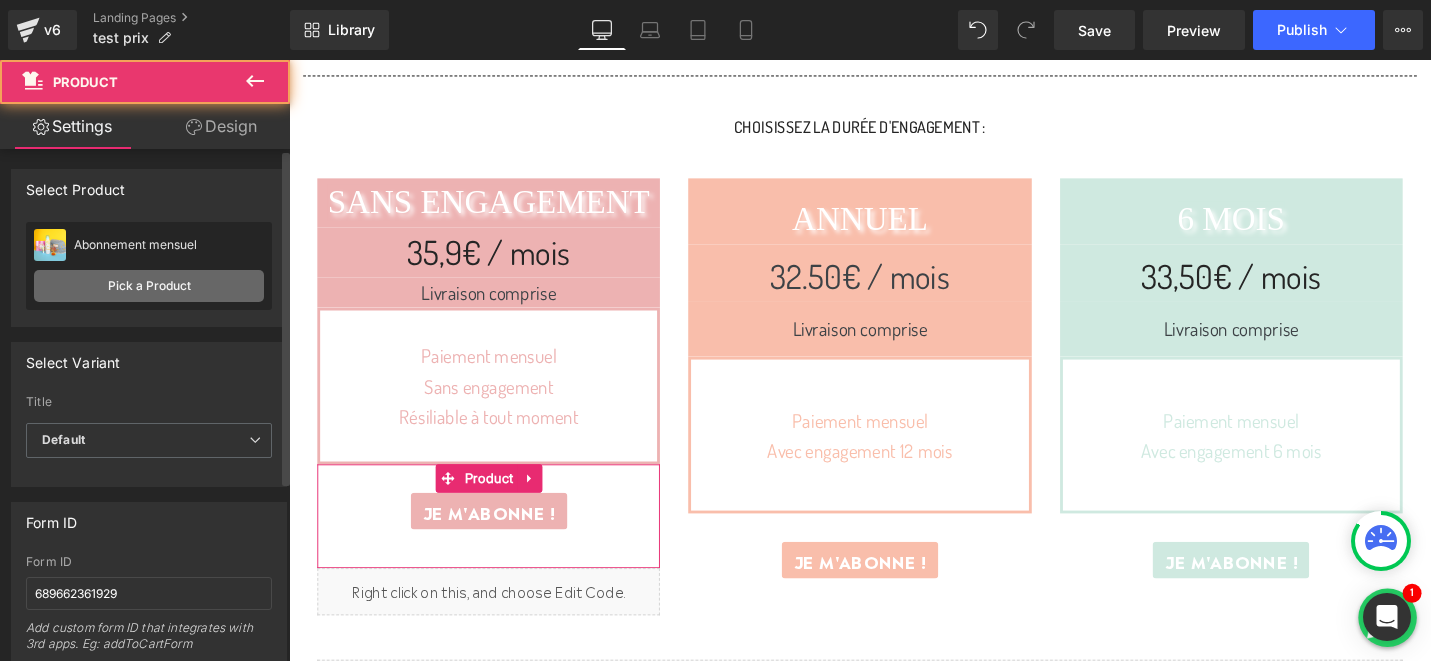 click on "Pick a Product" at bounding box center [149, 286] 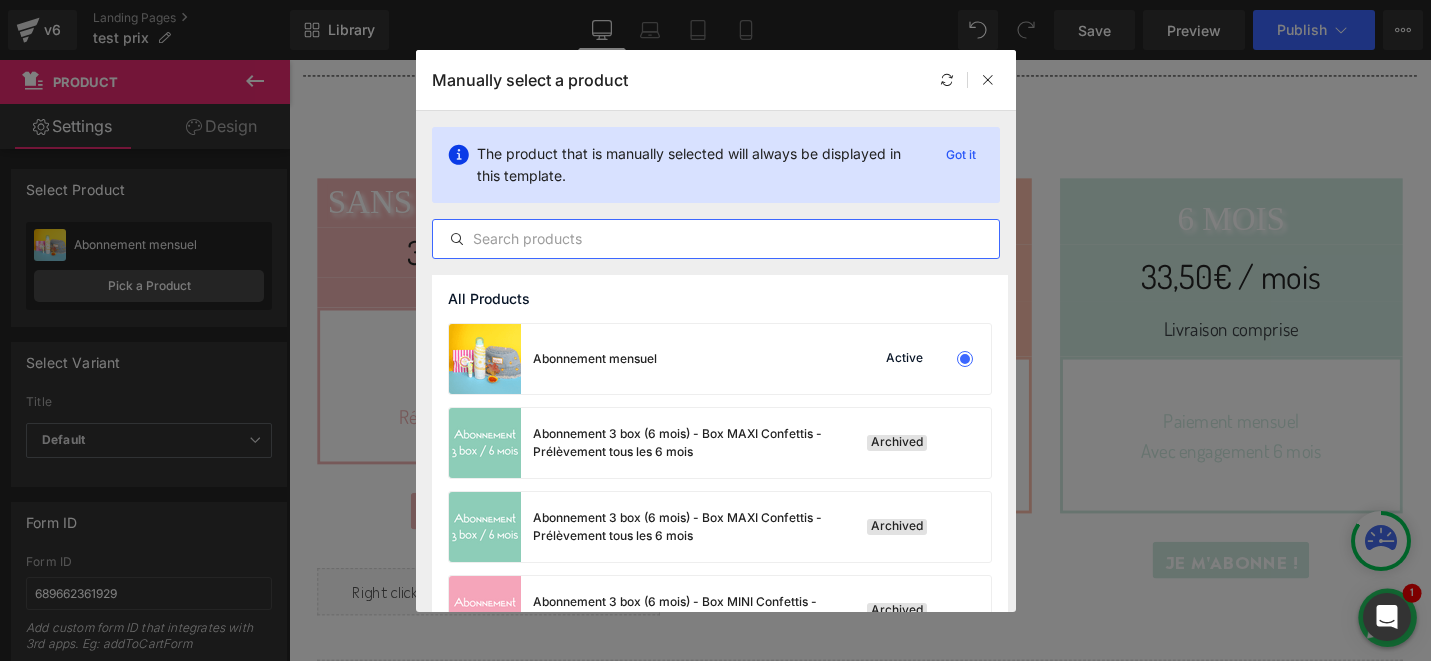 click at bounding box center [716, 239] 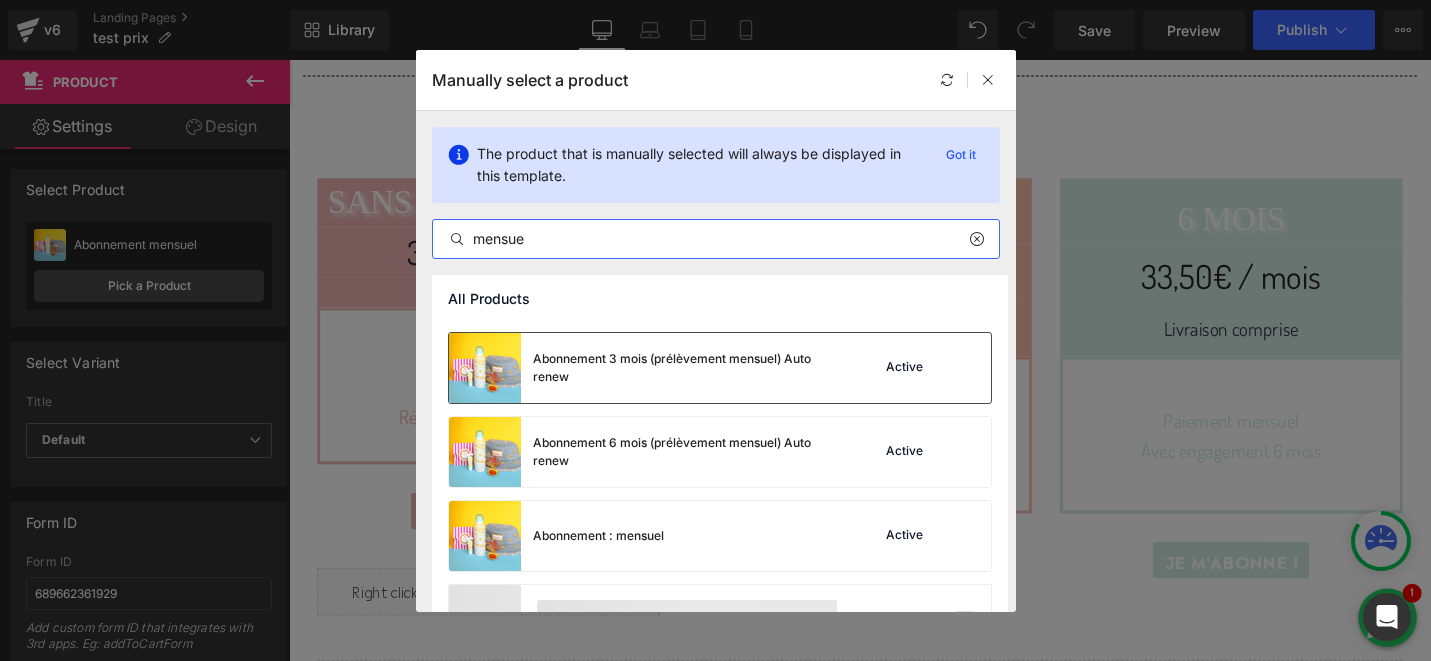 scroll, scrollTop: 79, scrollLeft: 0, axis: vertical 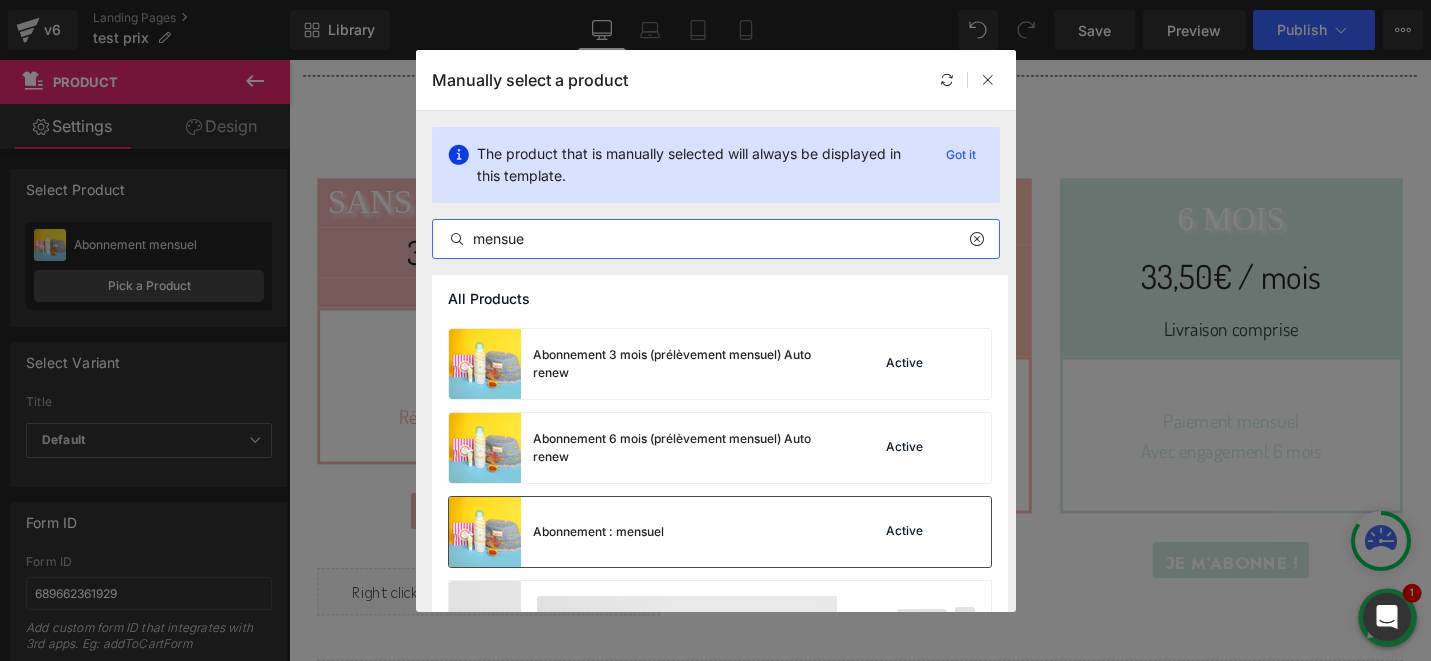 type on "mensue" 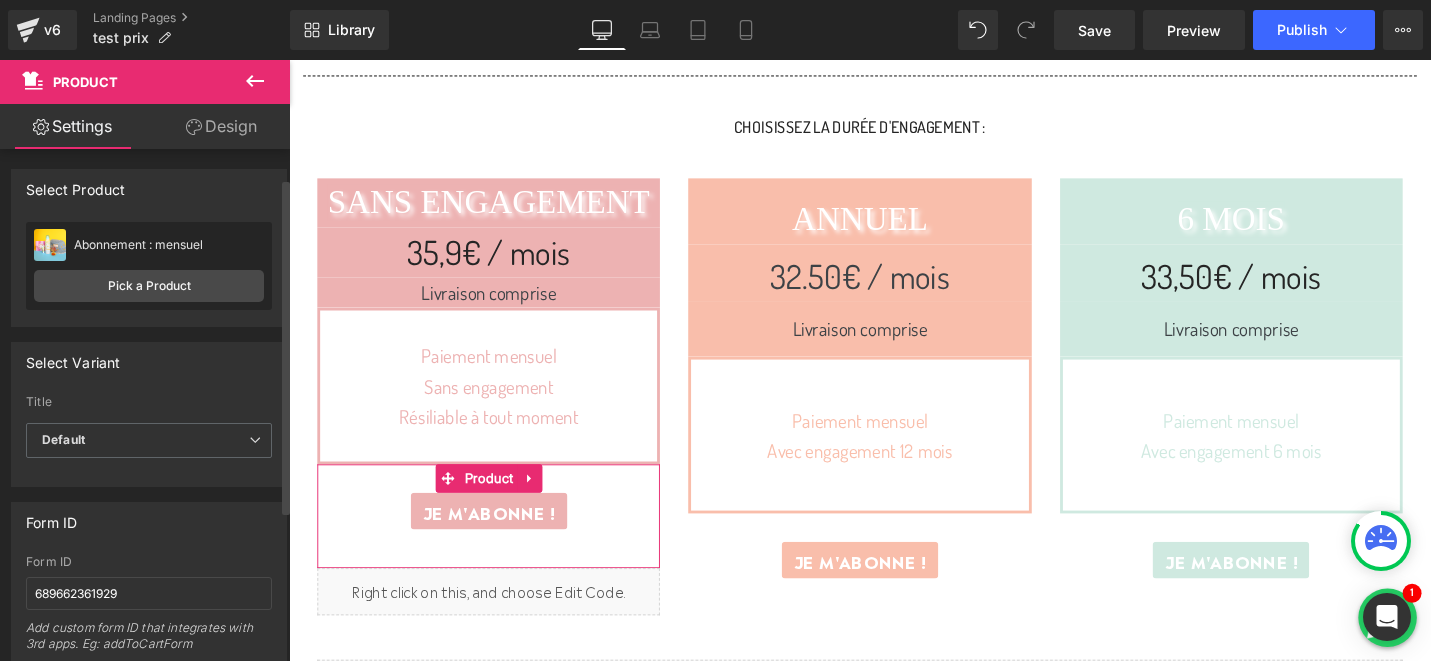 scroll, scrollTop: 66, scrollLeft: 0, axis: vertical 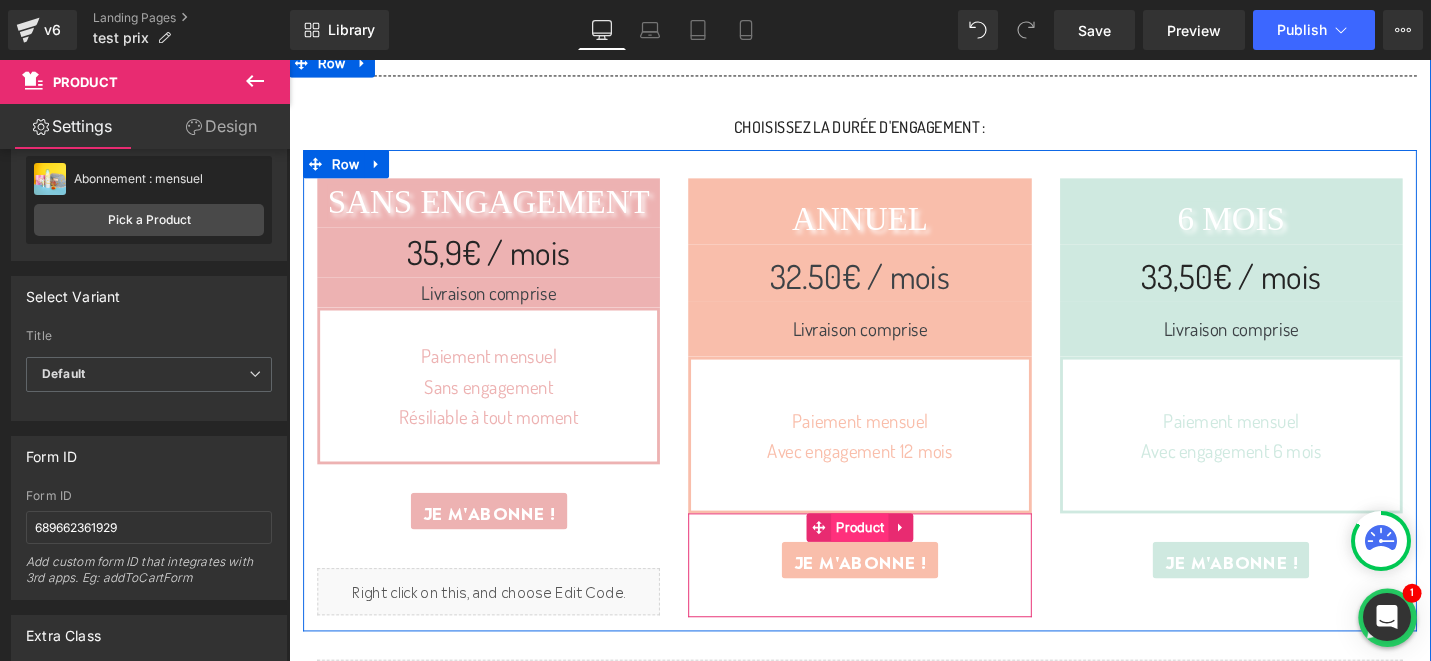 click on "Product" at bounding box center (893, 555) 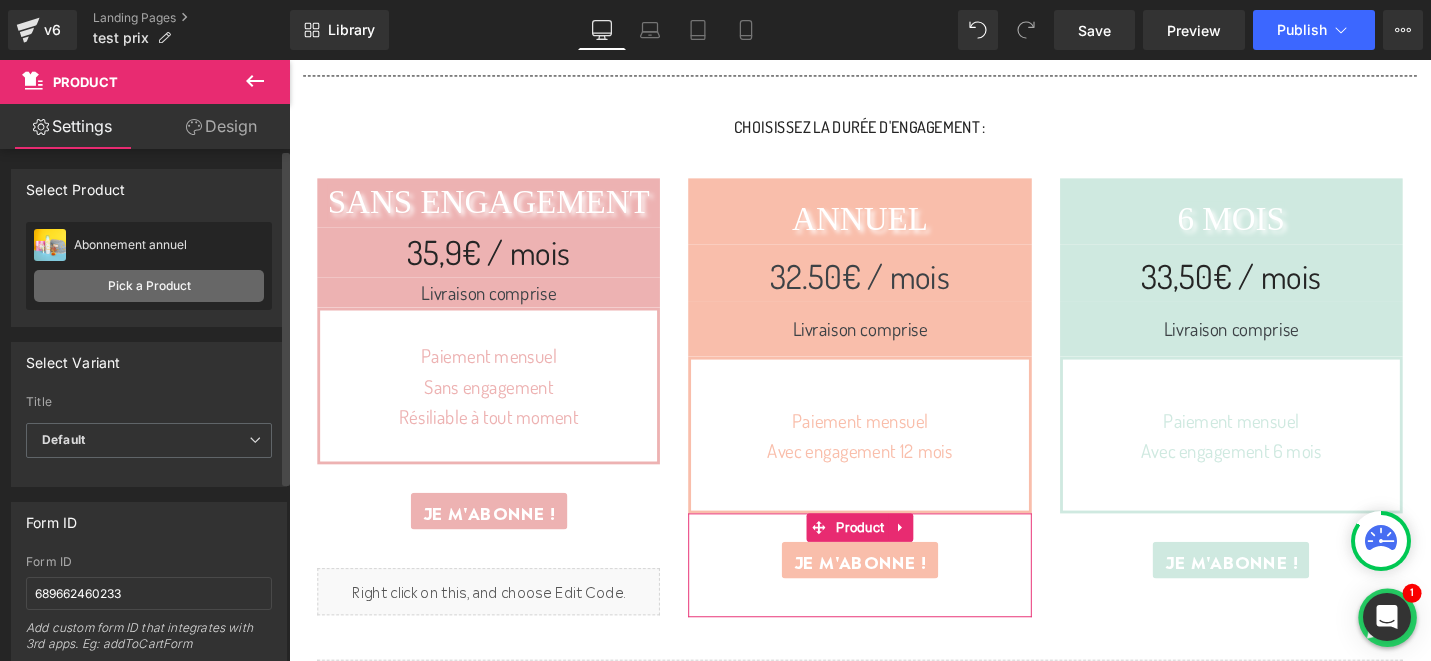 click on "Pick a Product" at bounding box center (149, 286) 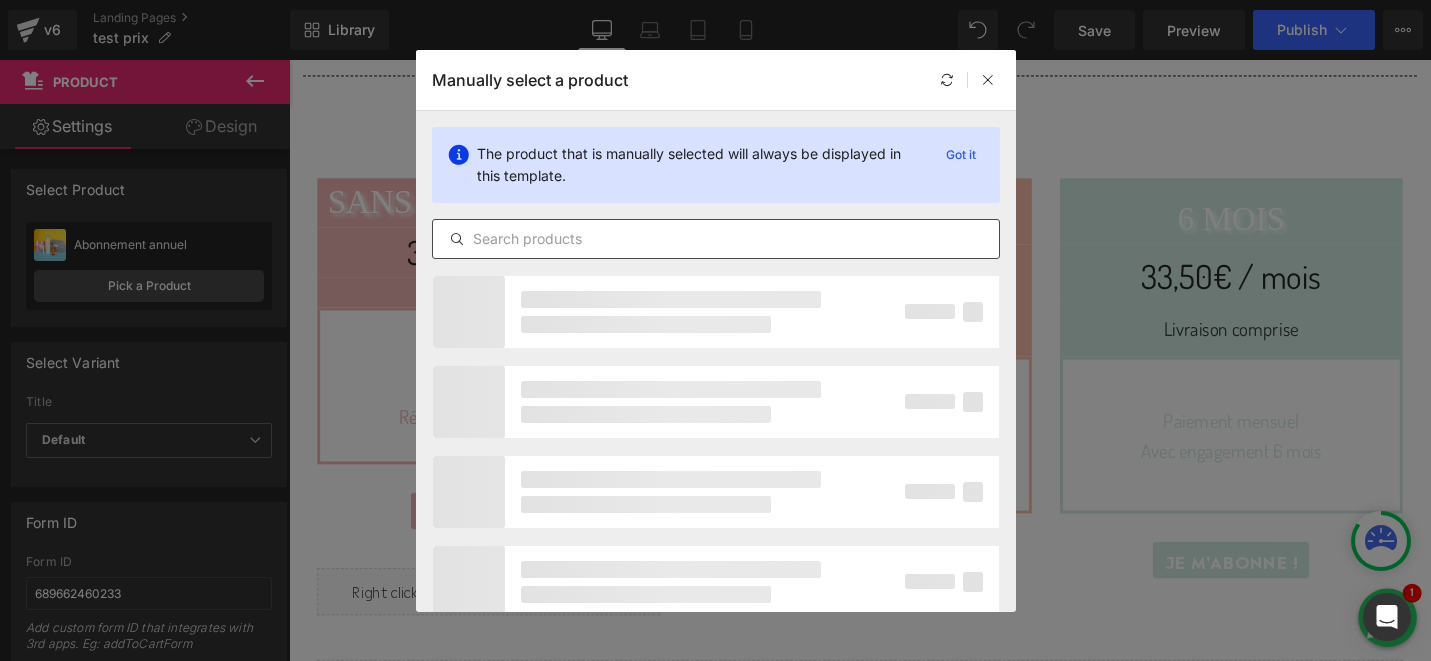 click at bounding box center [716, 239] 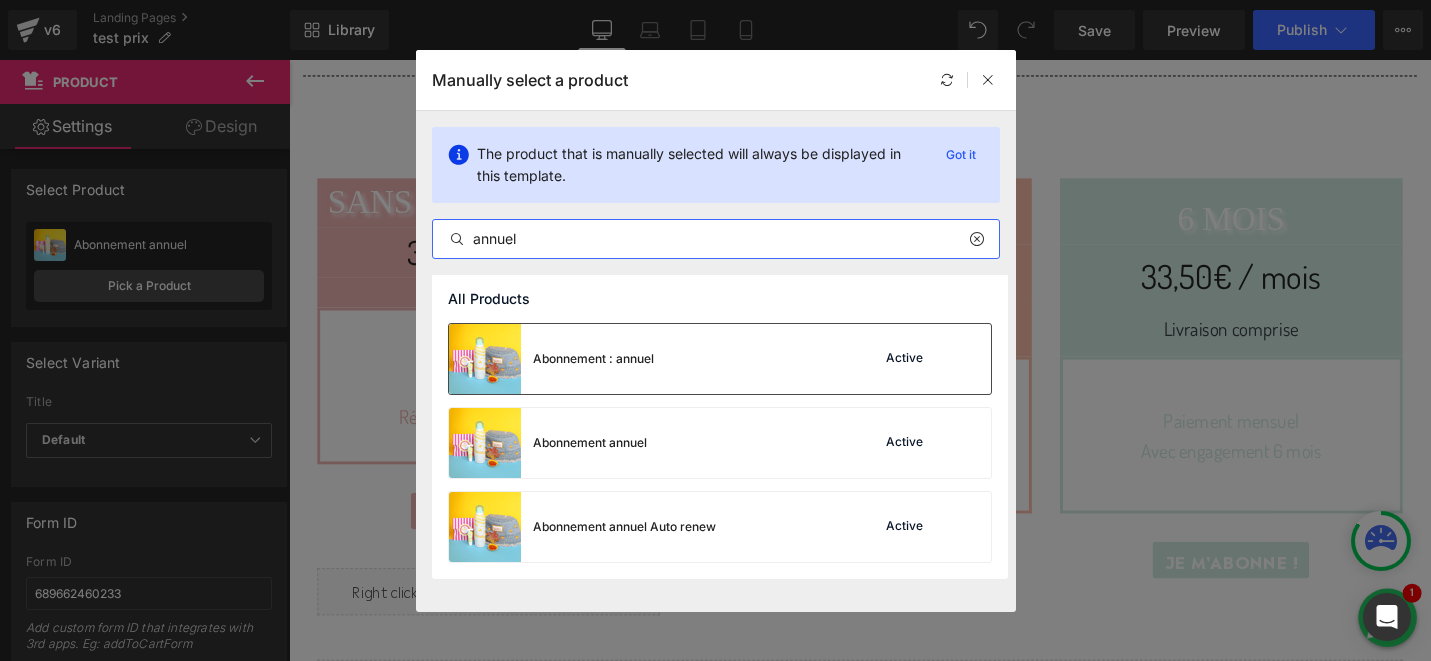 type on "annuel" 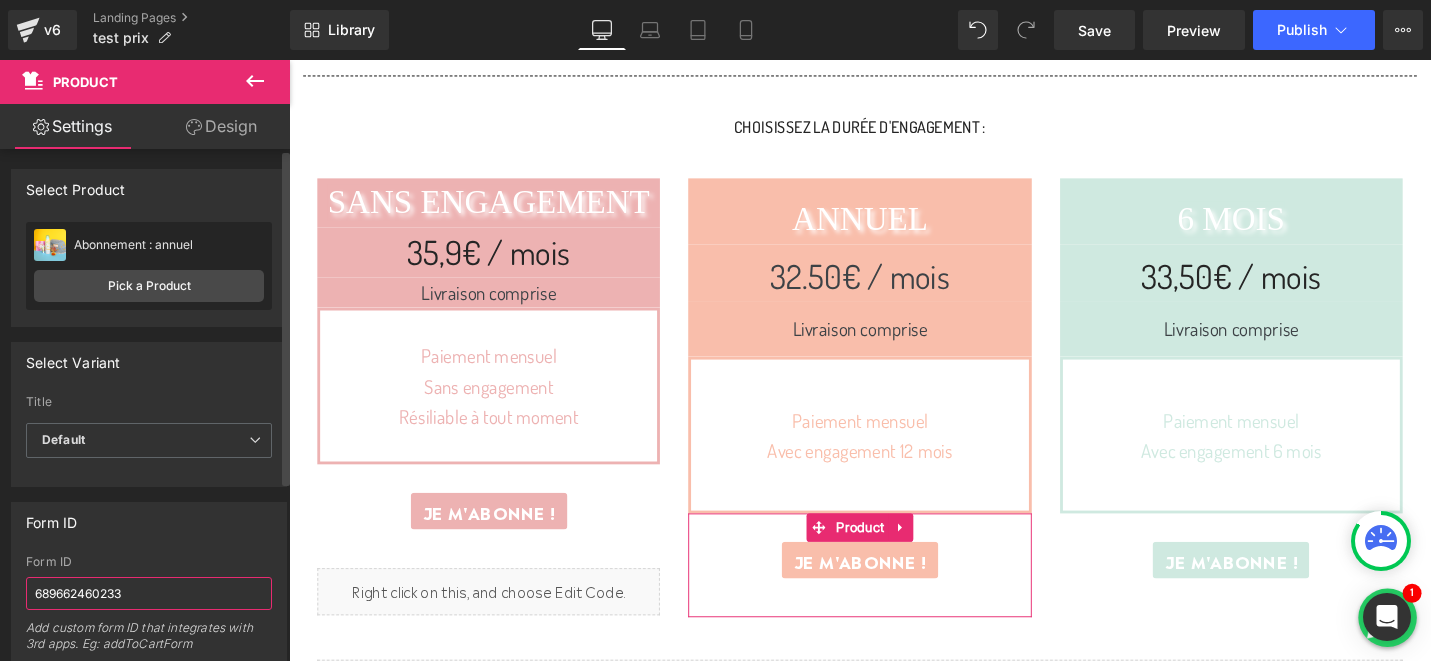 click on "[PHONE]" at bounding box center (149, 593) 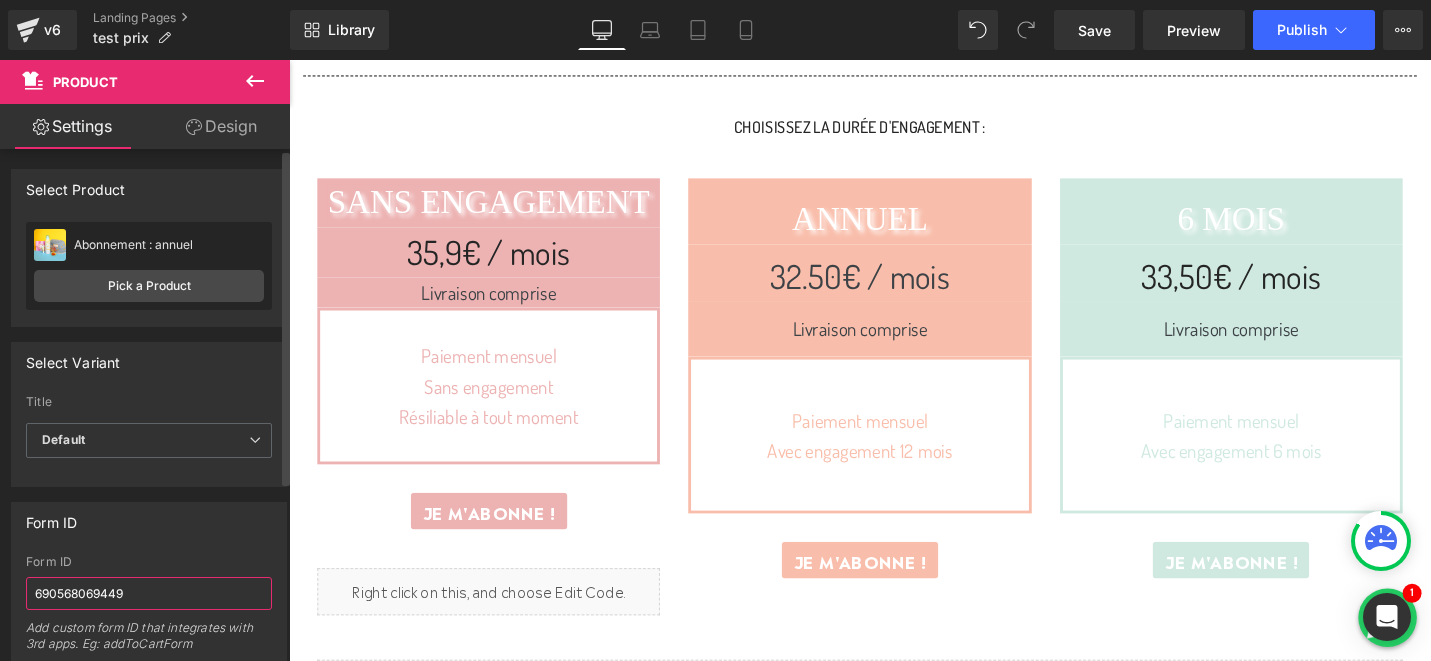type on "[PHONE]" 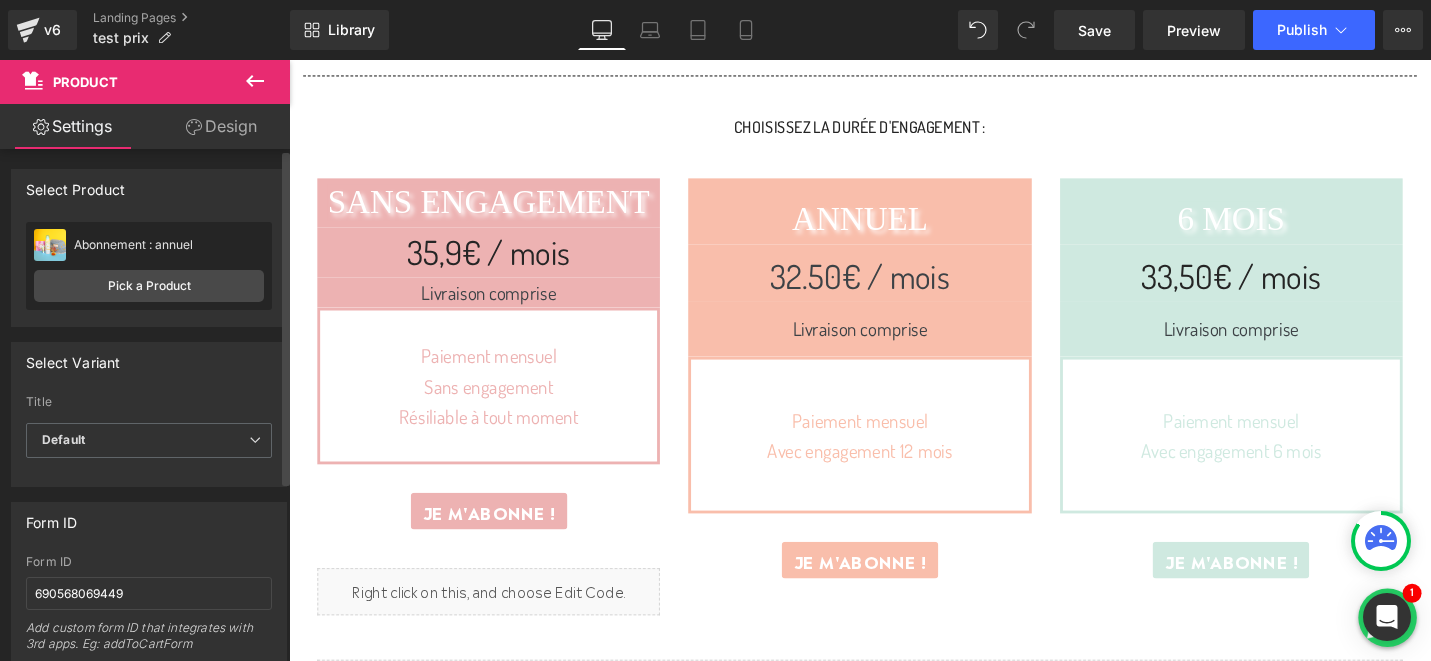 click on "Form ID" at bounding box center (149, 522) 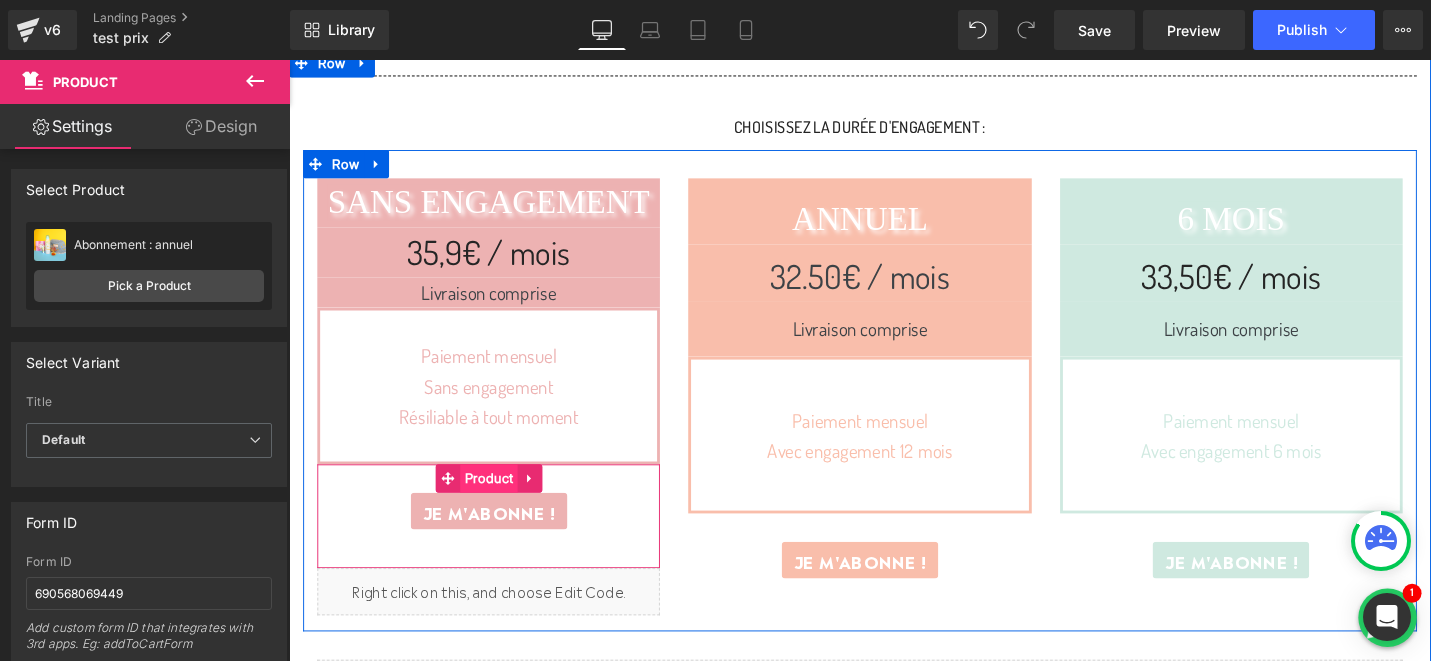click on "Product" at bounding box center (500, 503) 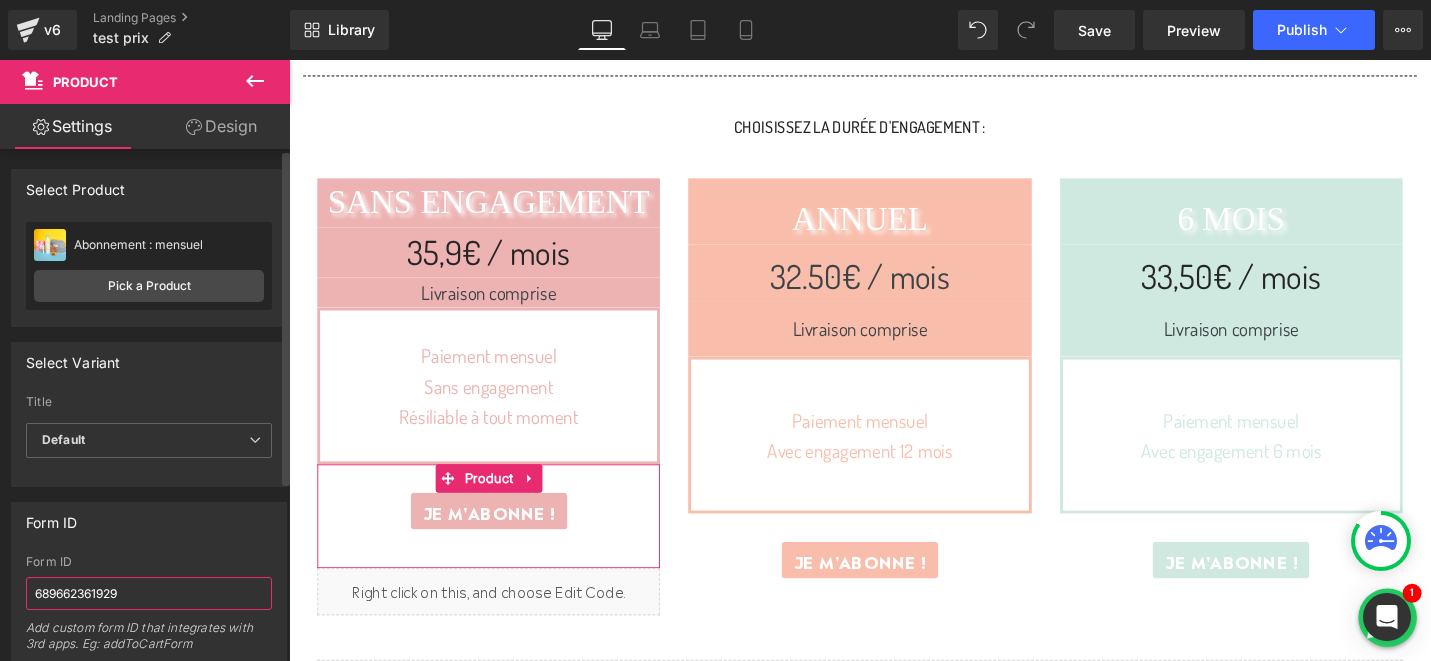 click on "689662361929" at bounding box center (149, 593) 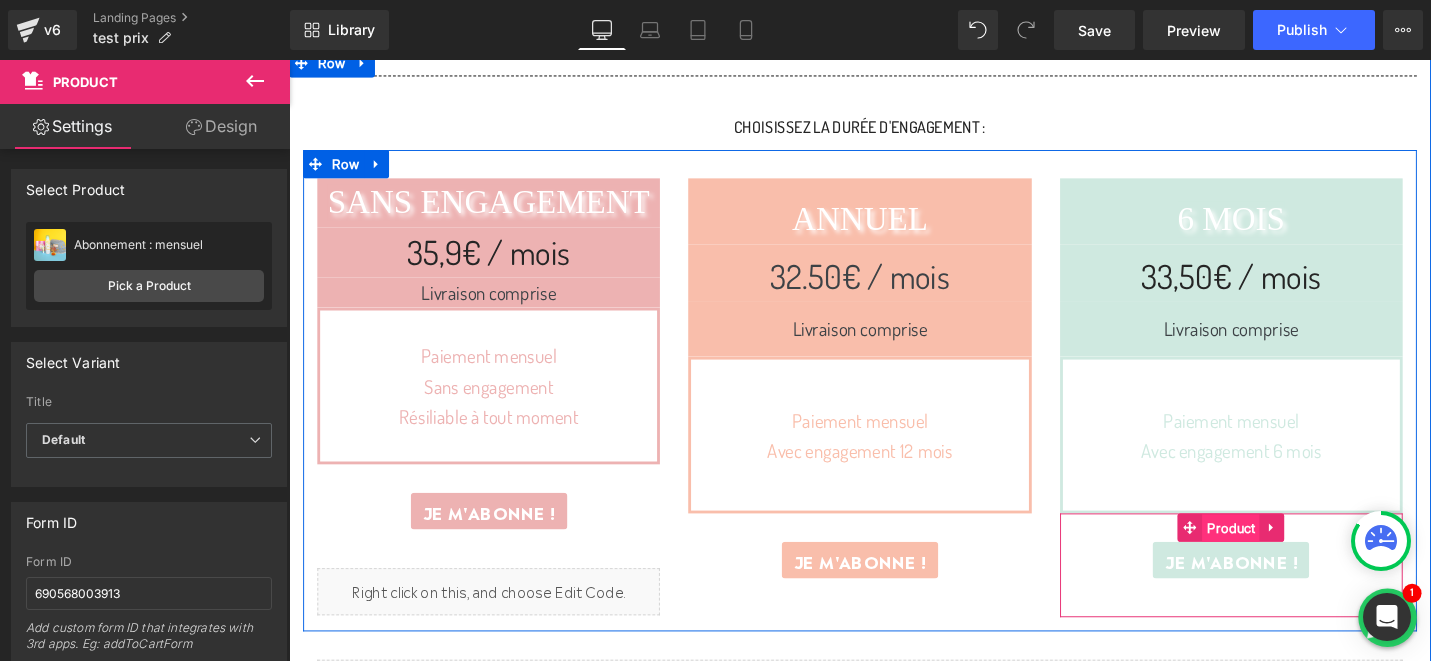 click on "Product" at bounding box center [1287, 556] 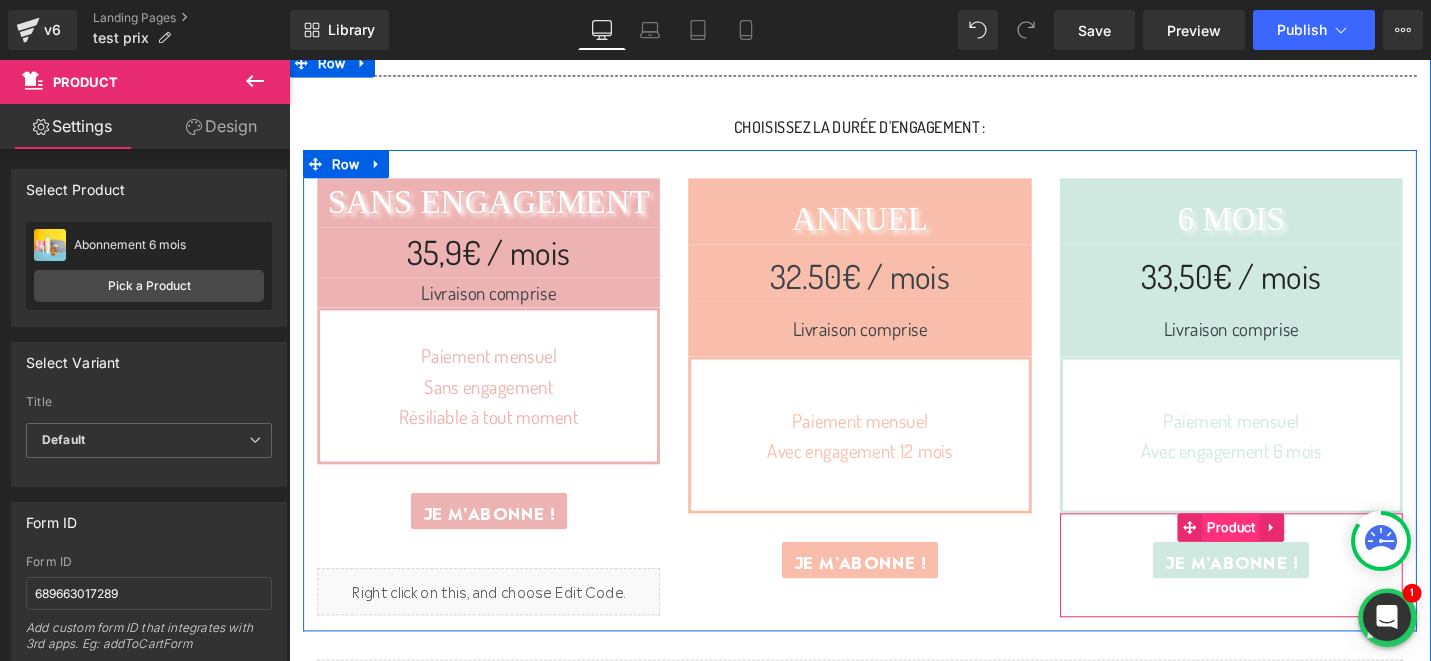 click on "Product" at bounding box center [1287, 555] 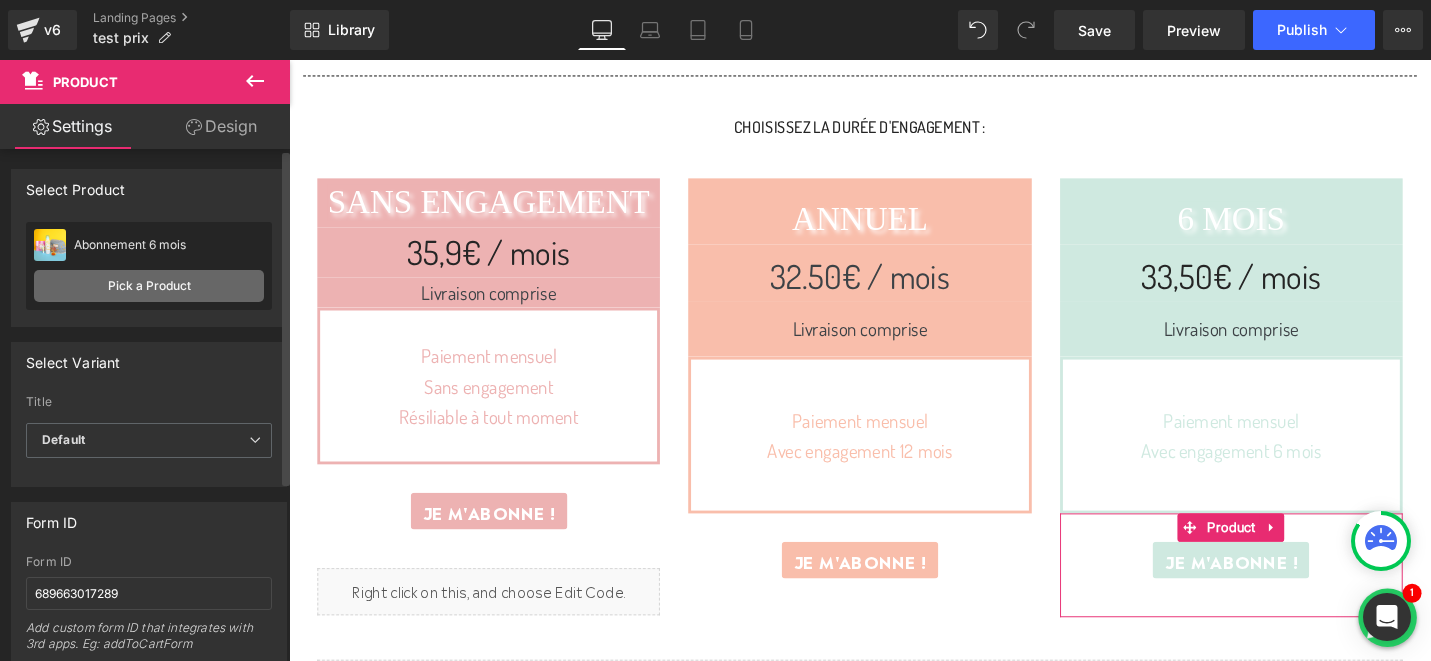 click on "Pick a Product" at bounding box center [149, 286] 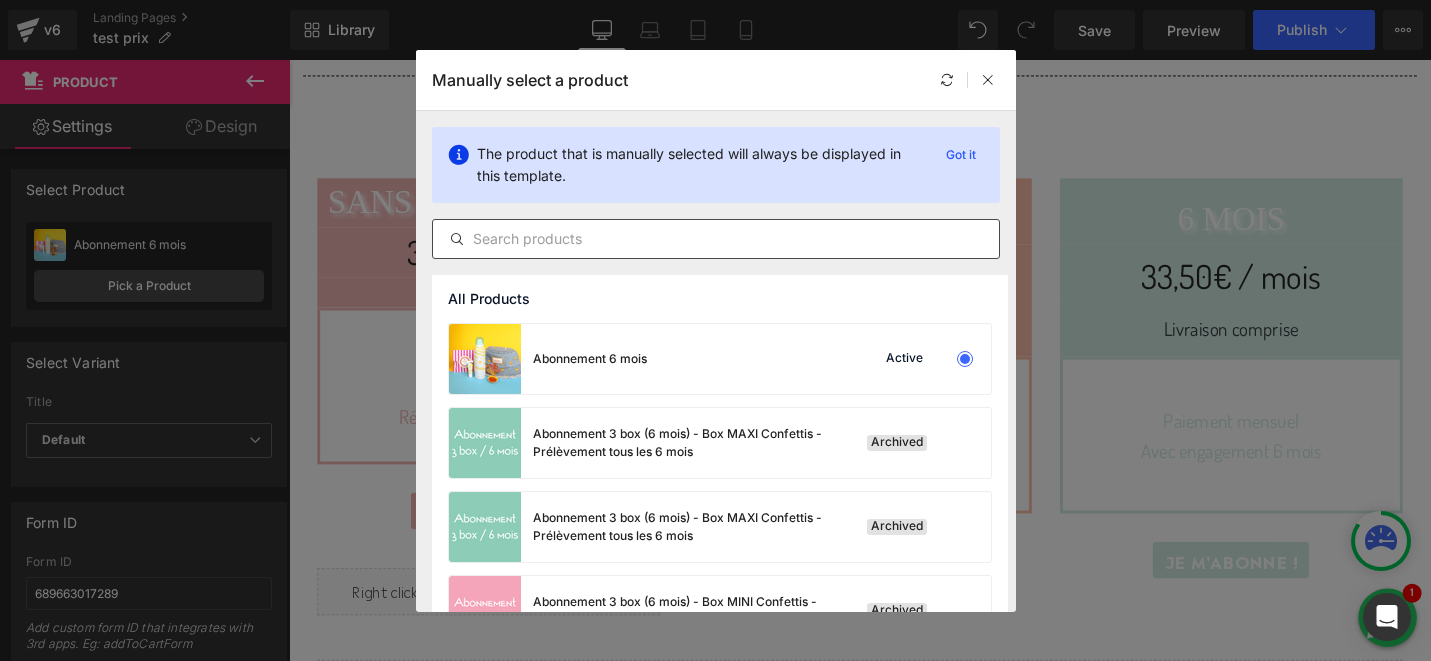 click at bounding box center (716, 239) 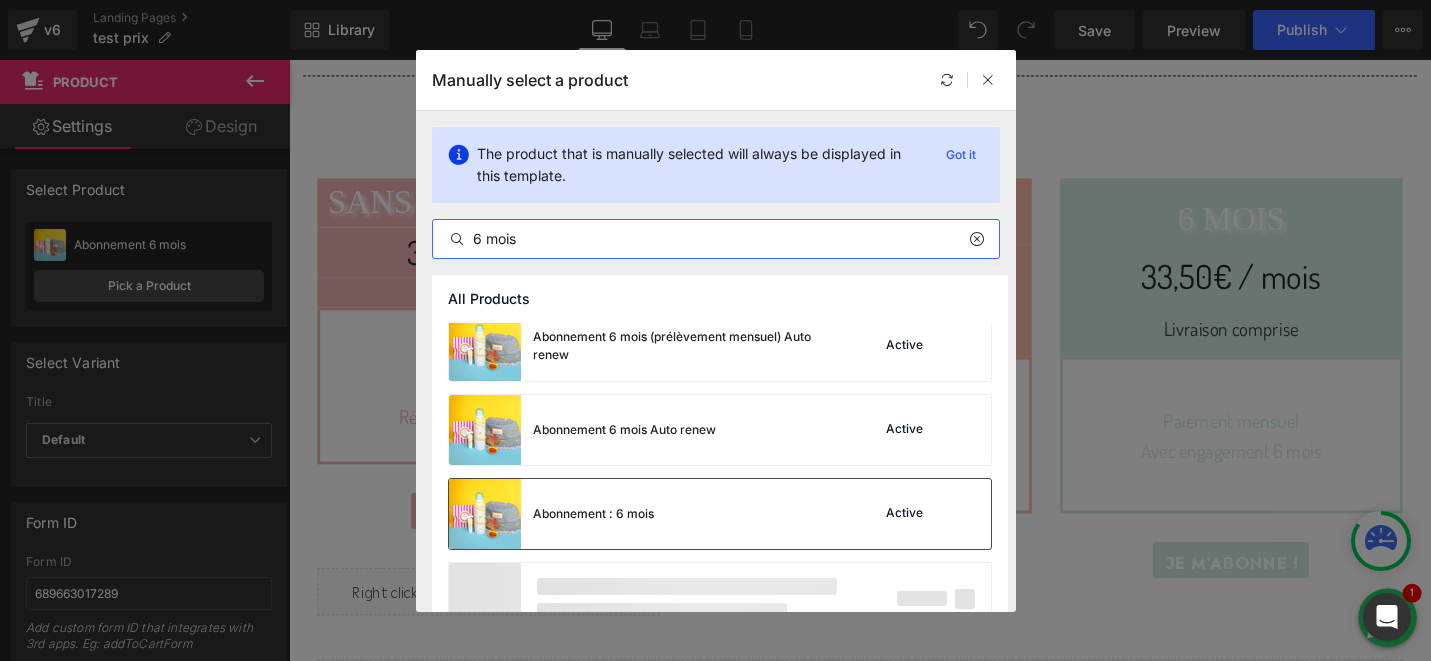 scroll, scrollTop: 465, scrollLeft: 0, axis: vertical 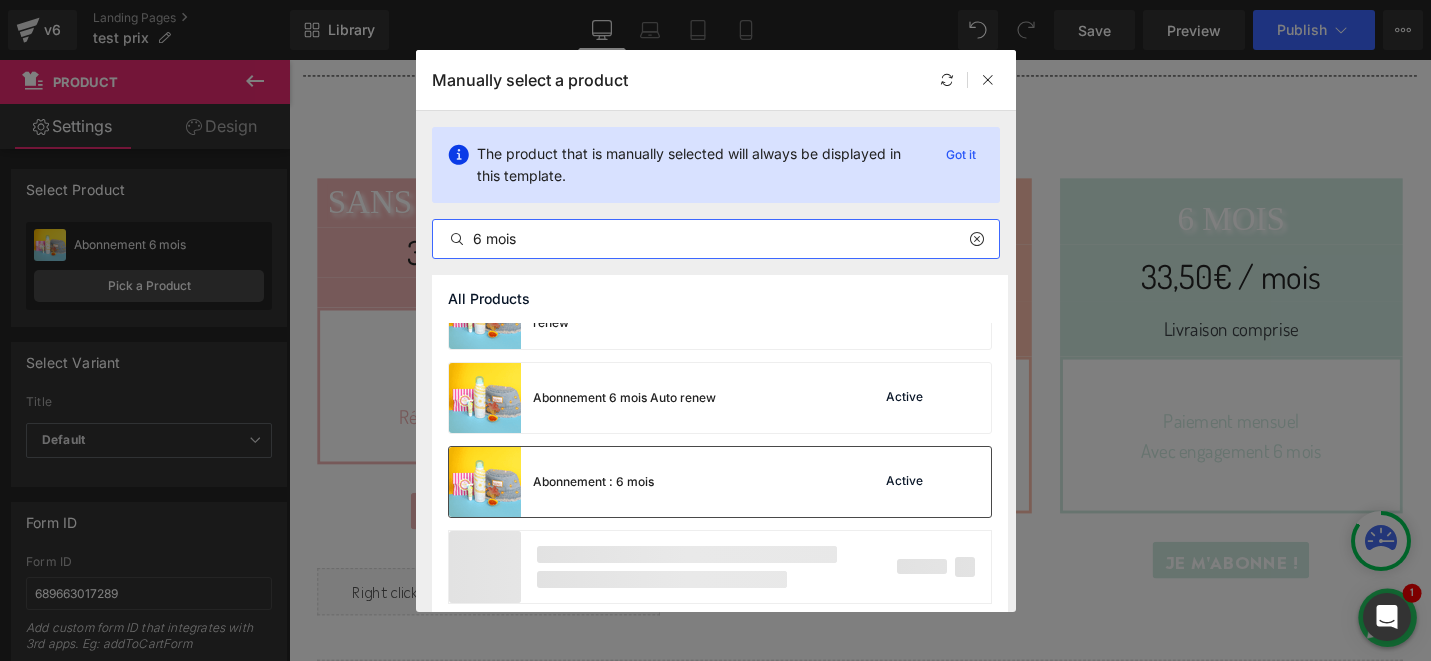 type on "6 mois" 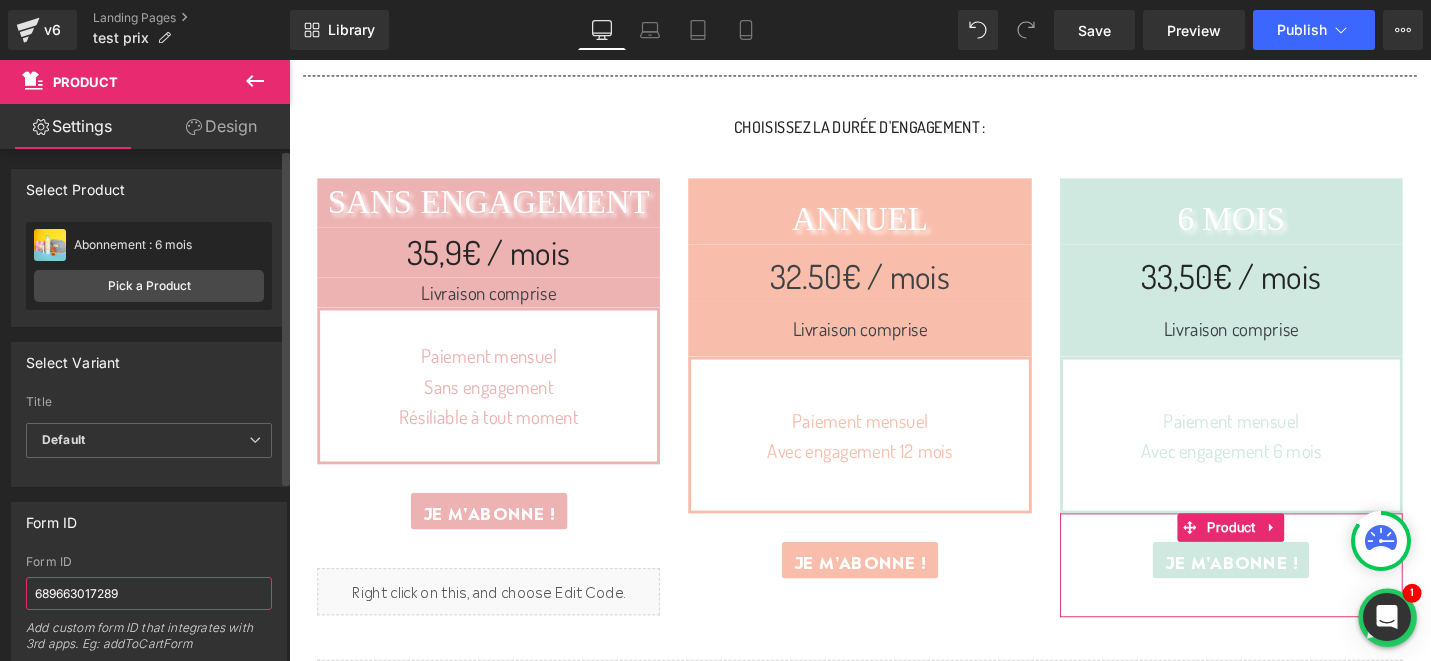 click on "[PHONE]" at bounding box center [149, 593] 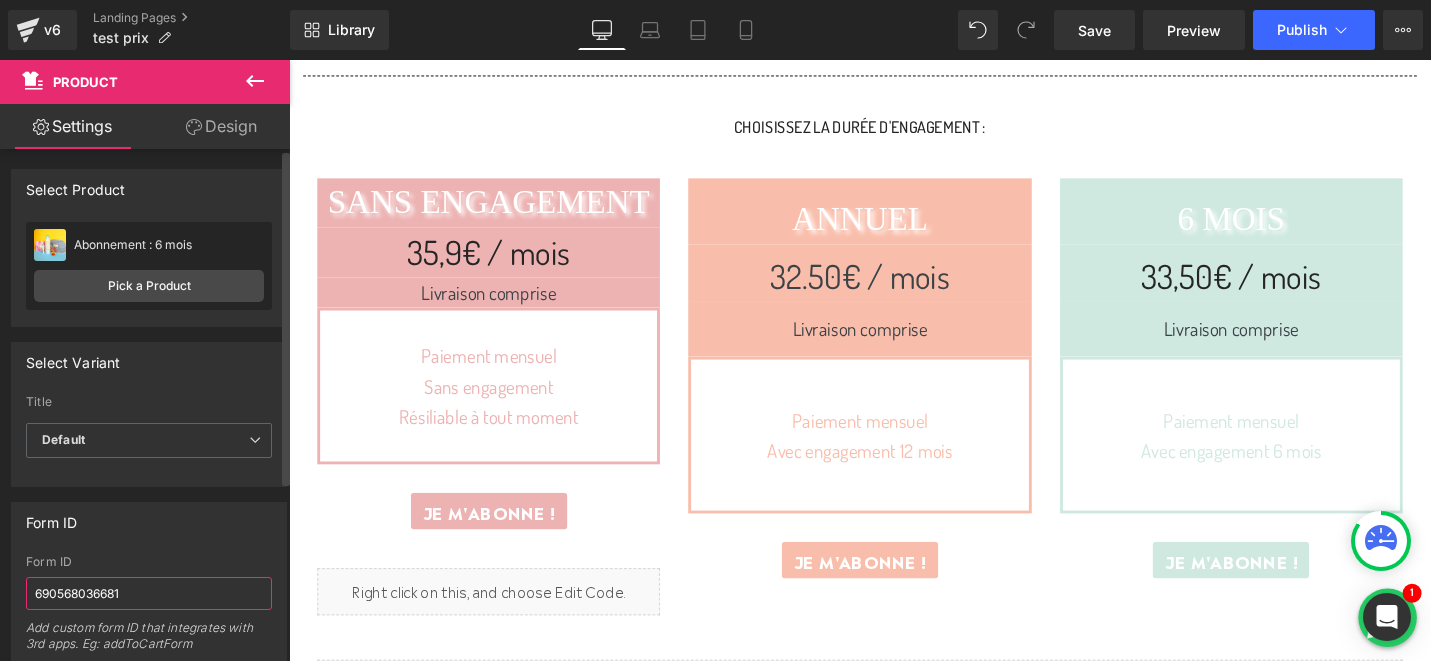 type on "690568036681" 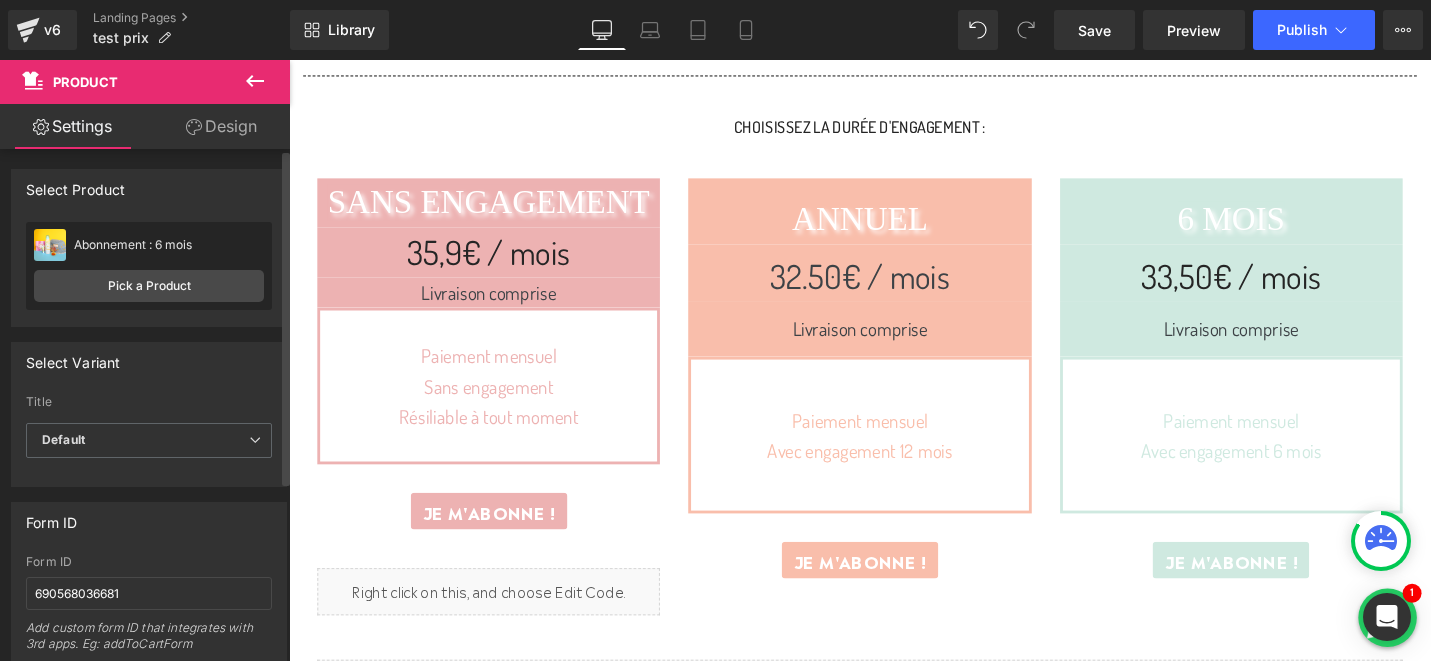 click on "Form ID 689663017289 Form ID 690568036681 Add custom form ID that integrates with 3rd apps. Eg: addToCartForm" at bounding box center (149, 584) 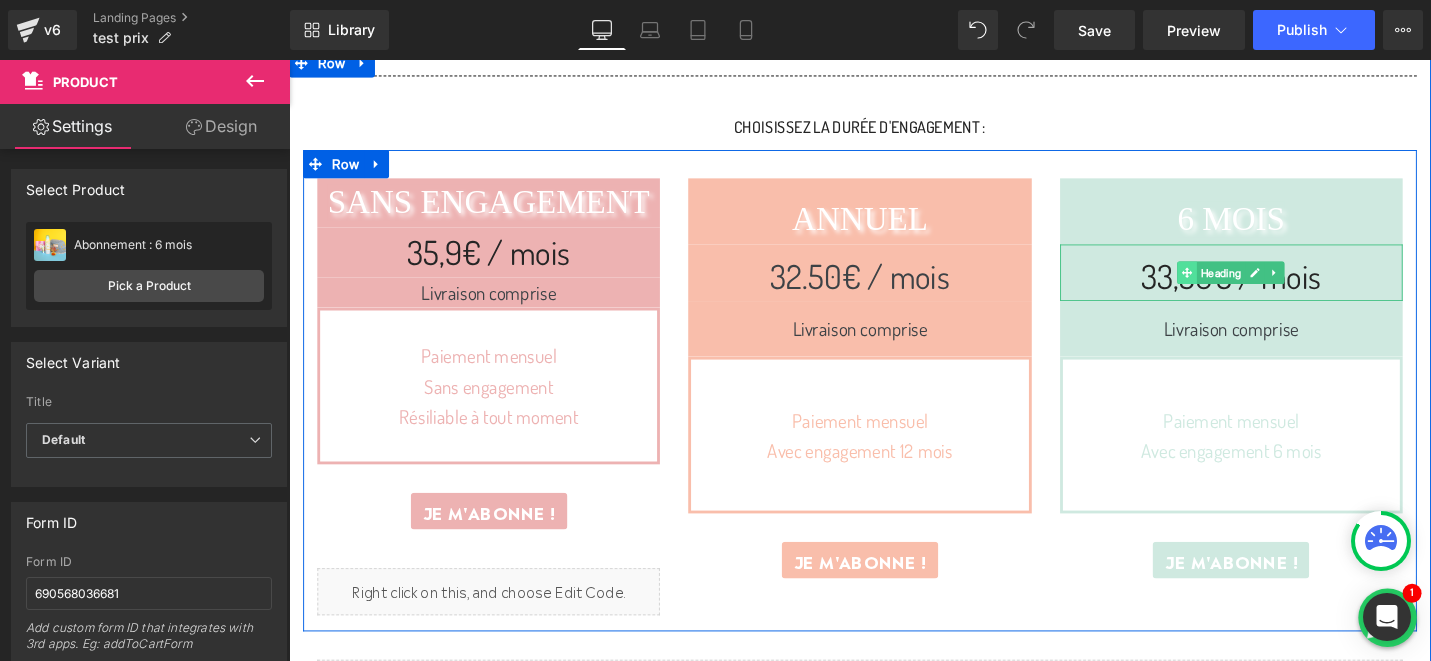 click at bounding box center [1240, 285] 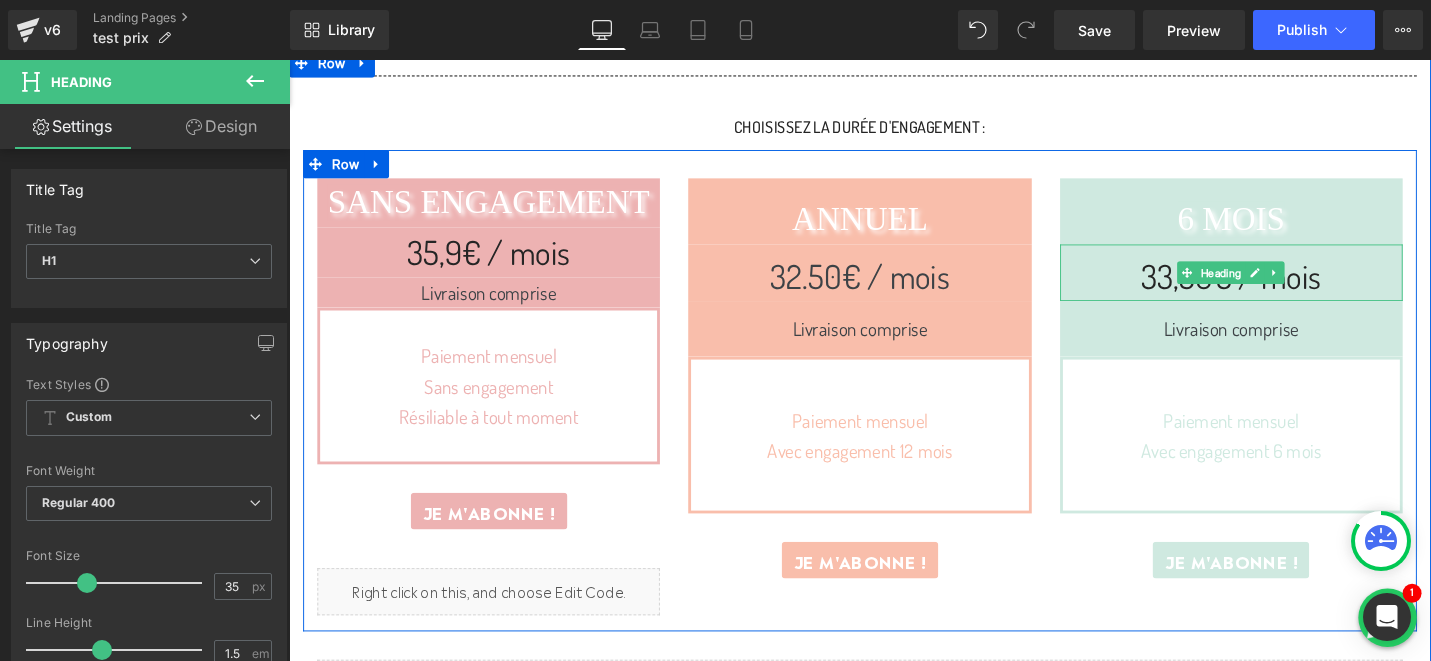 click on "33,50€ / mois" at bounding box center [1287, 288] 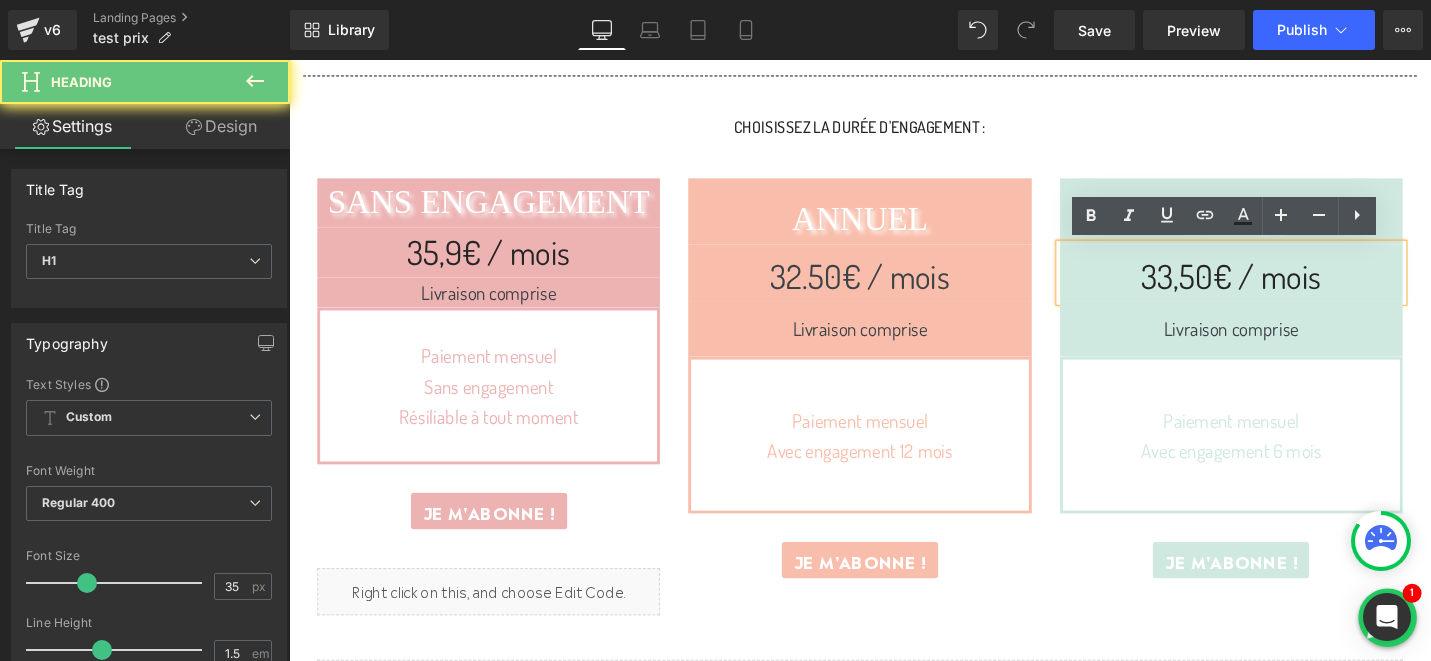 click on "33,50€ / mois" at bounding box center (1287, 288) 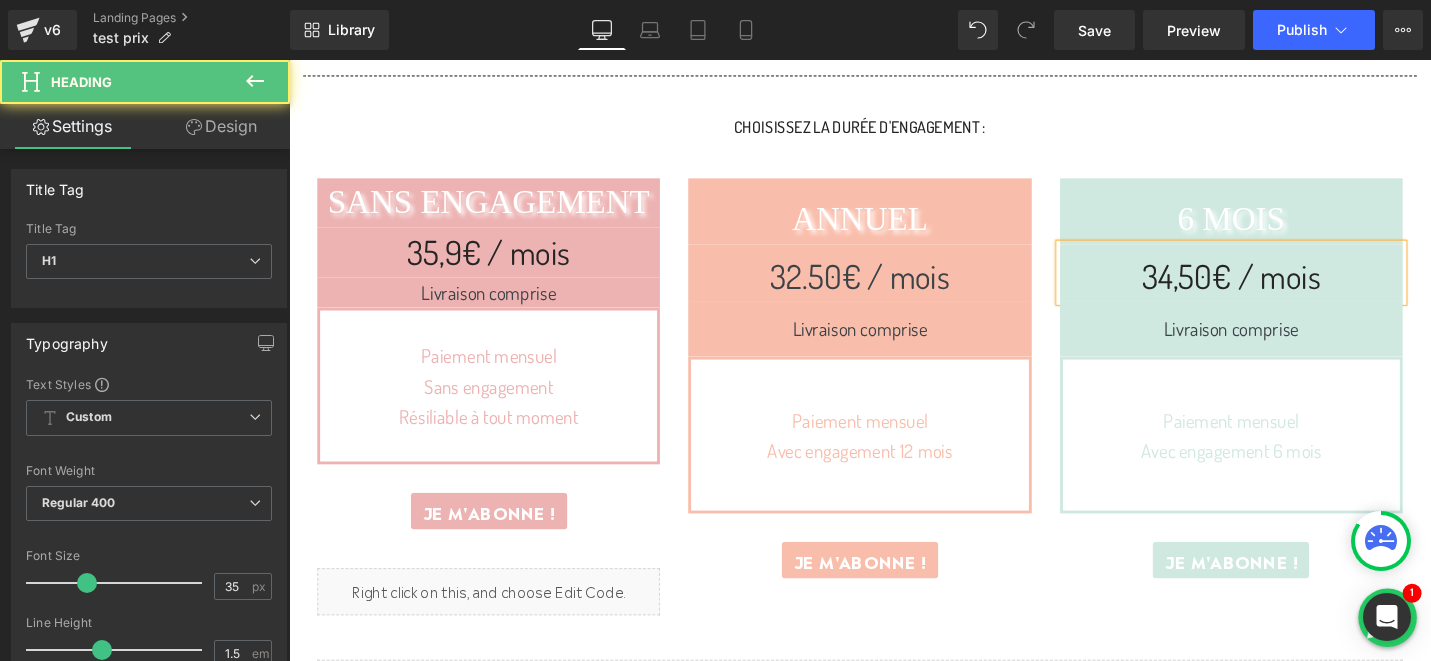 click on "34,50€ / mois" at bounding box center [1287, 288] 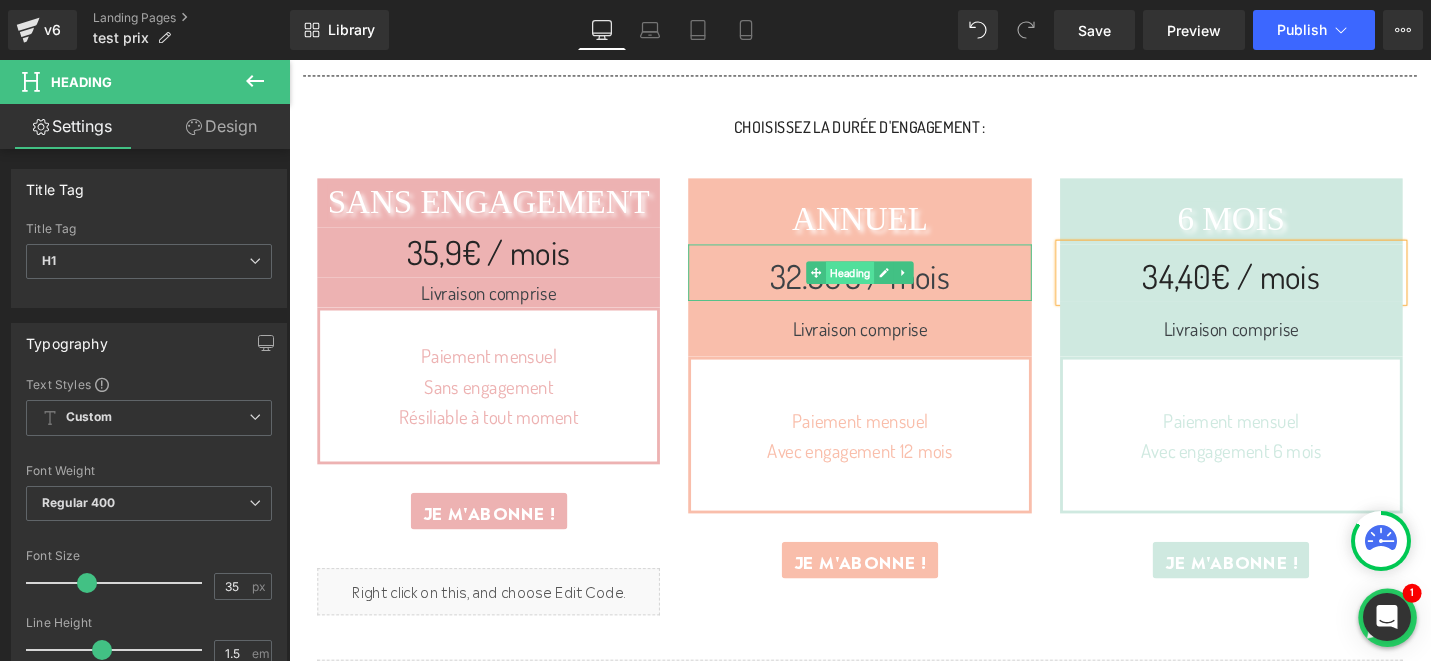 click on "Heading" at bounding box center [883, 285] 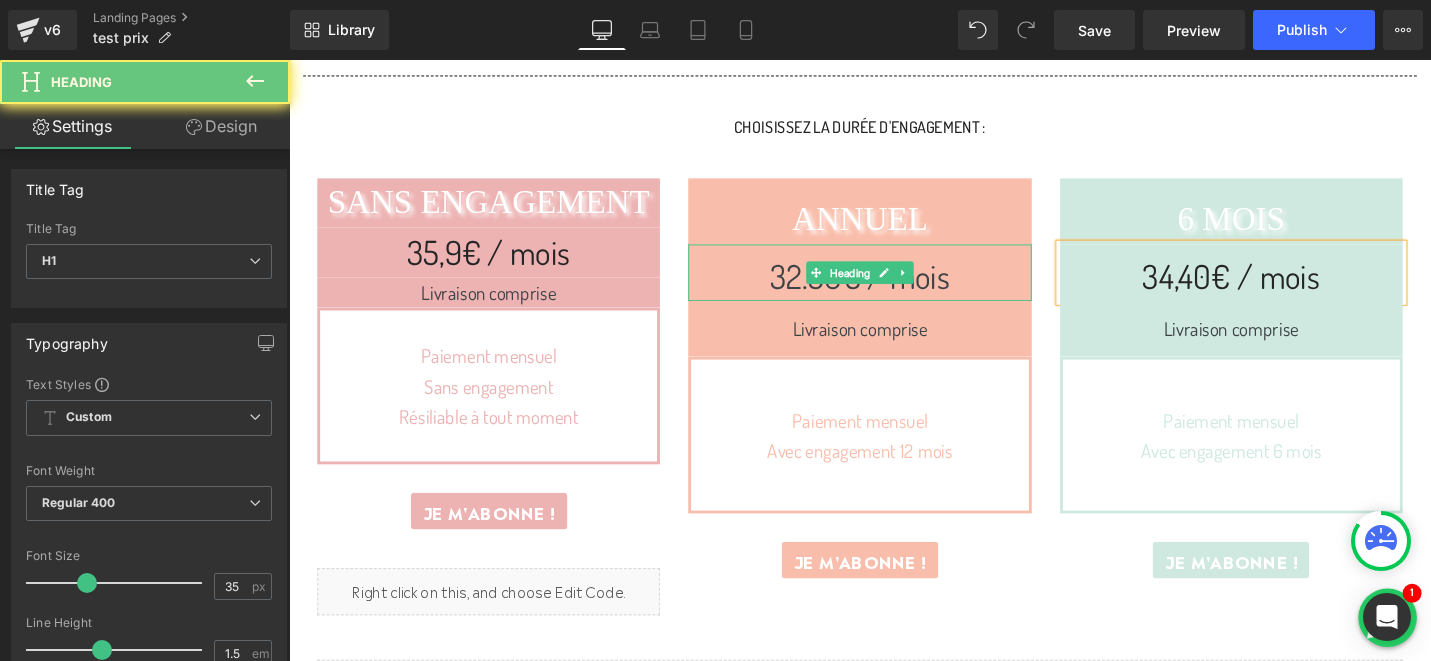 click on "32.50€ / mois" at bounding box center [893, 288] 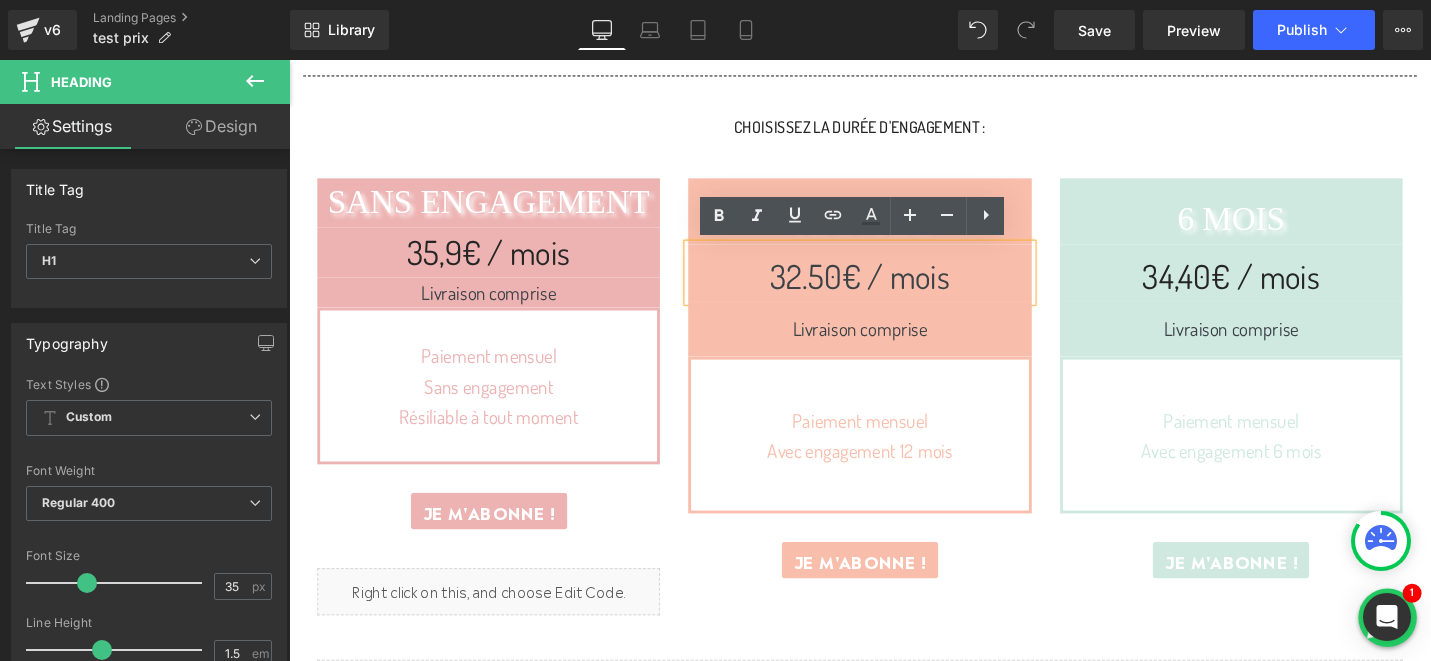 click on "32.50€ / mois" at bounding box center [893, 288] 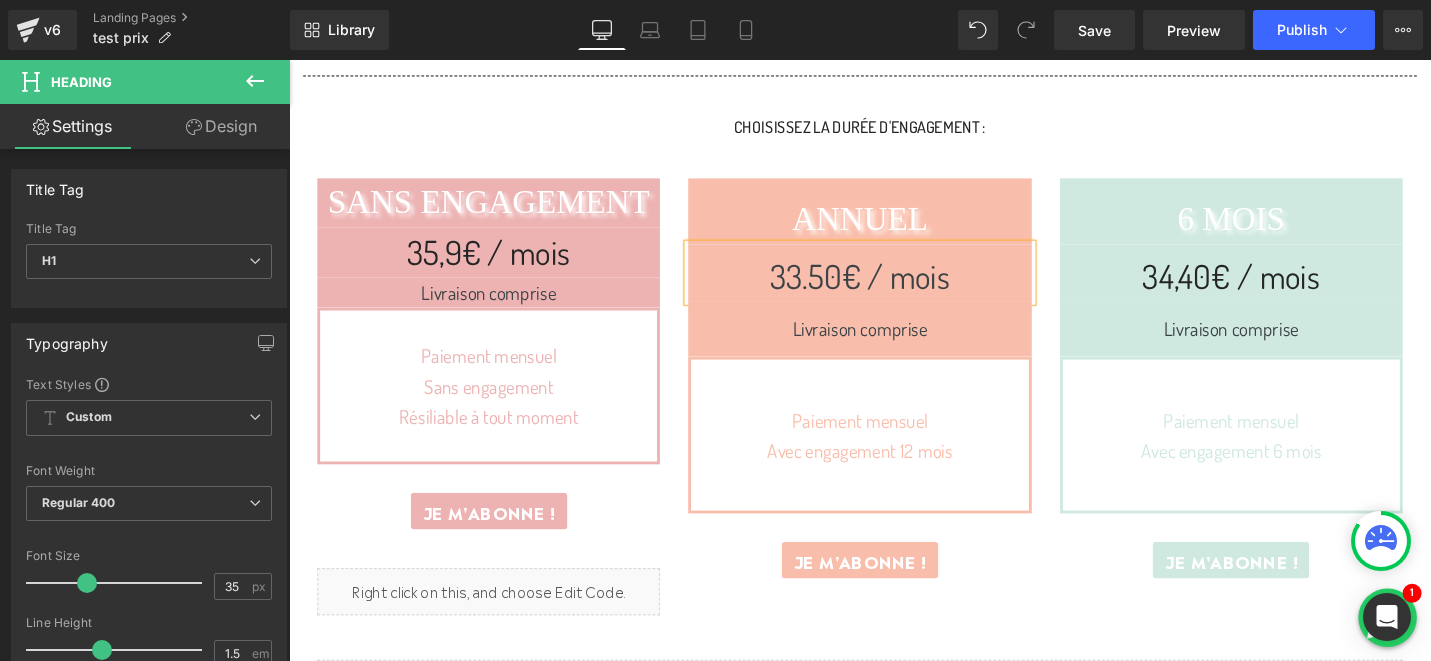 click on "33.50€ / mois" at bounding box center (893, 288) 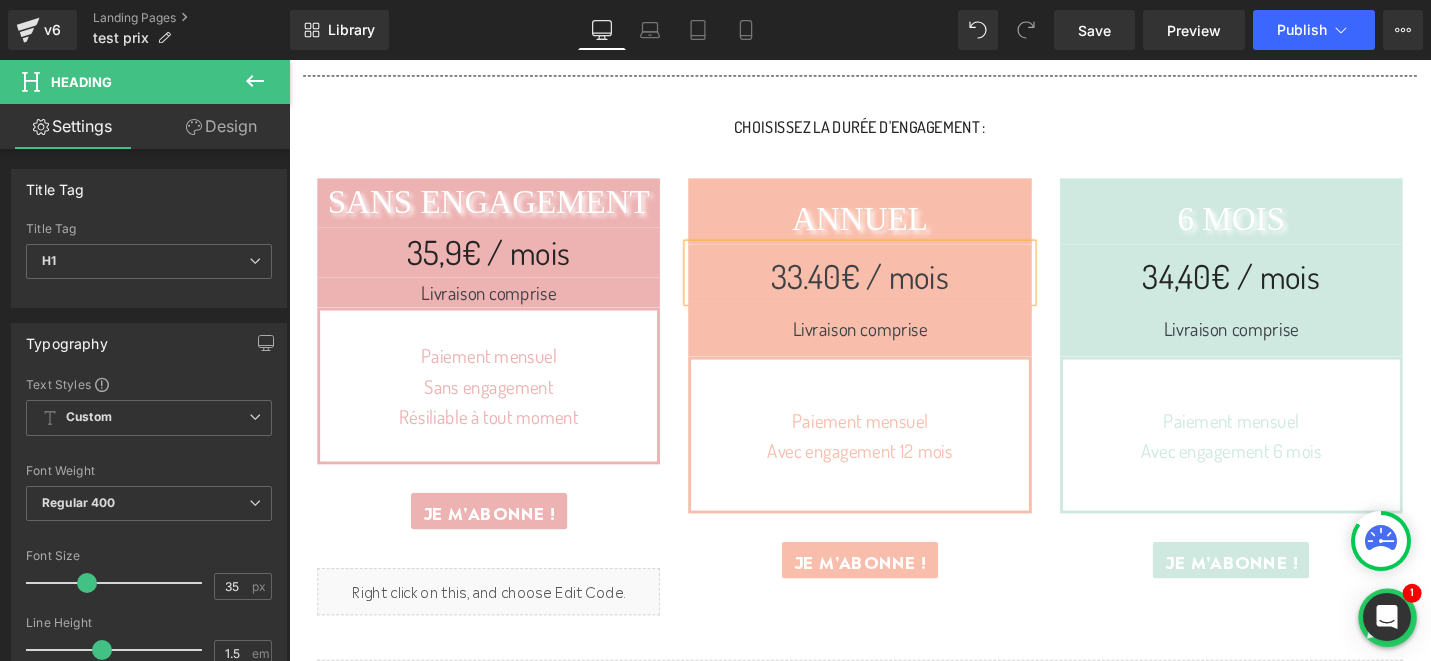 click on "SANS ENGAGEMENT Heading         35,9€ / mois Heading         Livraison comprise Text Block         Paiement mensuel Sans engagement Résiliable à tout moment Text Block
JE M'ABONNE !
(P) Cart Button Liquid
Plus que  171  Box de Novembre disponibles
Counter
Product         Liquid         ANNUEL Heading         33.40€ / mois Heading         Livraison comprise Text Block         Paiement mensuel Avec engagement 12 mois Text Block
JE M'ABONNE !
(P) Cart Button Liquid
Plus que  171  Box de Novembre disponibles
Counter
Product         6 MOIS Heading         34,40€ / mois Heading         Livraison comprise Text Block" at bounding box center [894, 410] 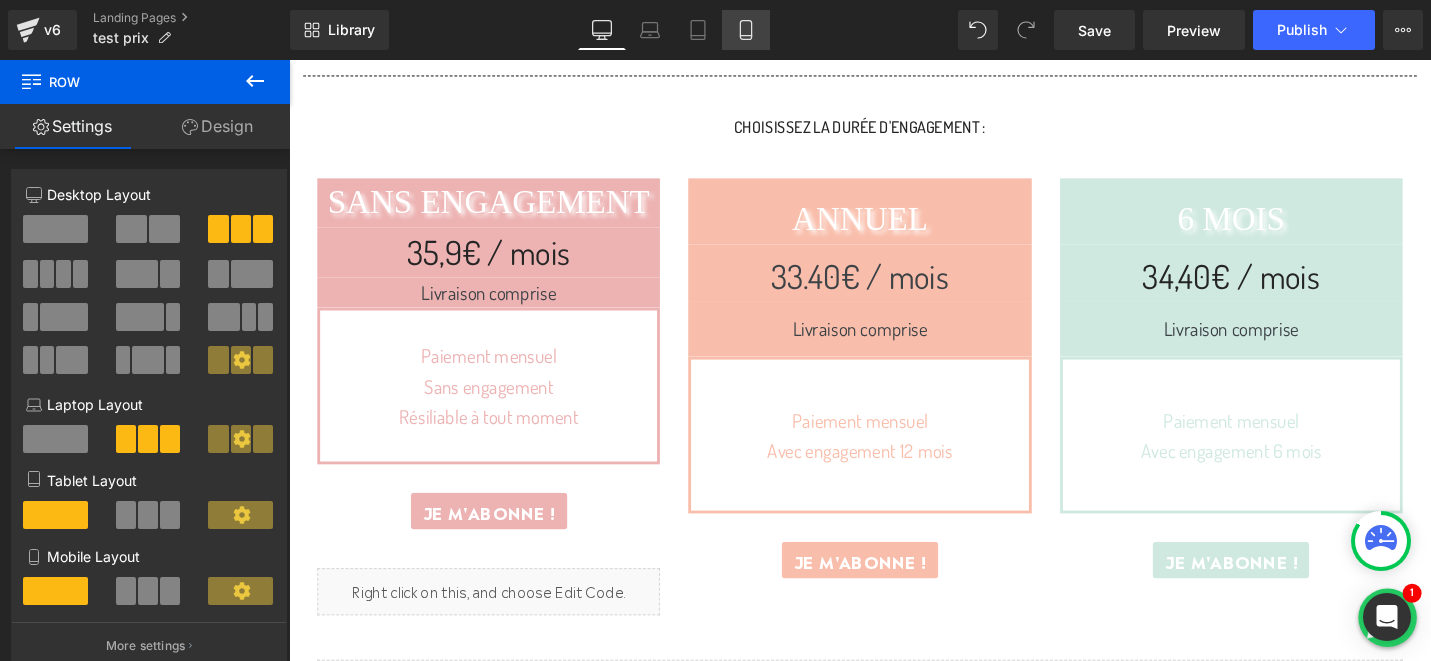 click 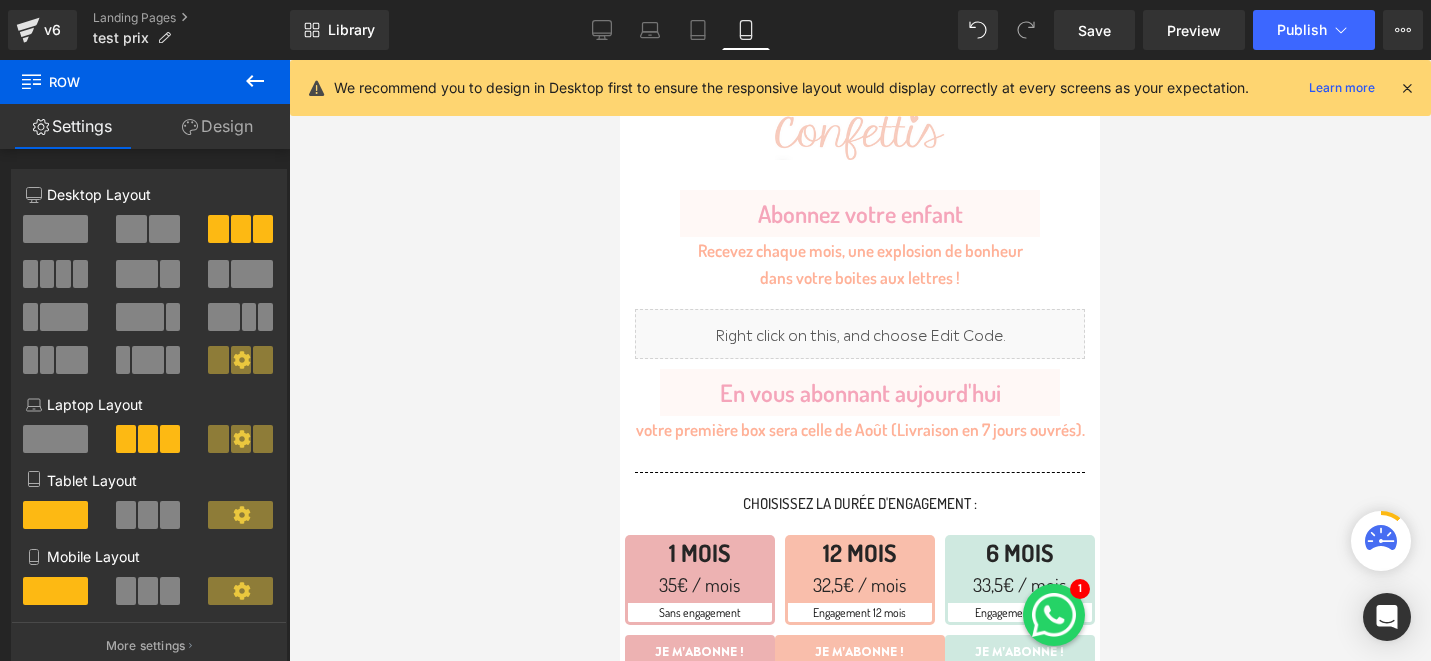 scroll, scrollTop: 176, scrollLeft: 0, axis: vertical 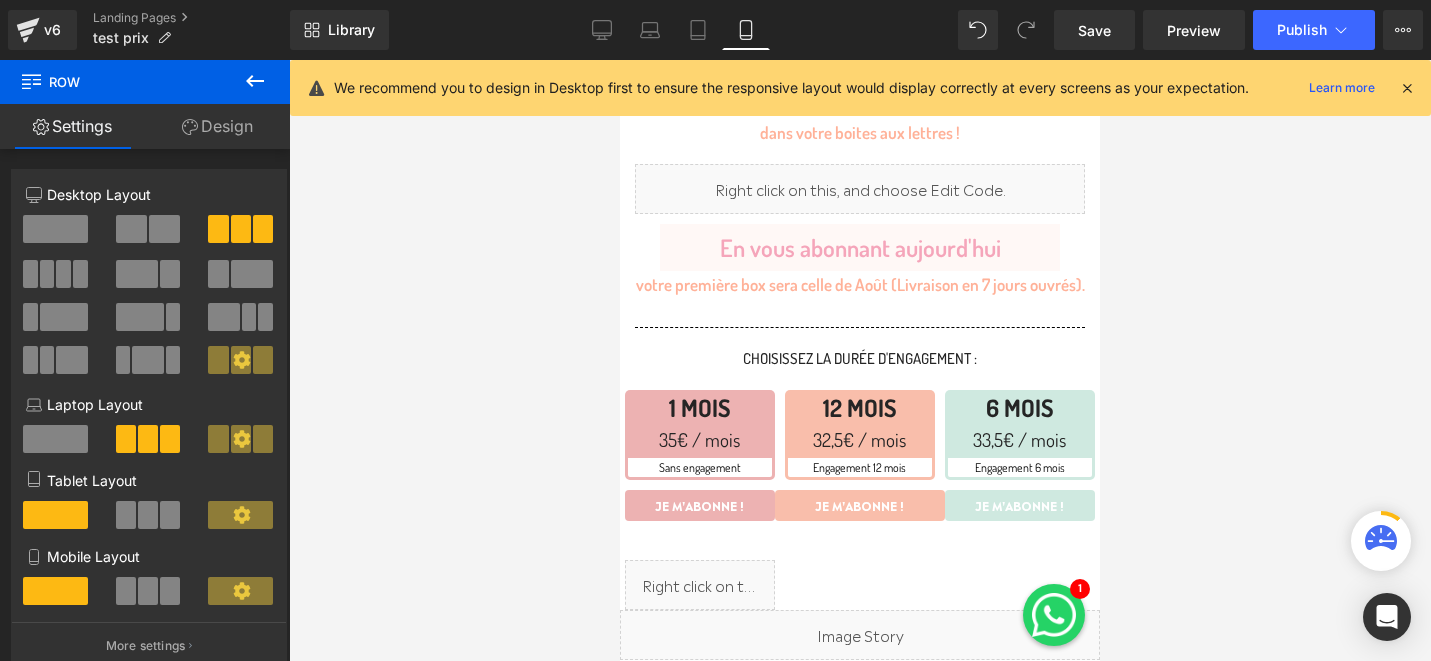 click on "35€ / mois Heading" at bounding box center (700, 440) 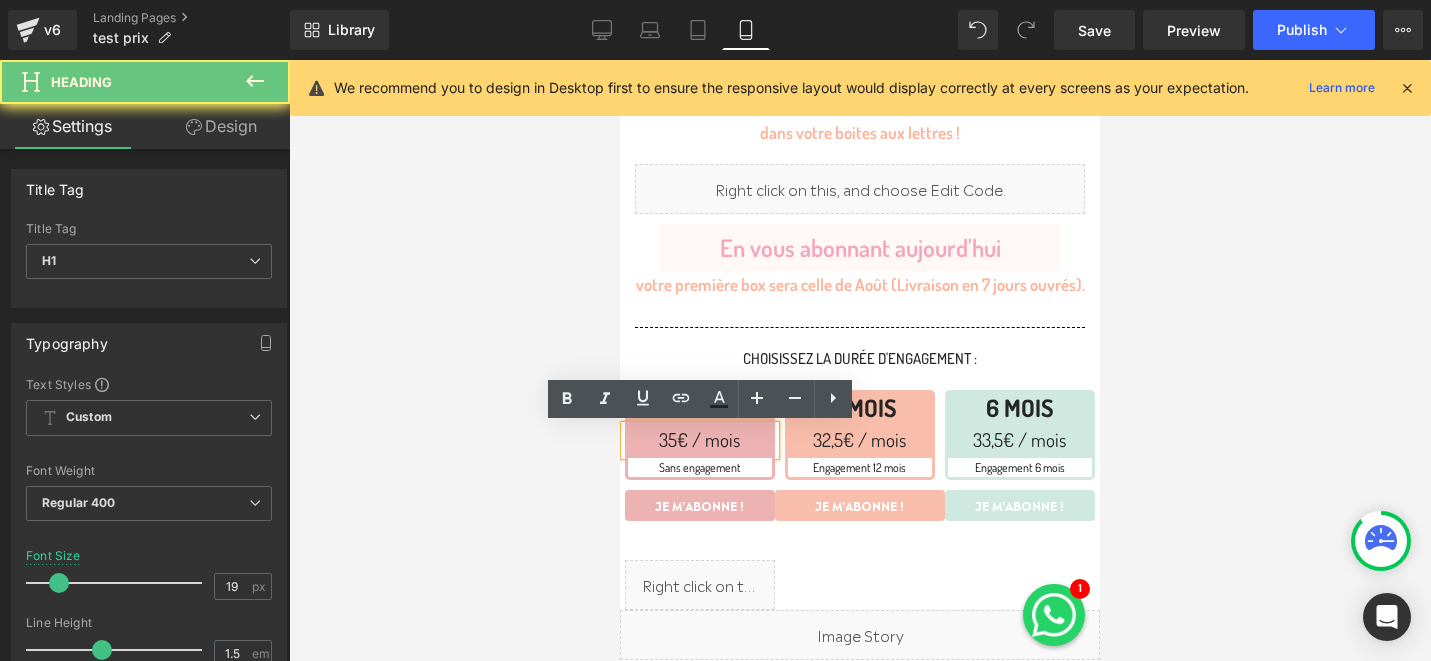 click on "35€ / mois" at bounding box center [700, 440] 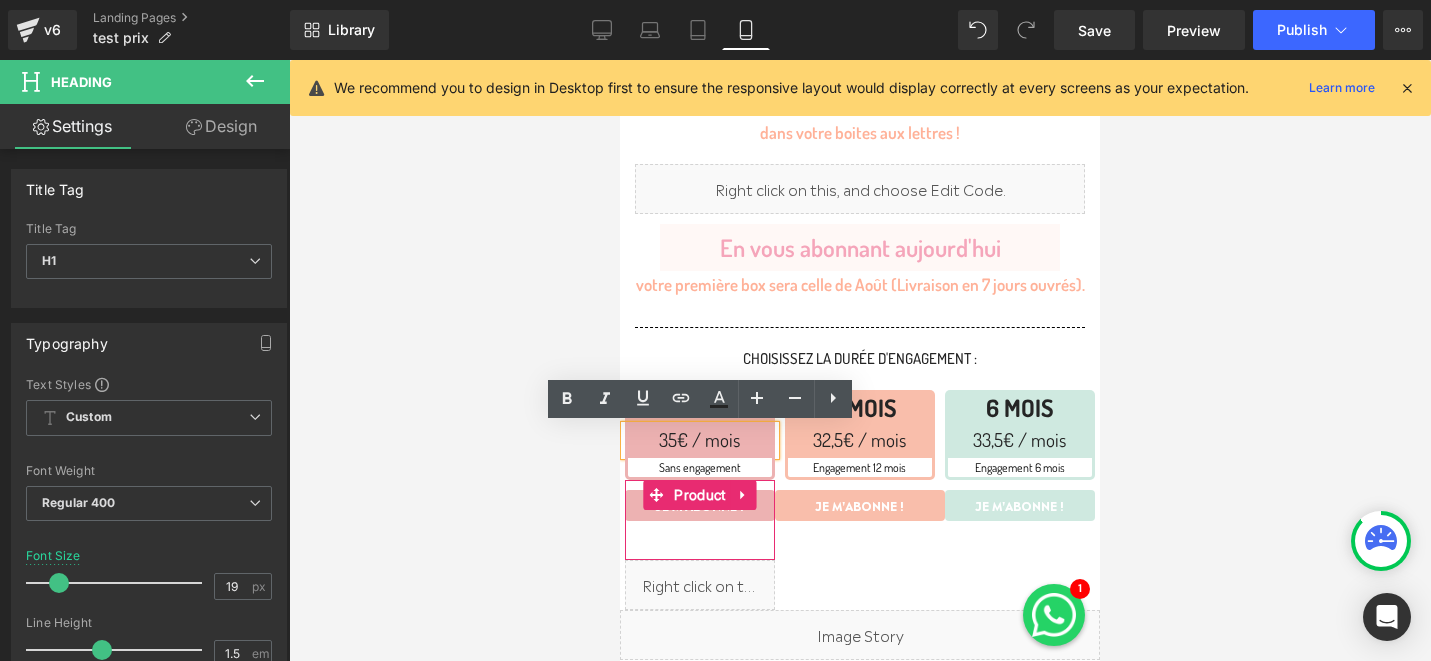type 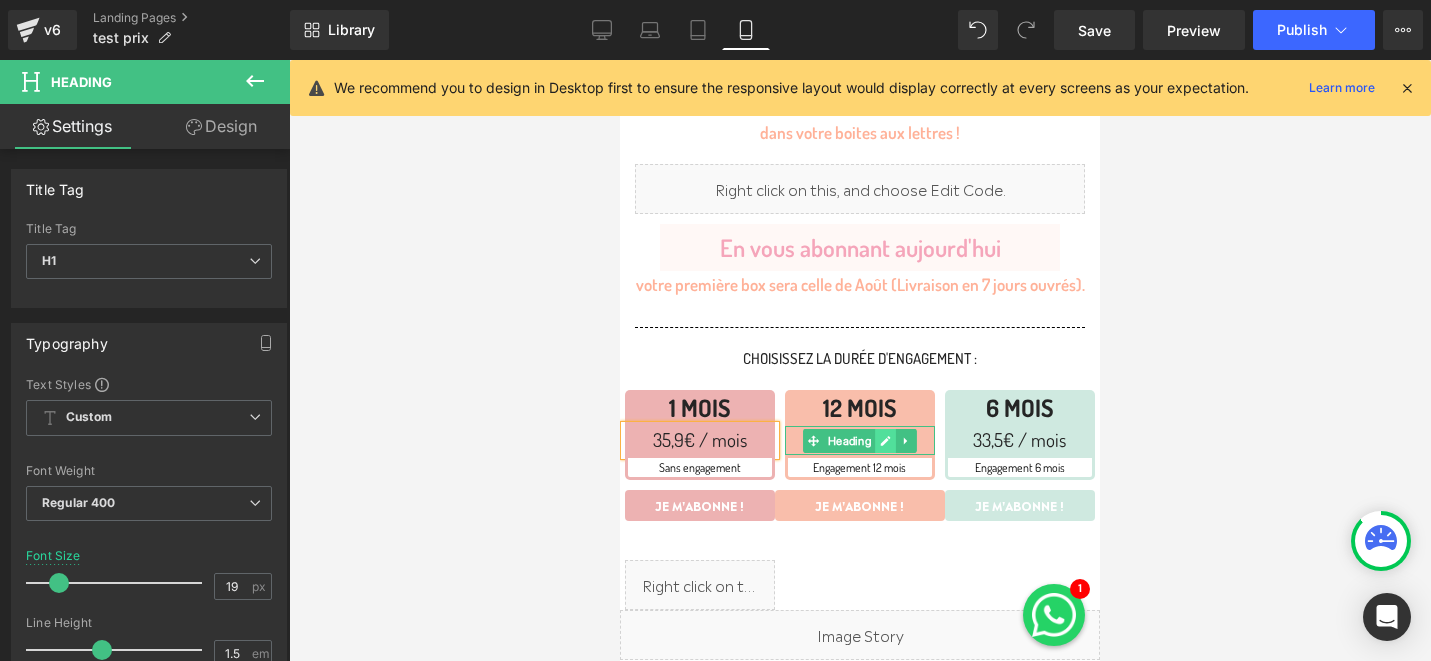 click 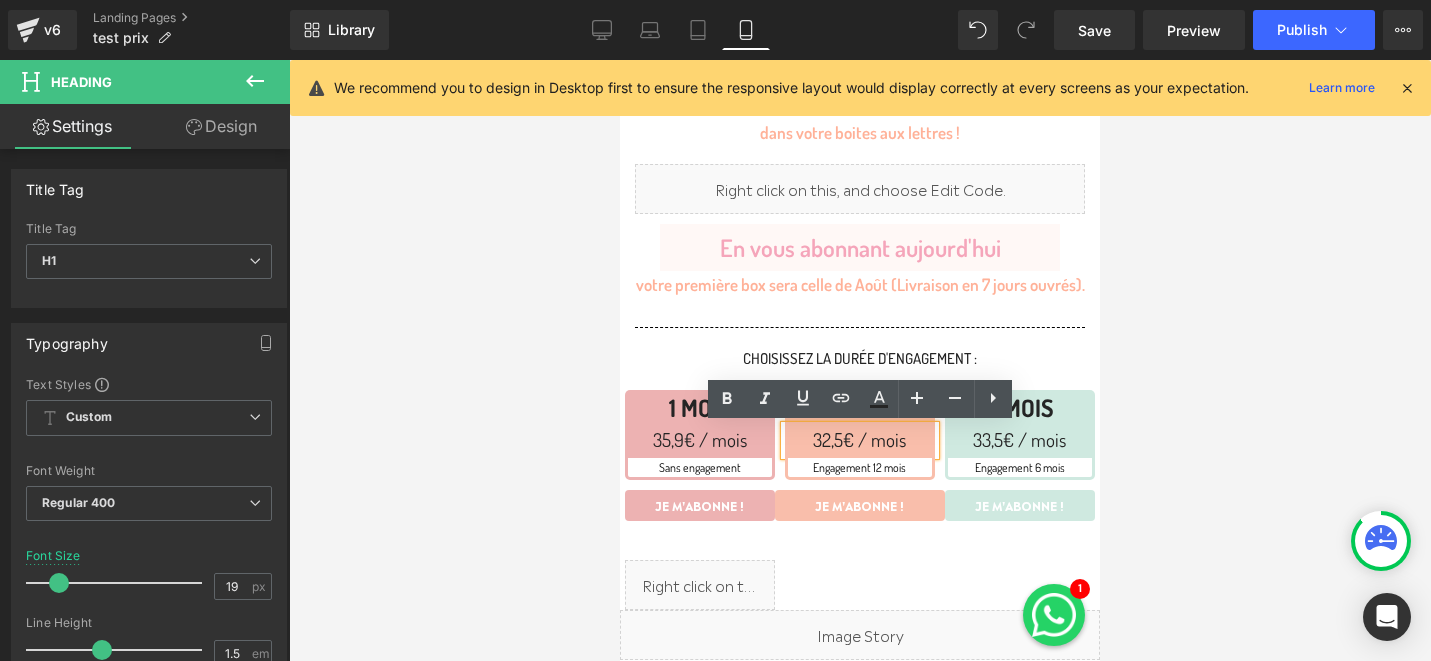 click on "32,5€ / mois" at bounding box center [860, 440] 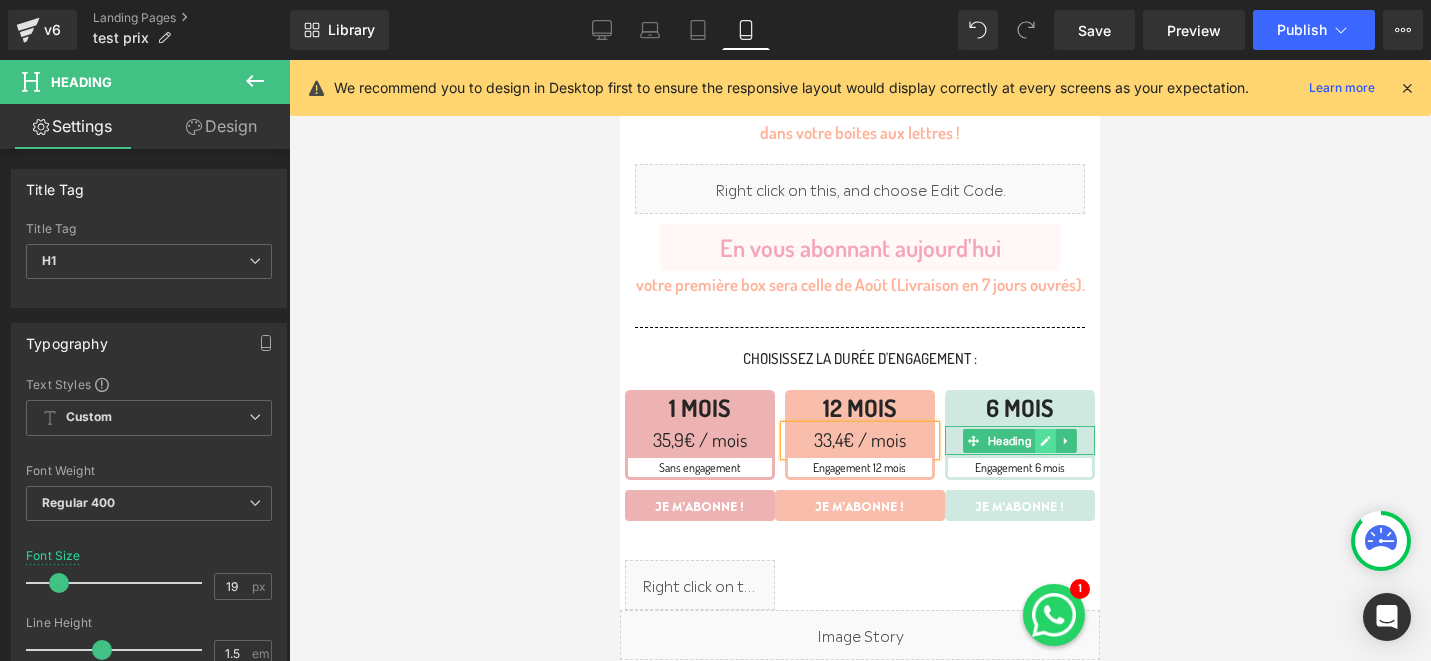 click 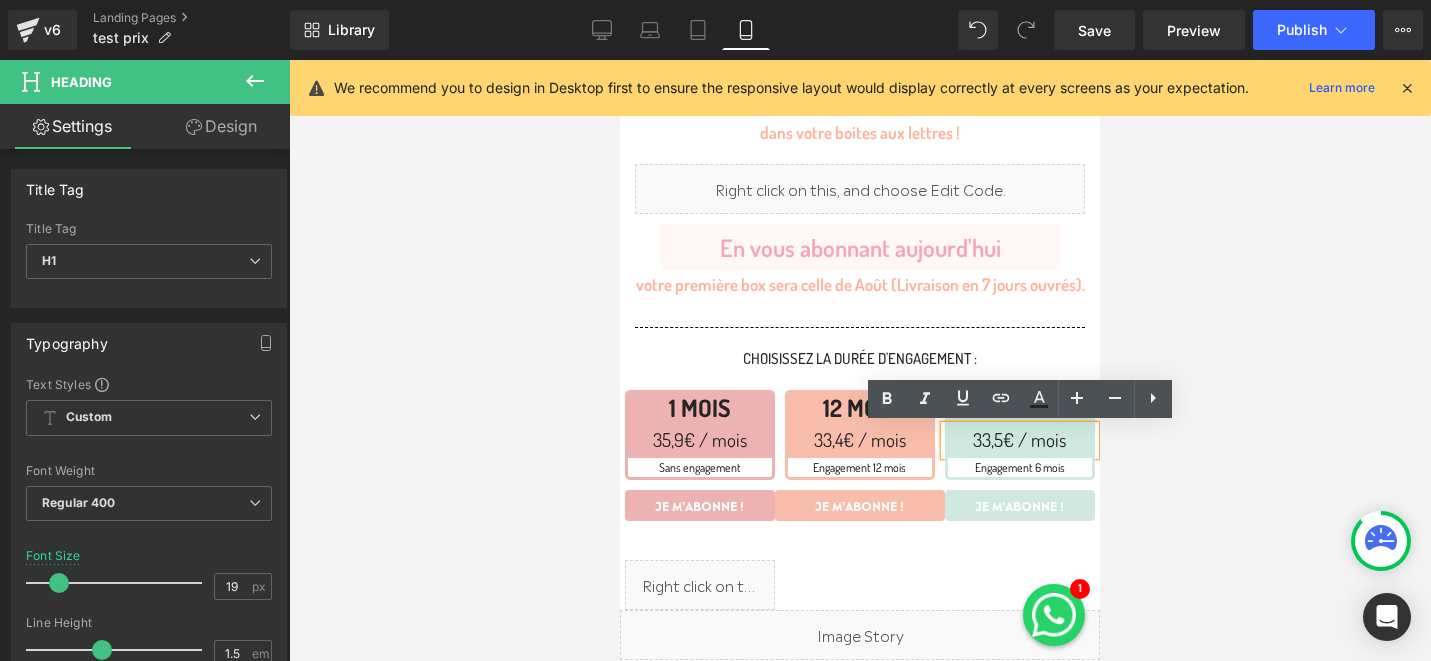click on "33,5€ / mois" at bounding box center (1020, 440) 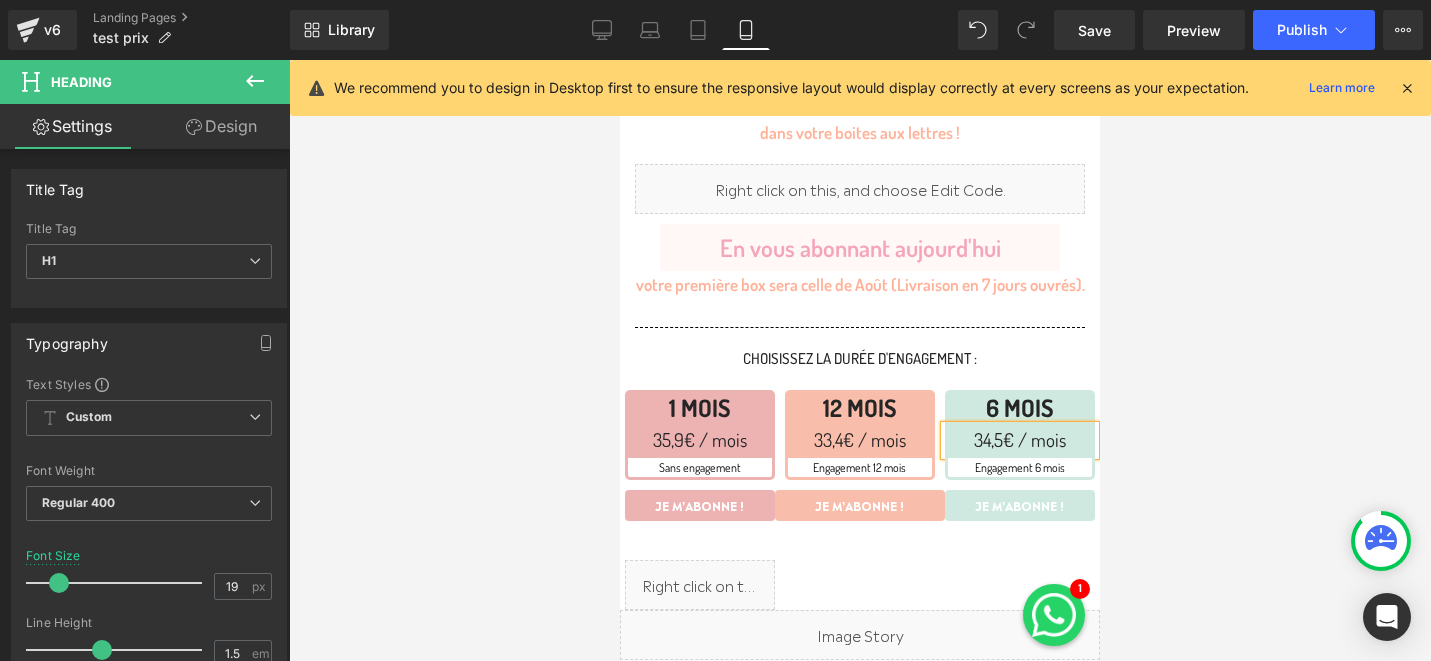click on "34,5€ / mois" at bounding box center [1020, 440] 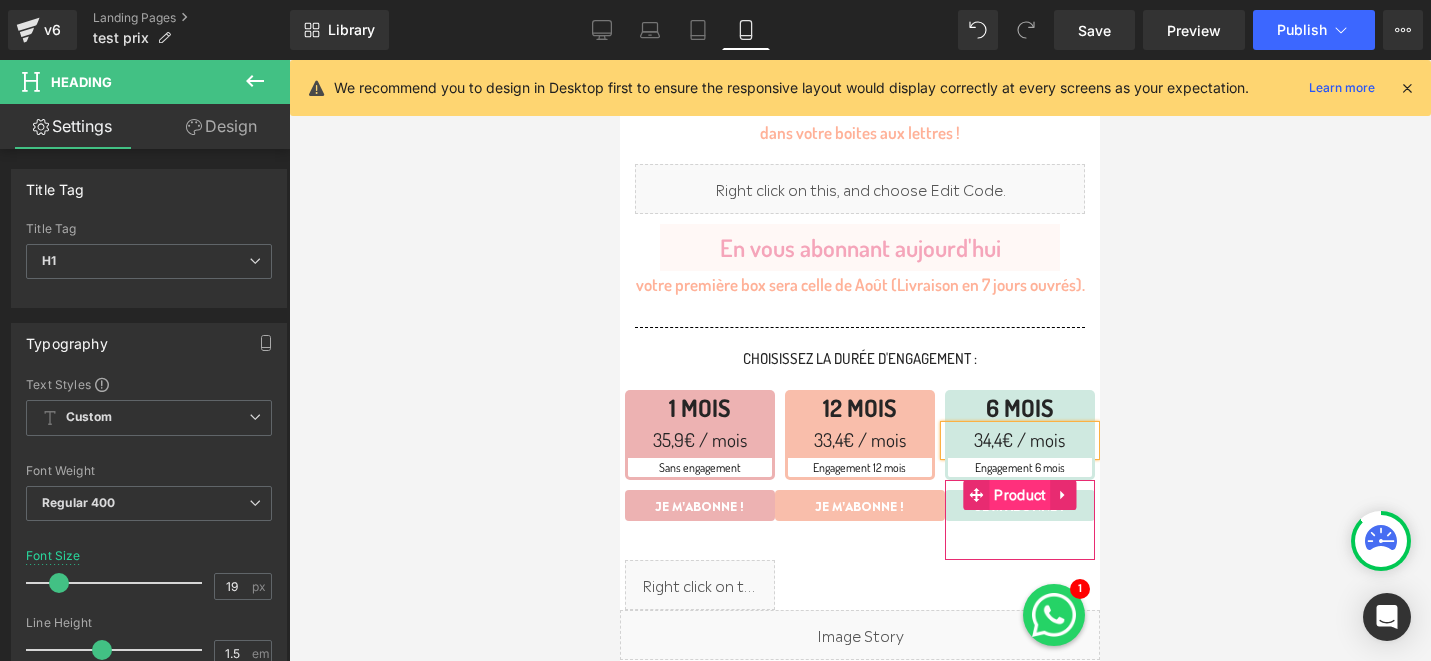 click on "Product" at bounding box center (1019, 495) 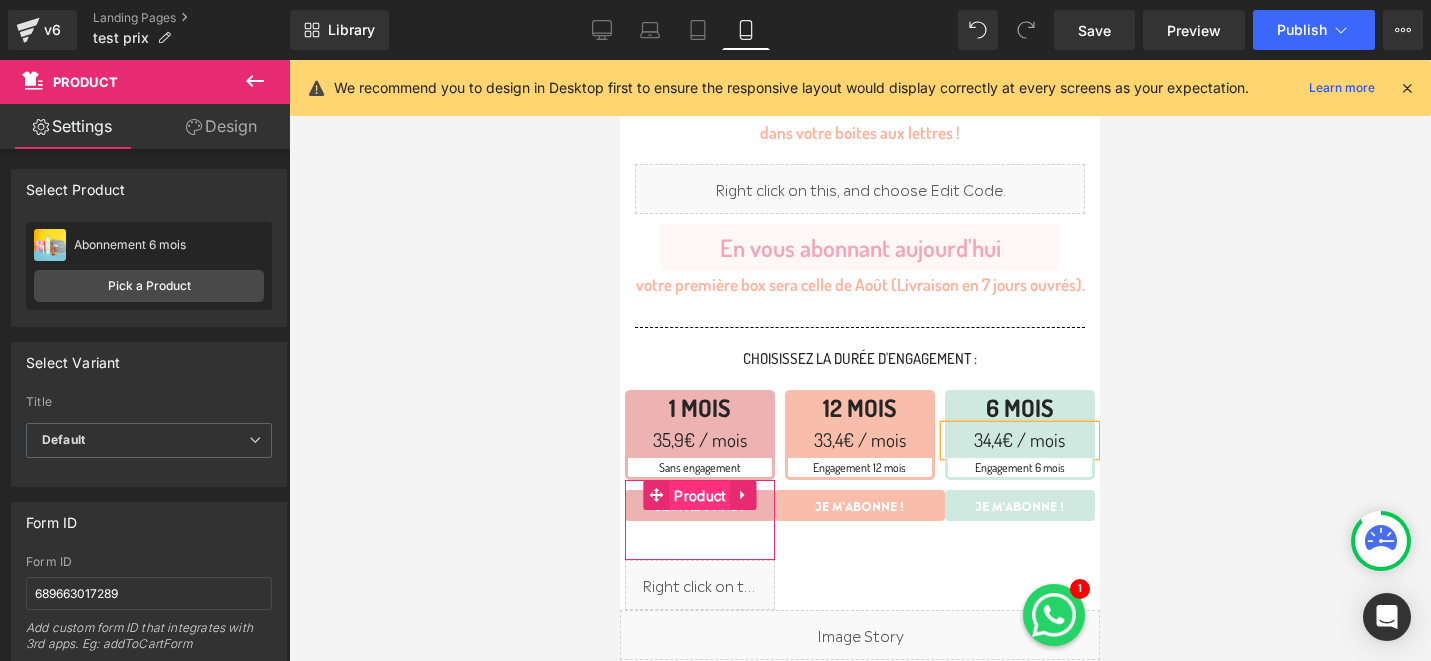 click on "Product" at bounding box center (699, 496) 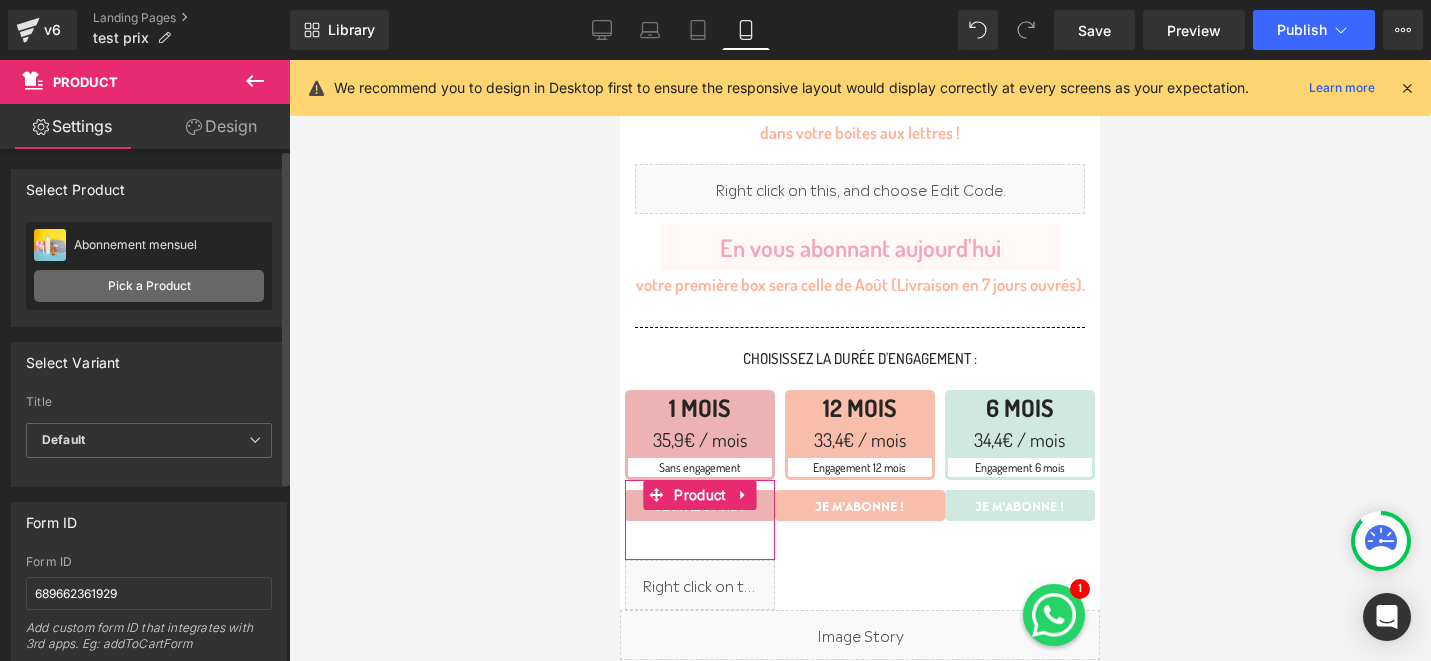 click on "Pick a Product" at bounding box center (149, 286) 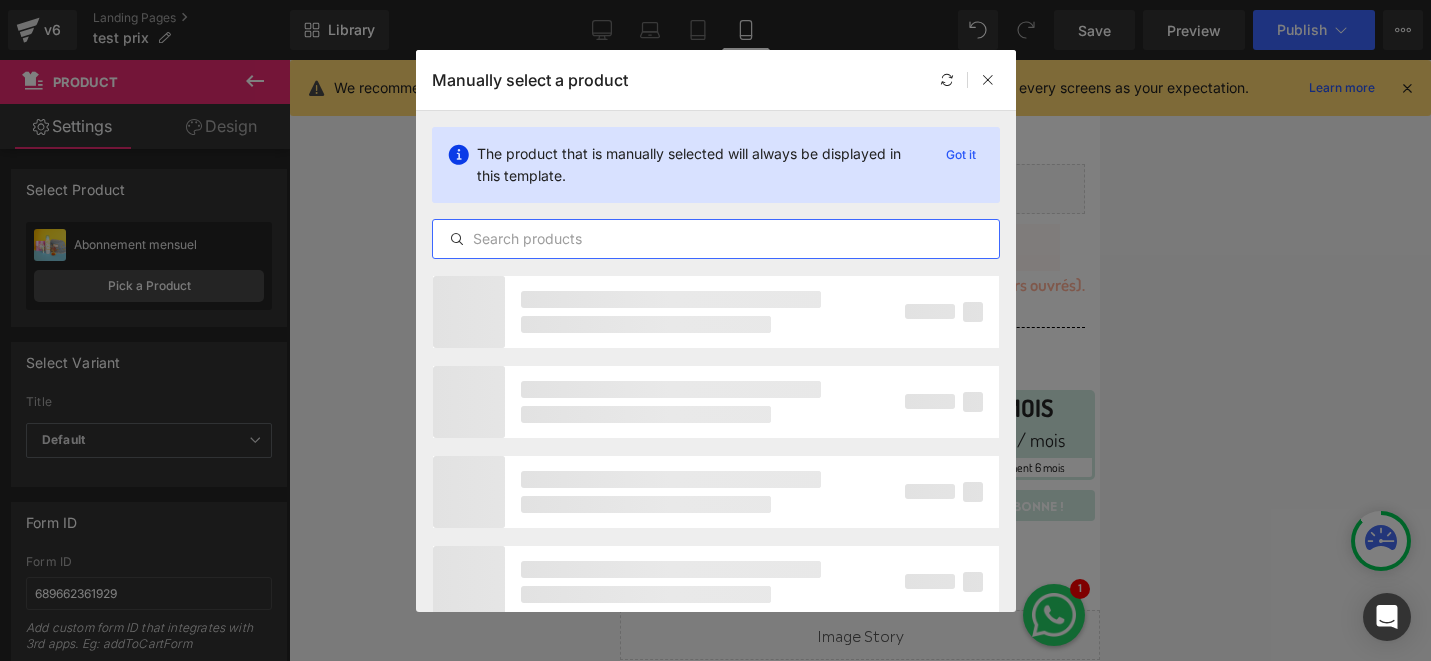 click at bounding box center (716, 239) 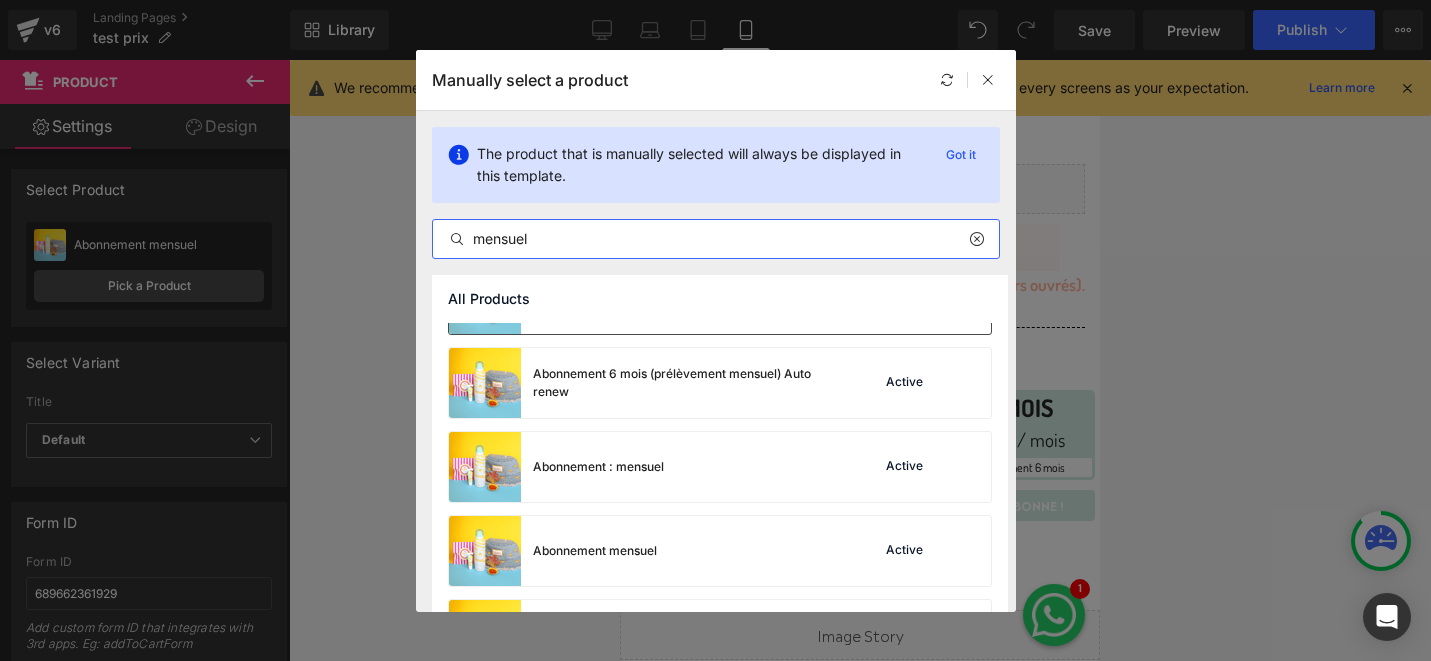 scroll, scrollTop: 154, scrollLeft: 0, axis: vertical 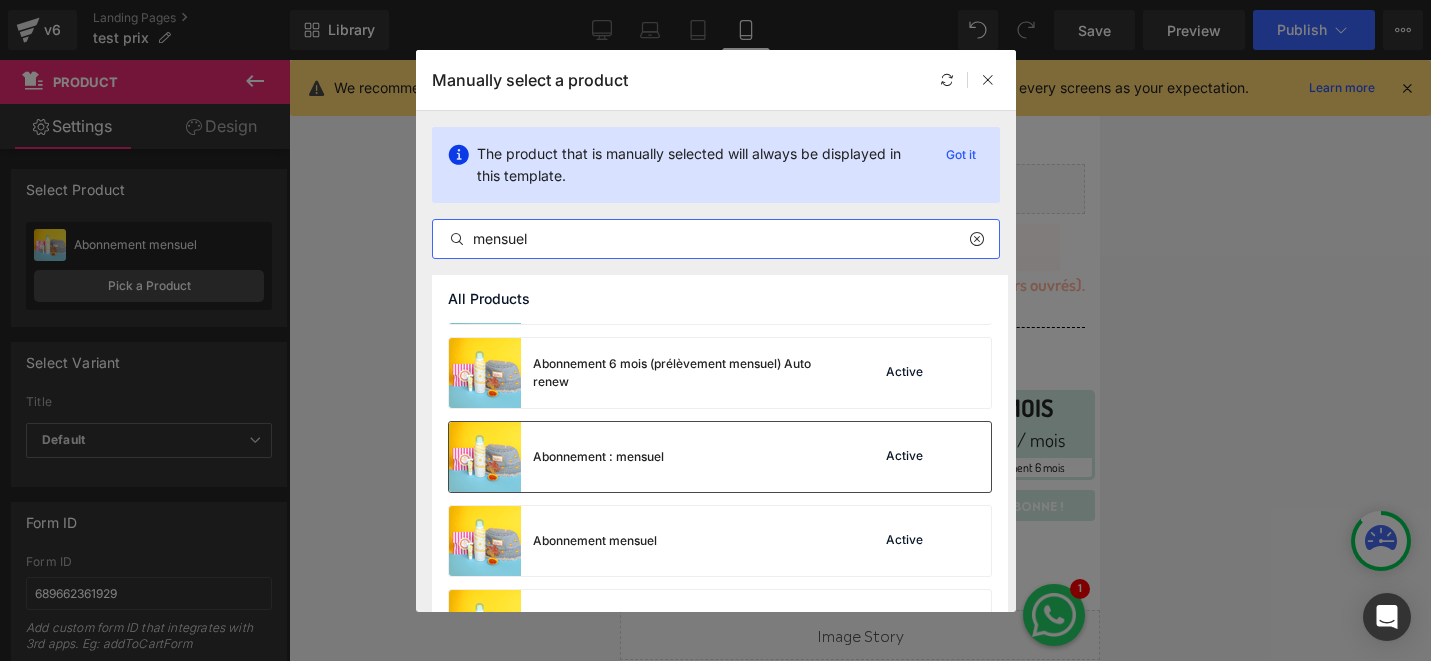 type on "mensuel" 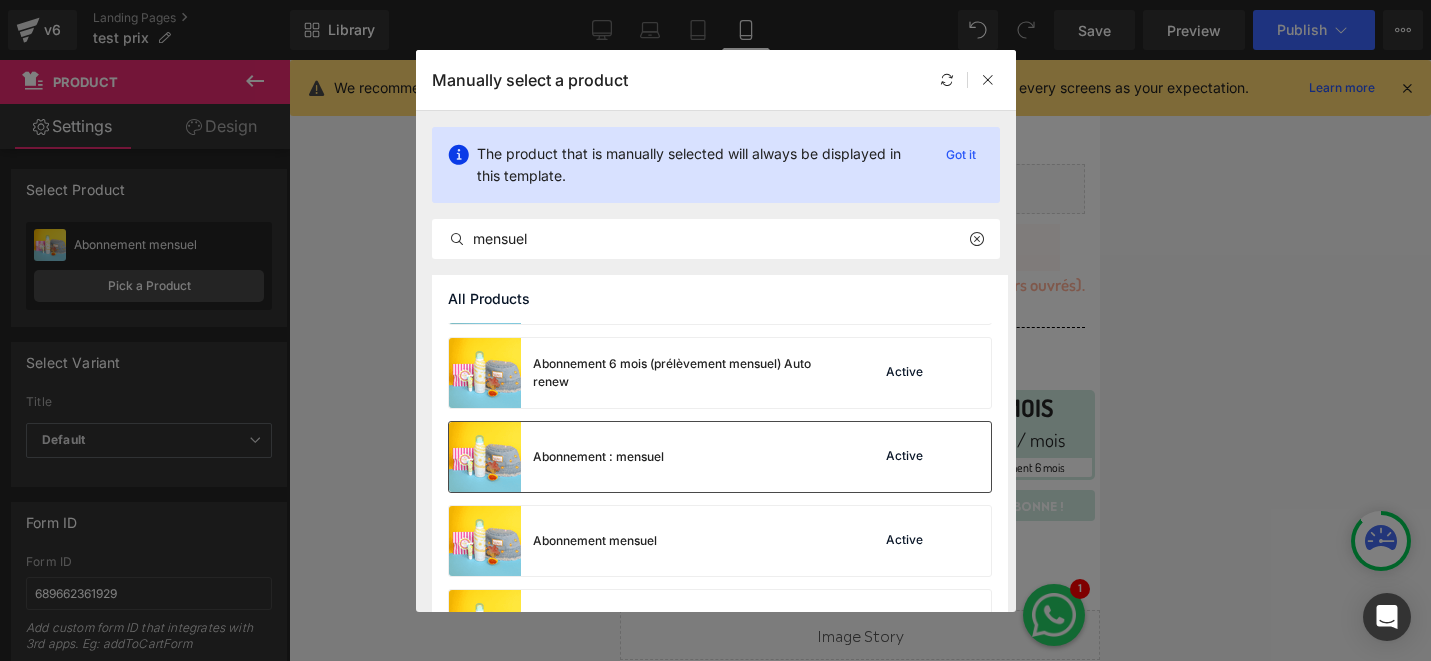 click on "Abonnement : mensuel" at bounding box center [598, 457] 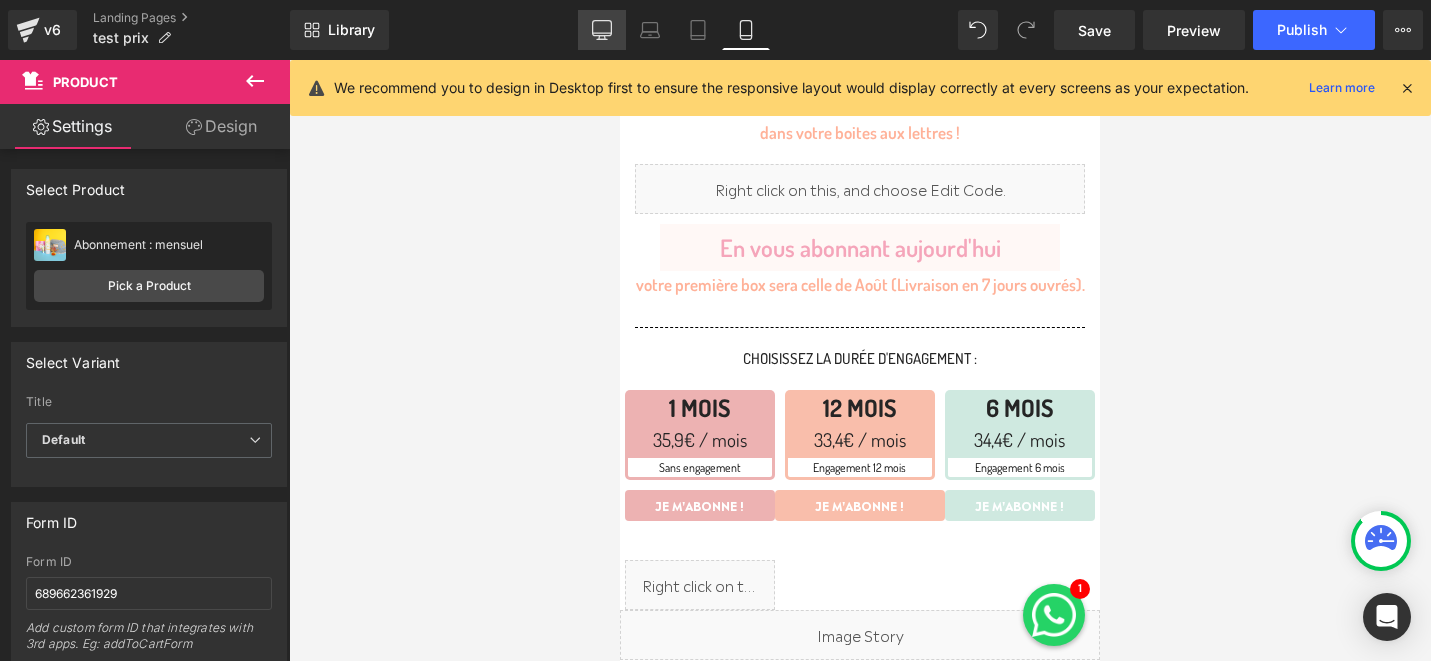 click 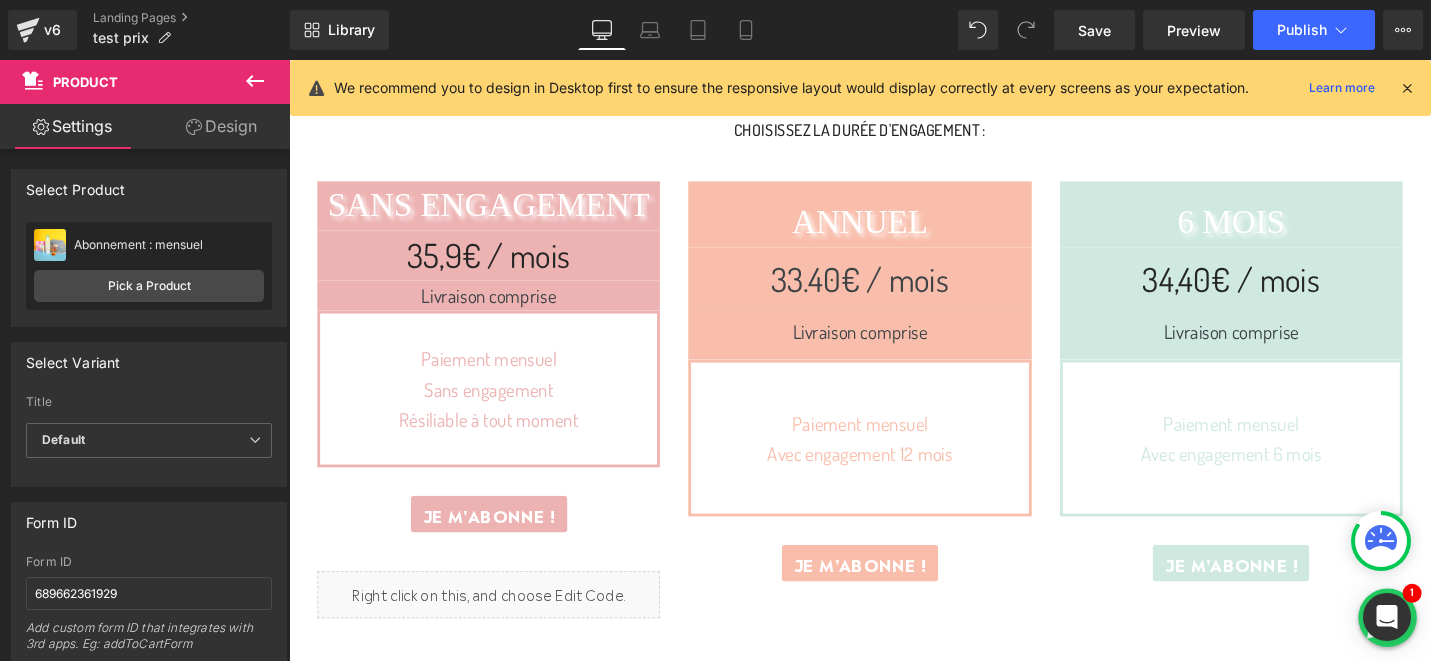 scroll, scrollTop: 547, scrollLeft: 0, axis: vertical 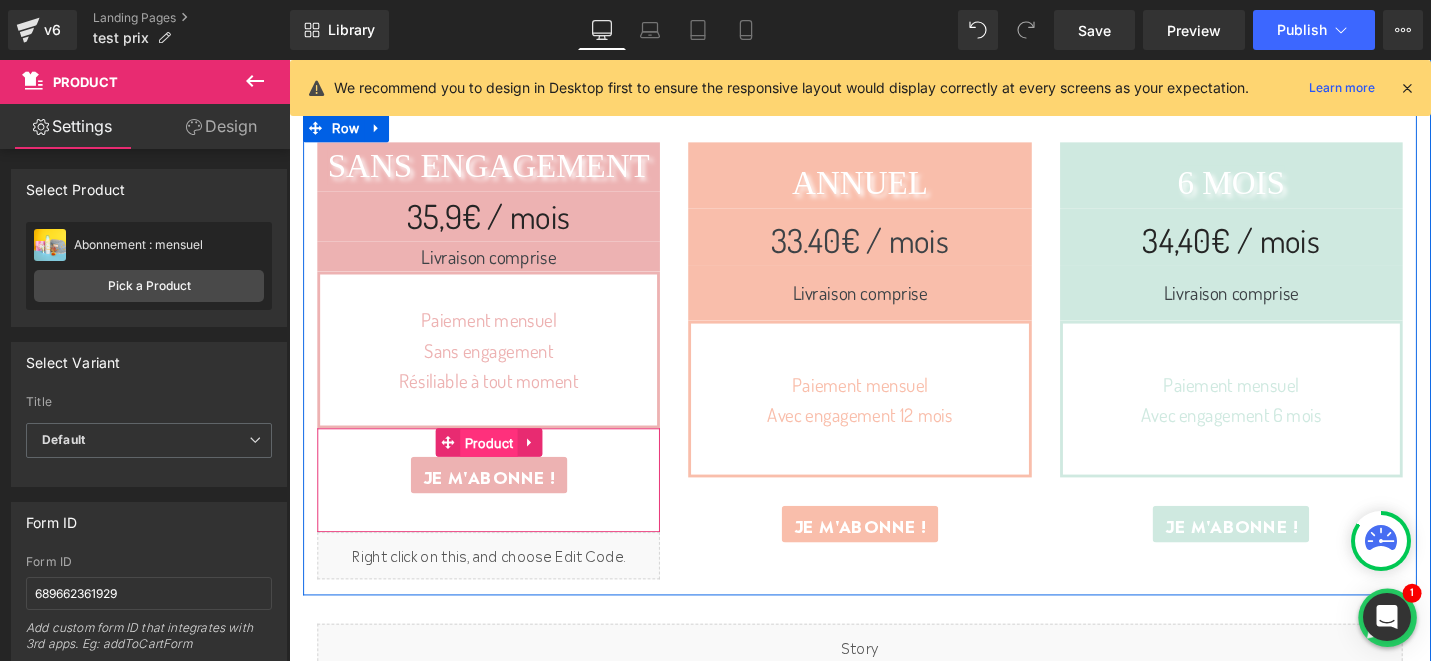 click on "Product" at bounding box center [500, 466] 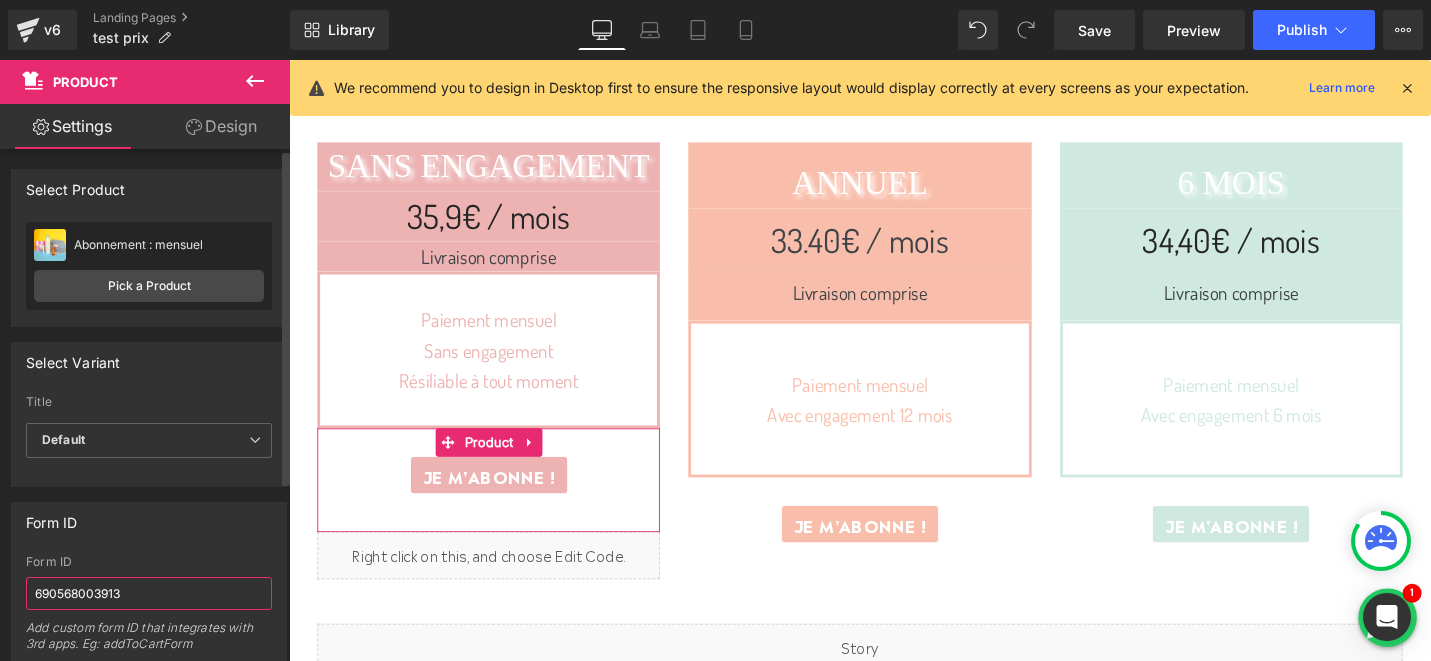 click on "690568003913" at bounding box center (149, 593) 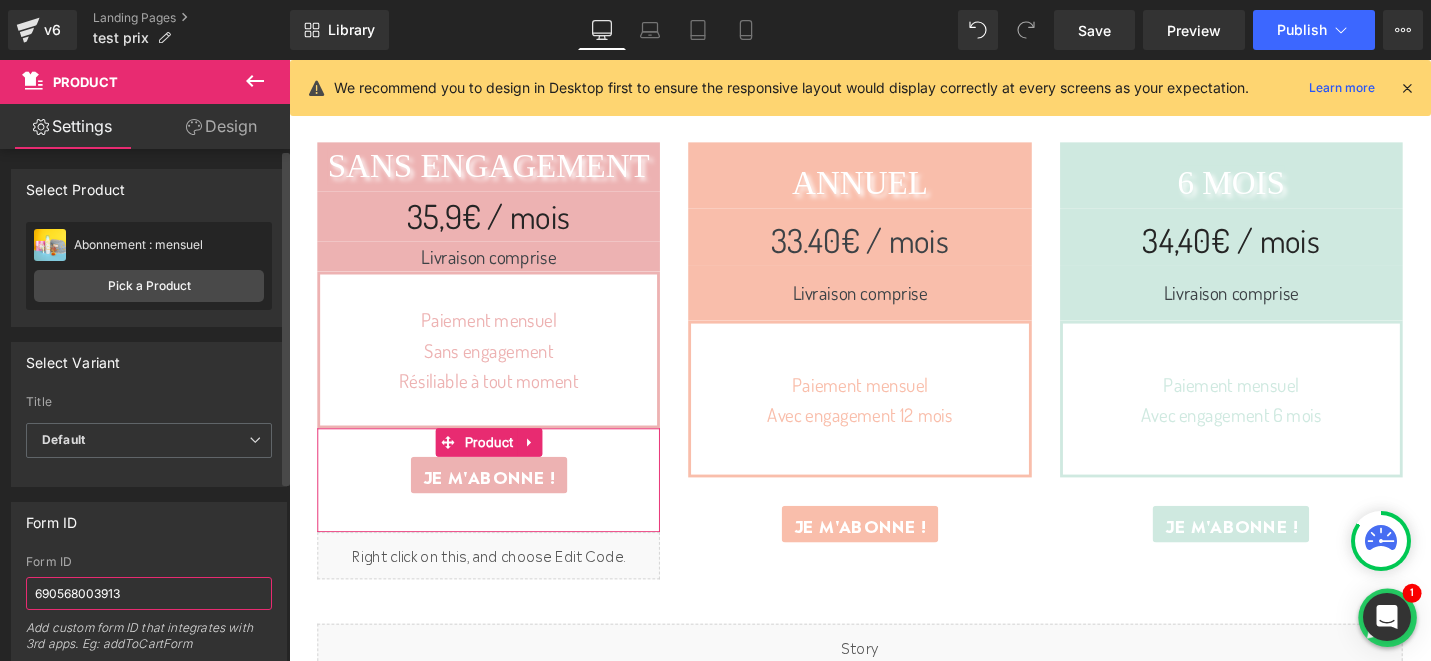 click on "690568003913" at bounding box center (149, 593) 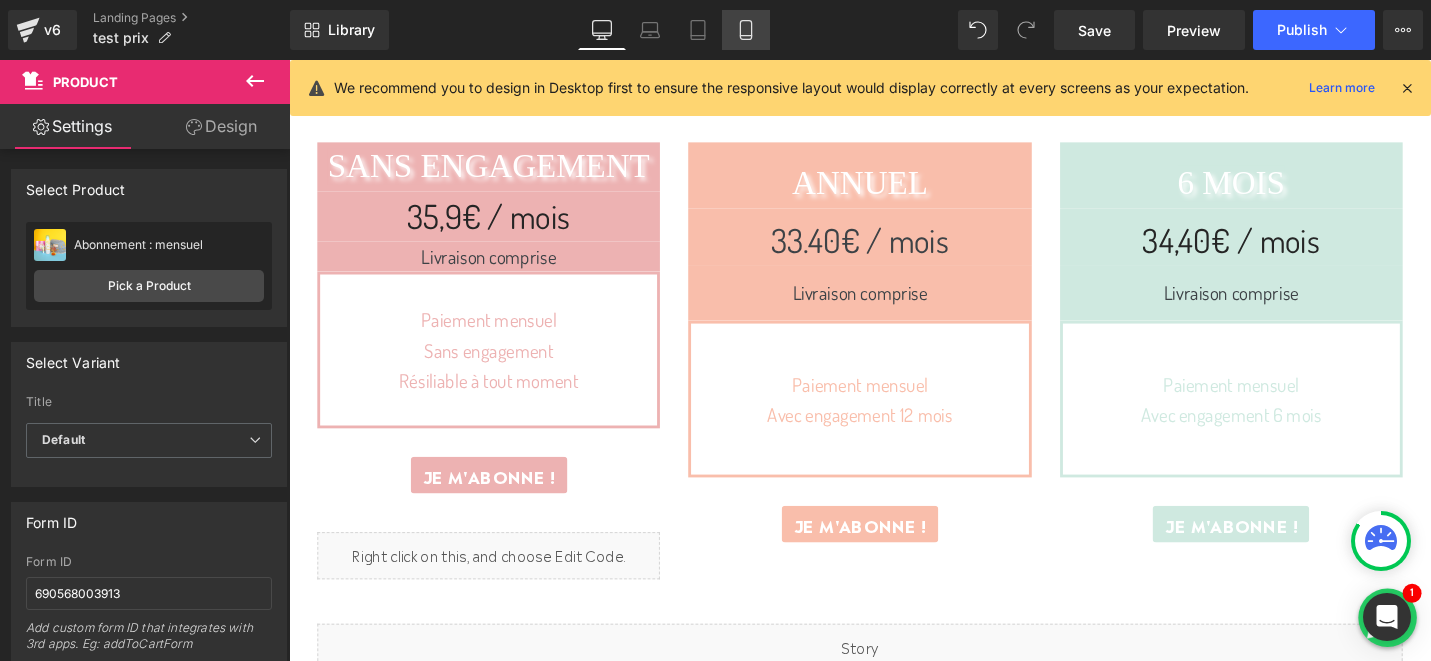 click 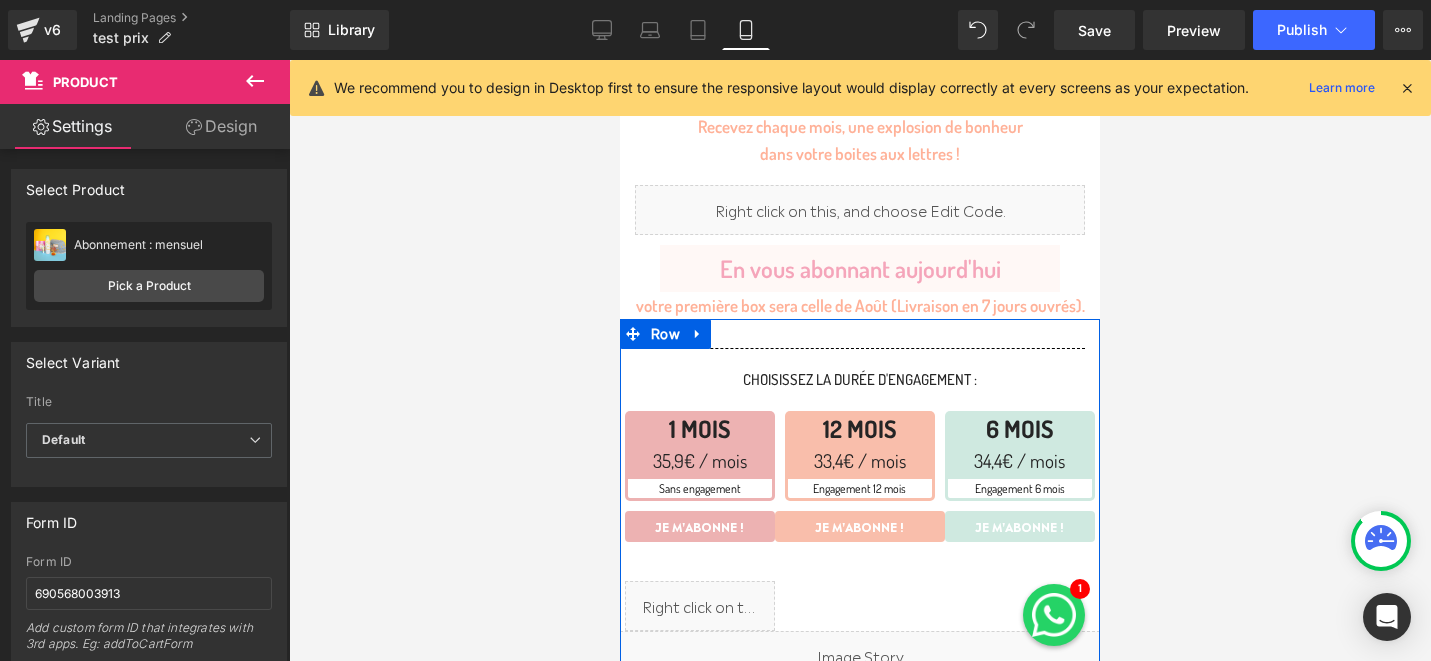 scroll, scrollTop: 167, scrollLeft: 0, axis: vertical 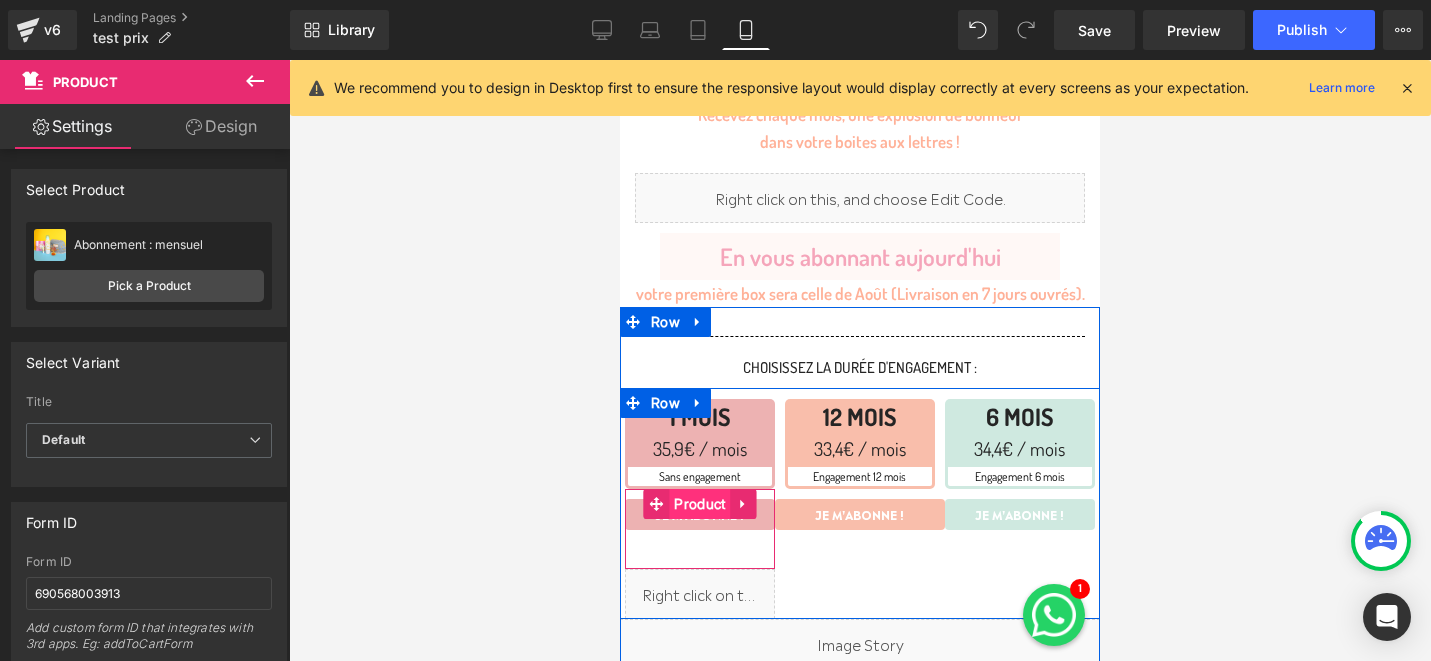 click on "Product" at bounding box center [699, 504] 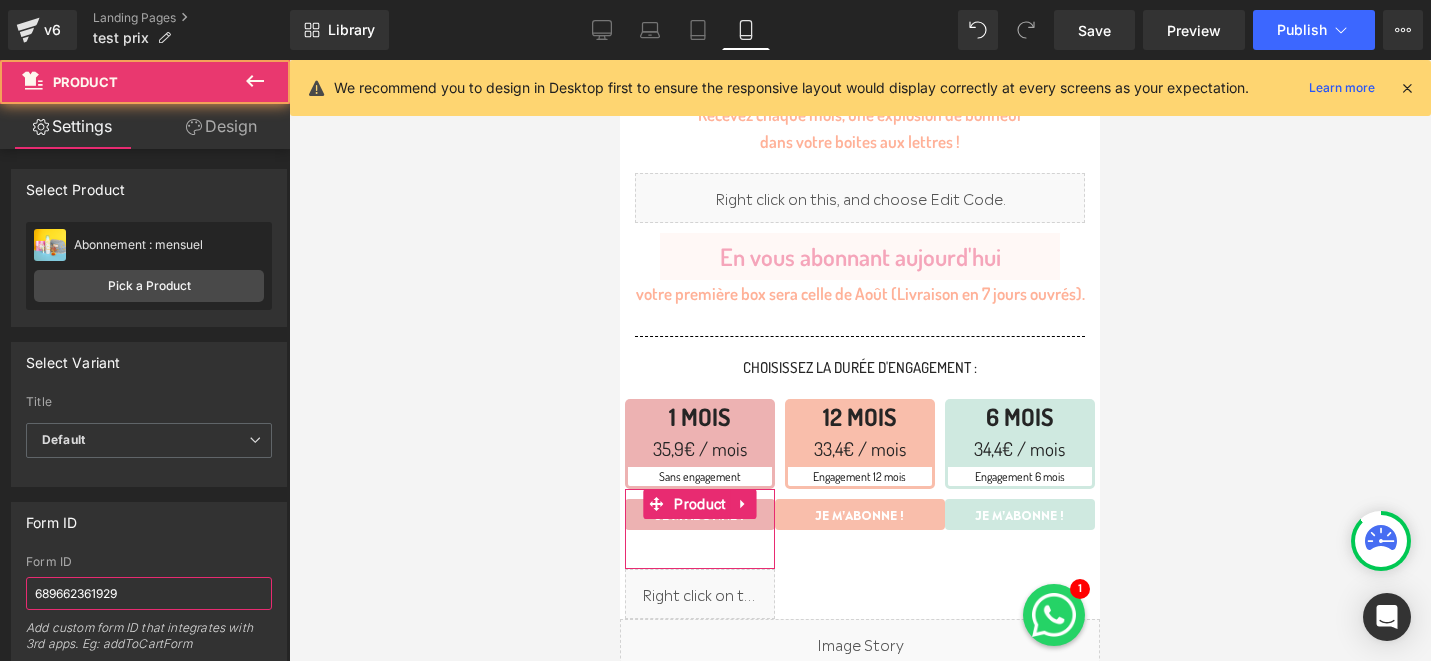 click on "689662361929" at bounding box center (149, 593) 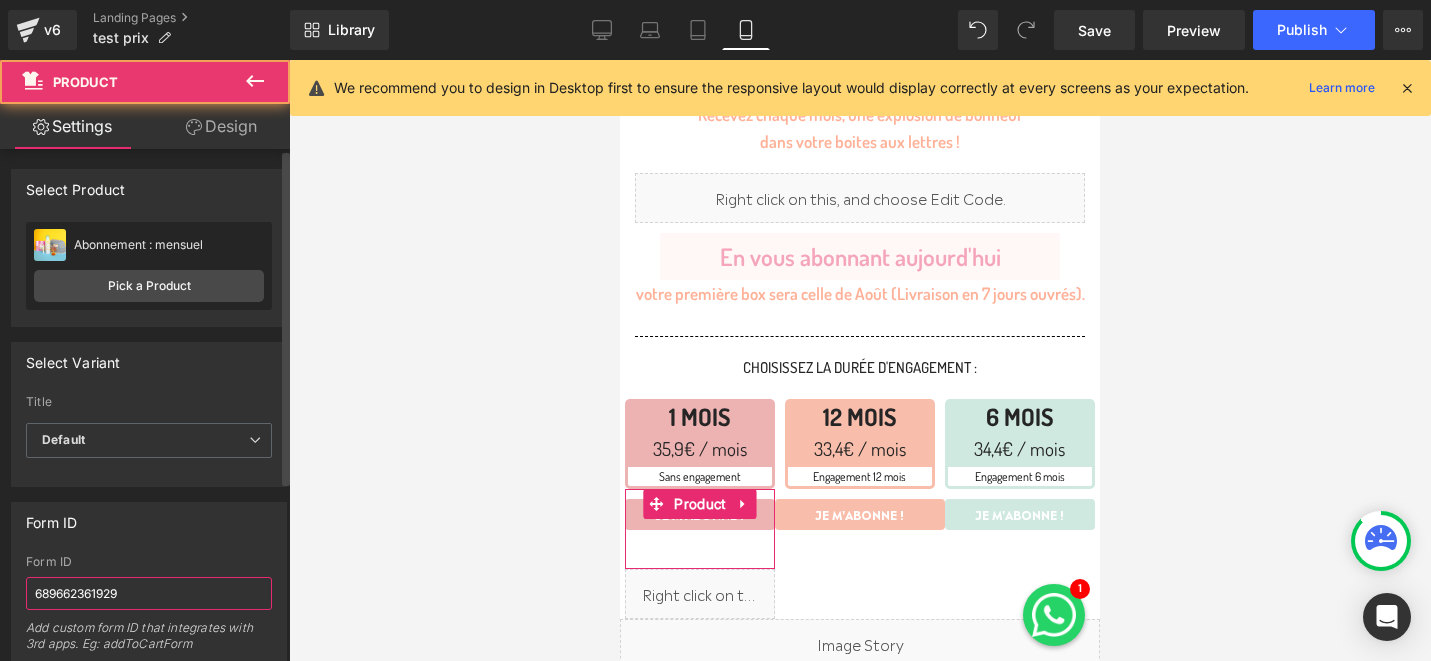click on "689662361929" at bounding box center [149, 593] 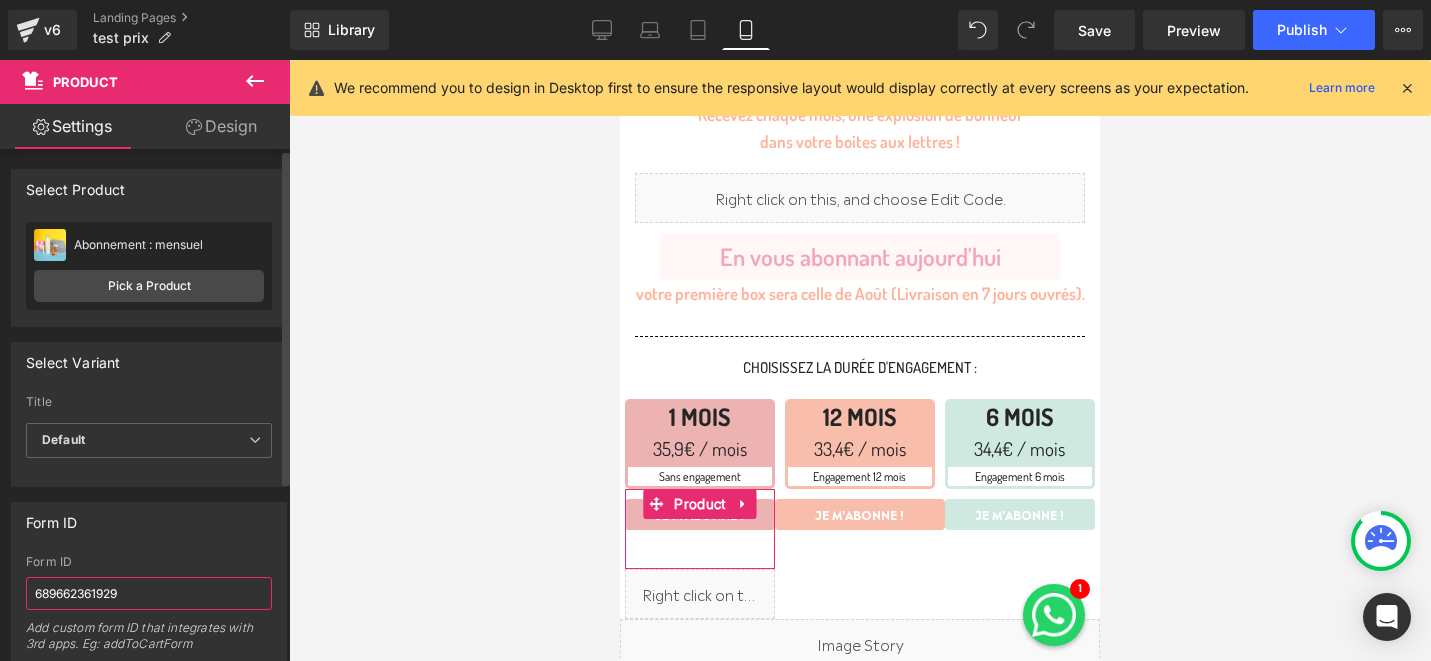 click on "689662361929" at bounding box center [149, 593] 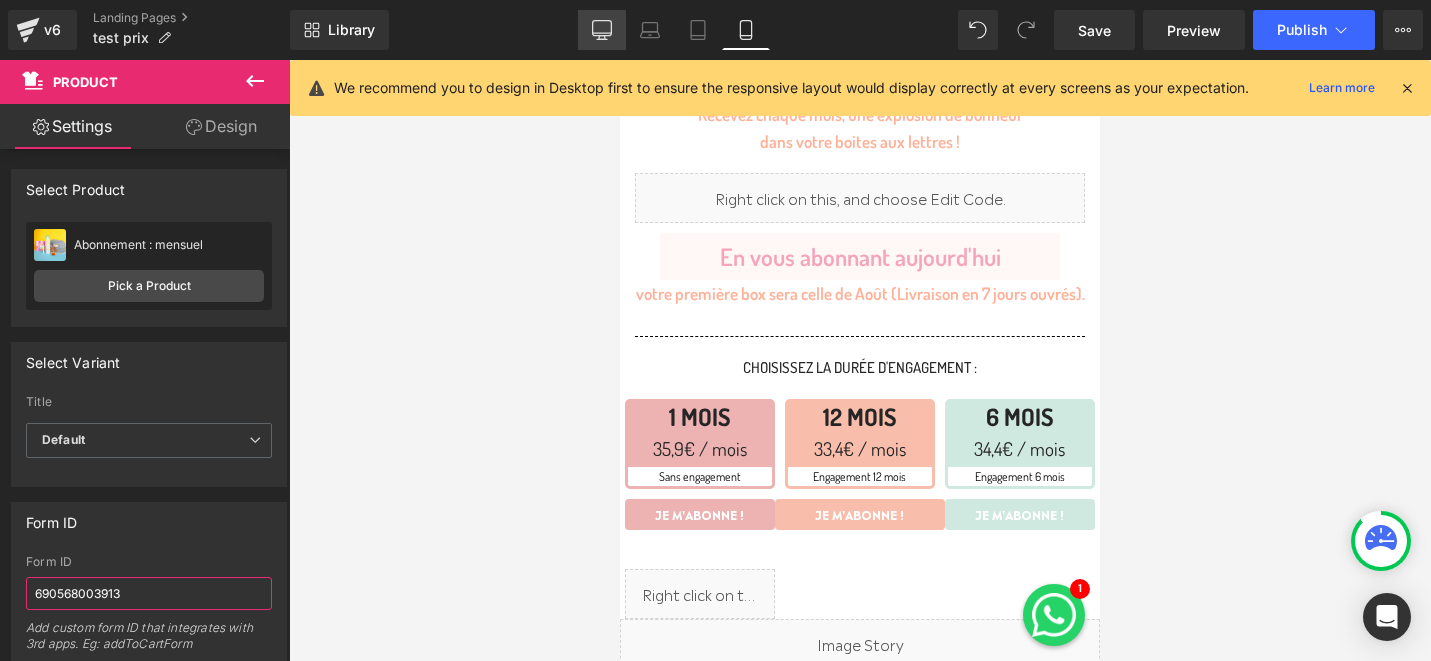 type on "690568003913" 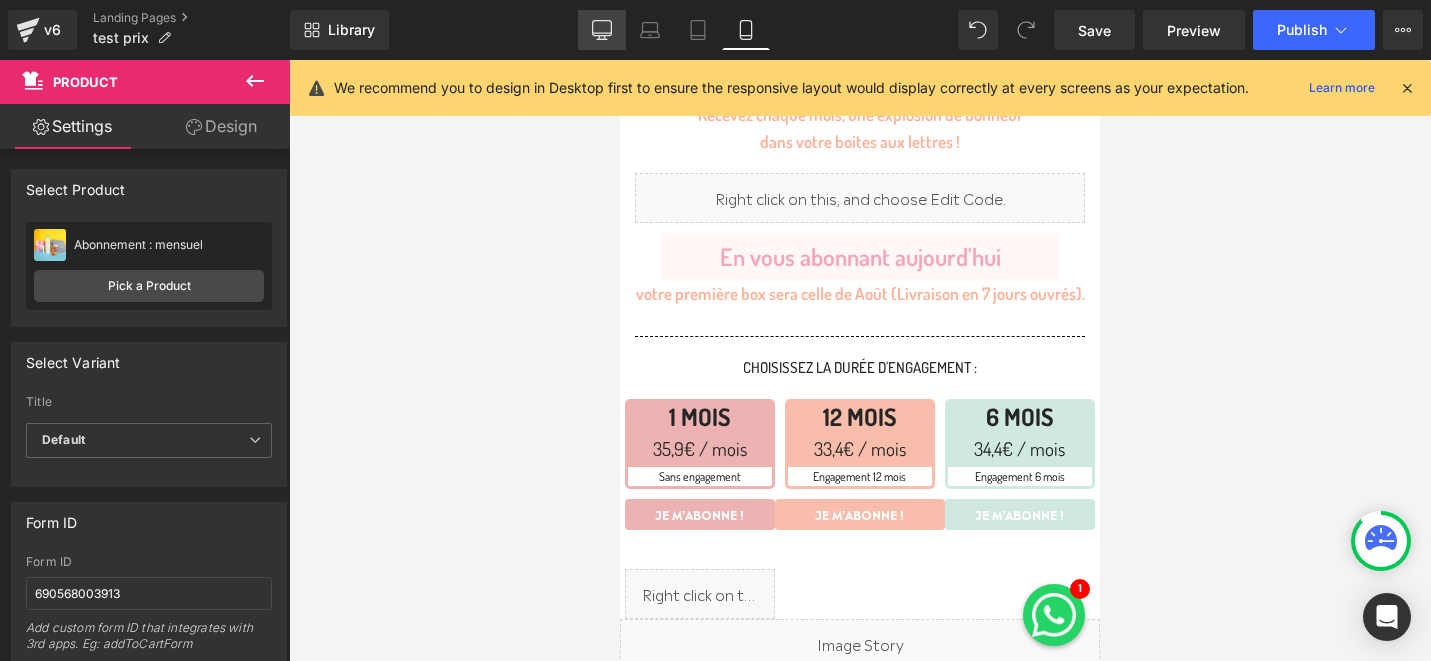 click on "Desktop" at bounding box center [602, 30] 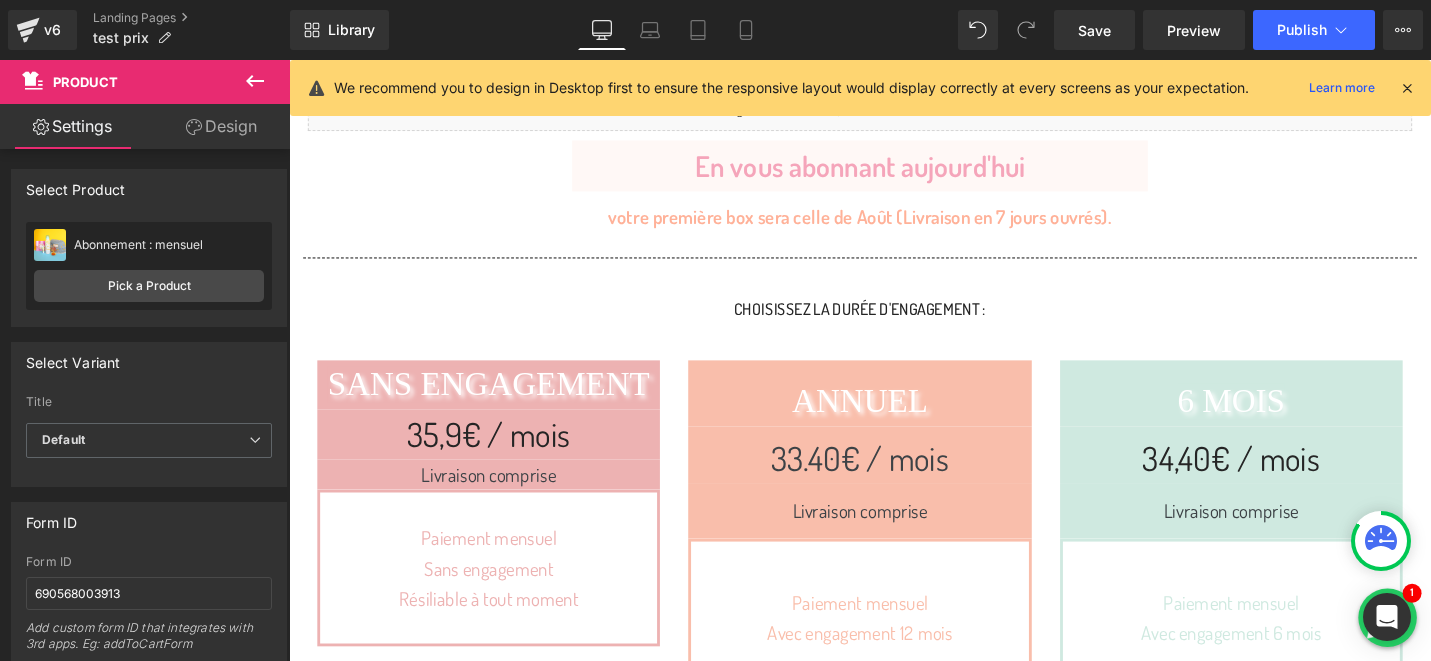 scroll, scrollTop: 551, scrollLeft: 0, axis: vertical 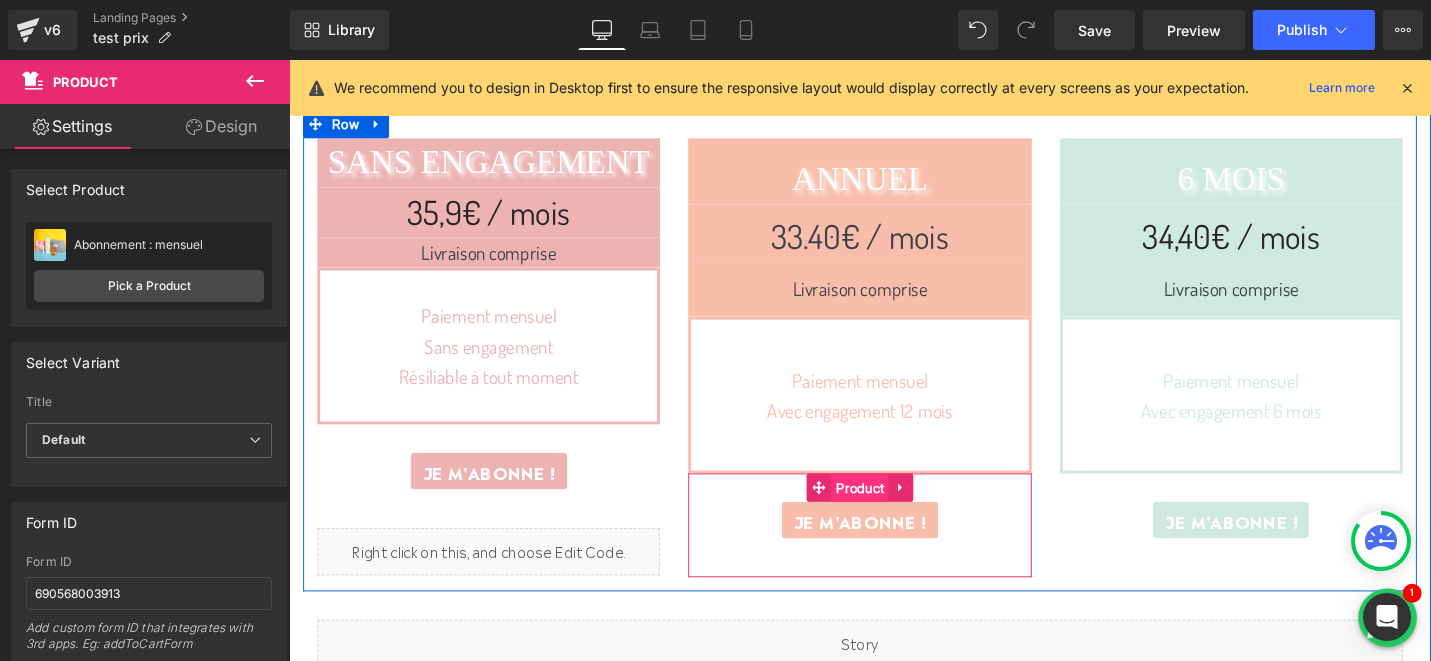 click on "Product" at bounding box center (893, 514) 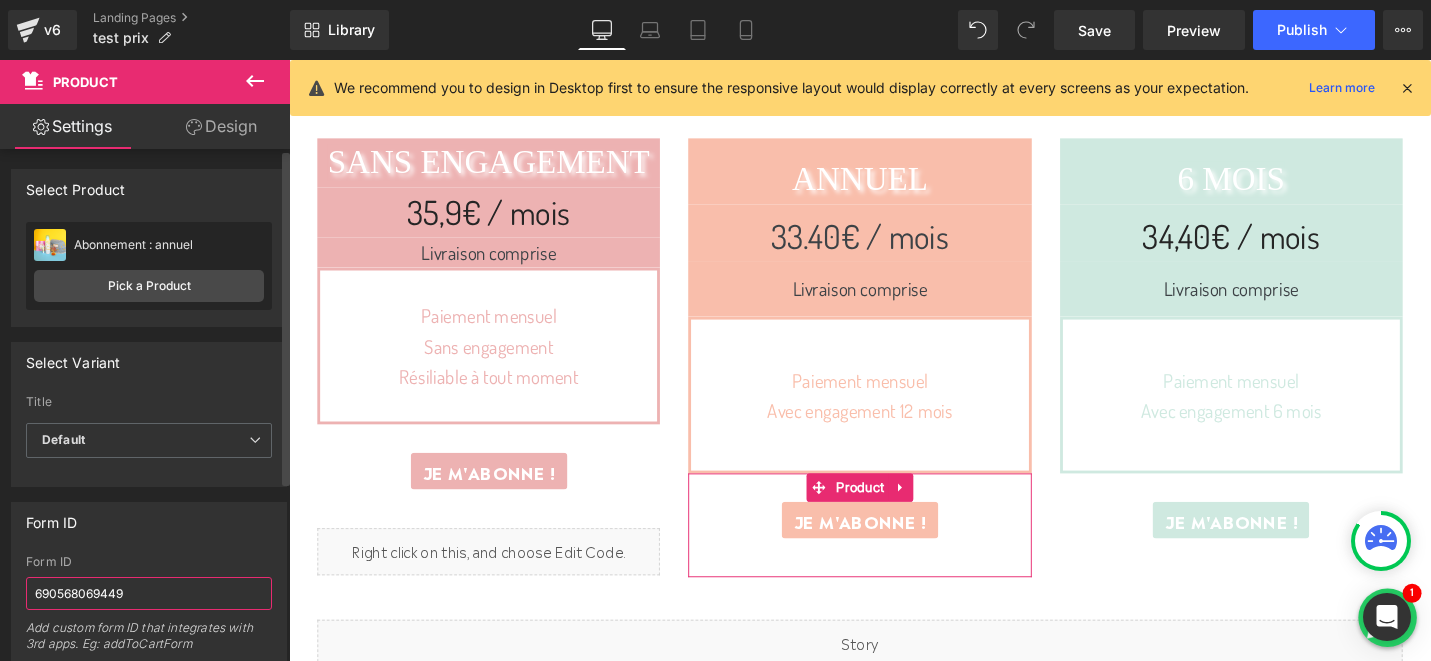 click on "[PHONE]" at bounding box center (149, 593) 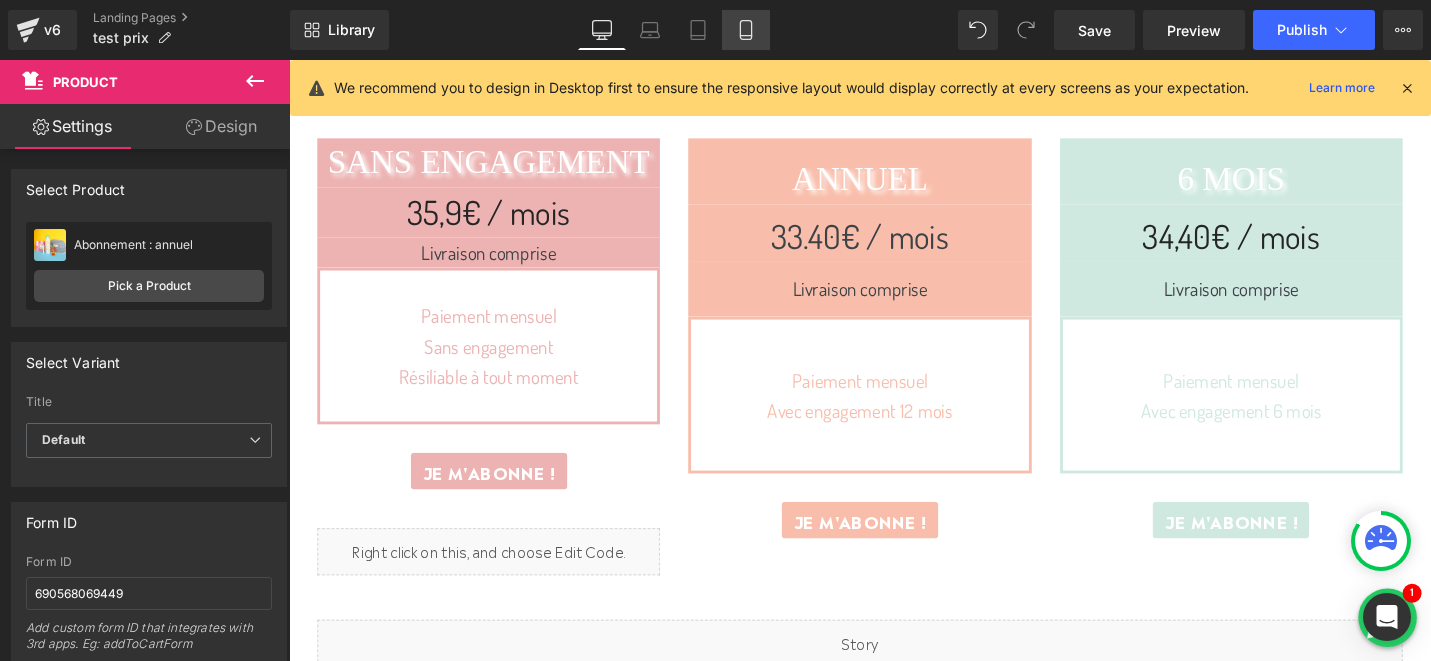click 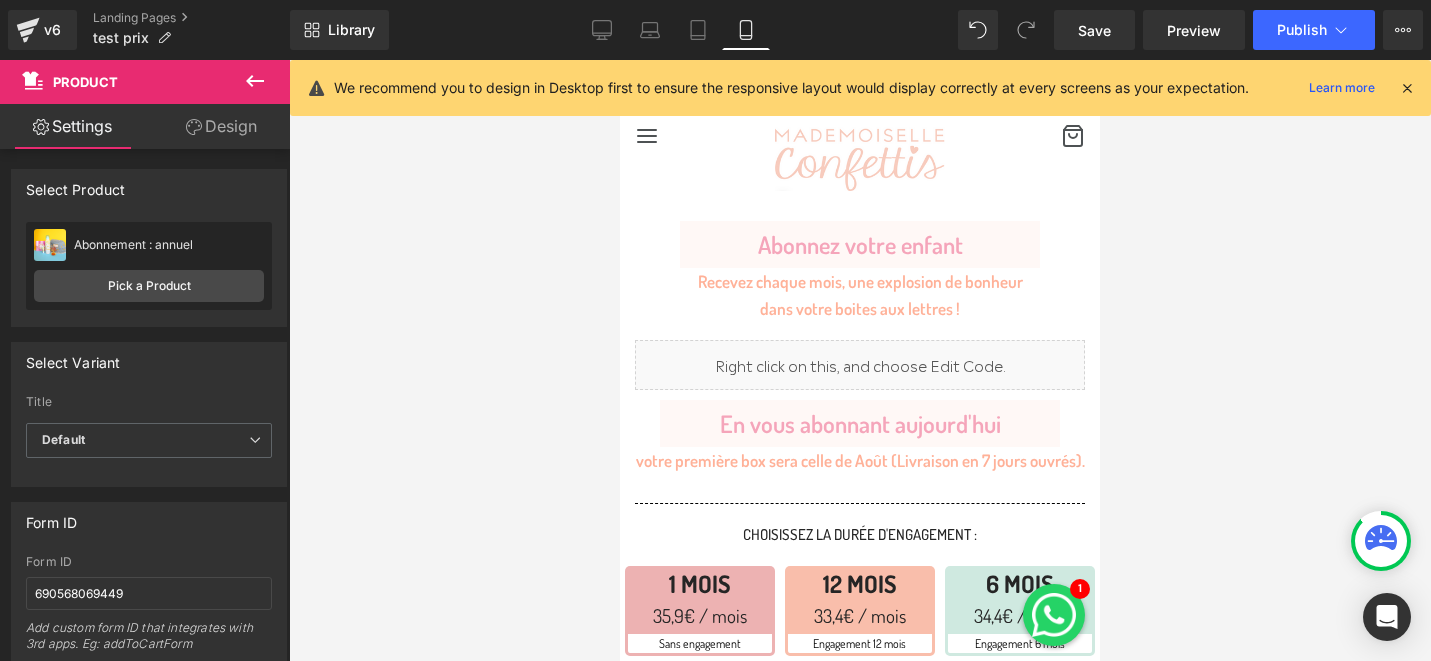 scroll, scrollTop: 288, scrollLeft: 0, axis: vertical 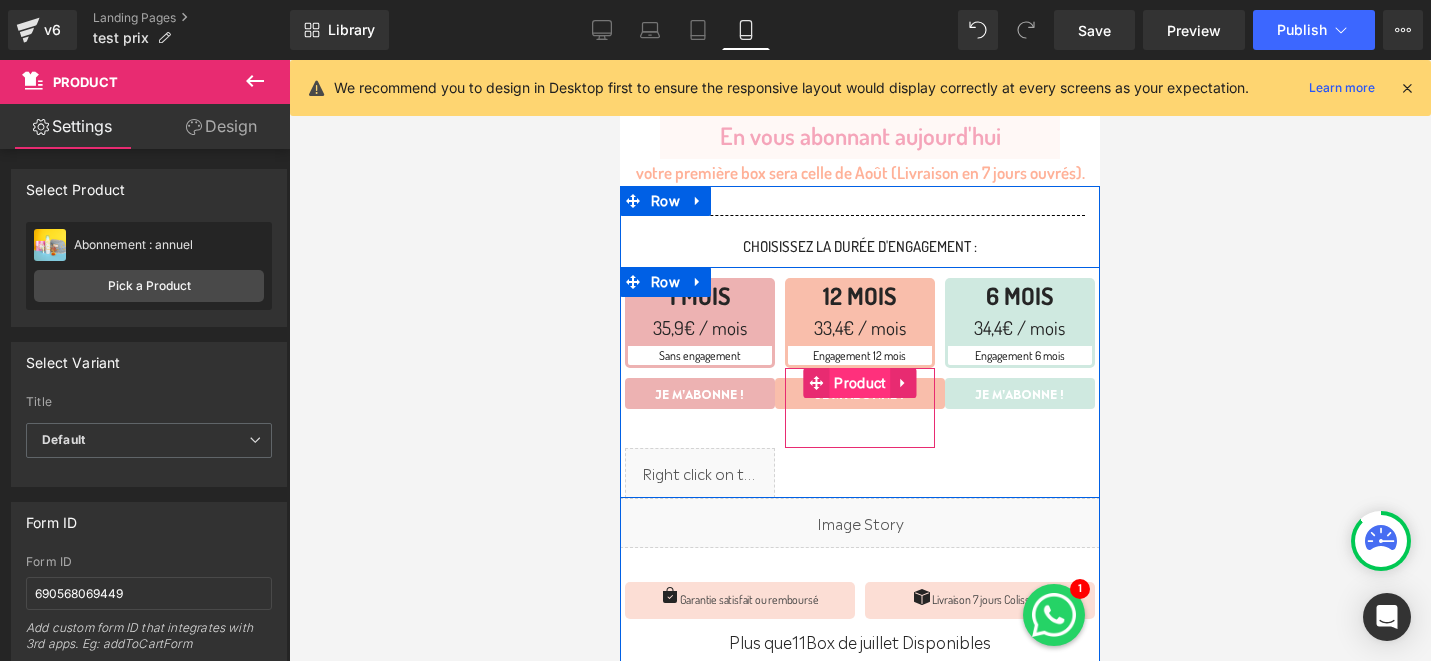 click on "Product" at bounding box center [859, 383] 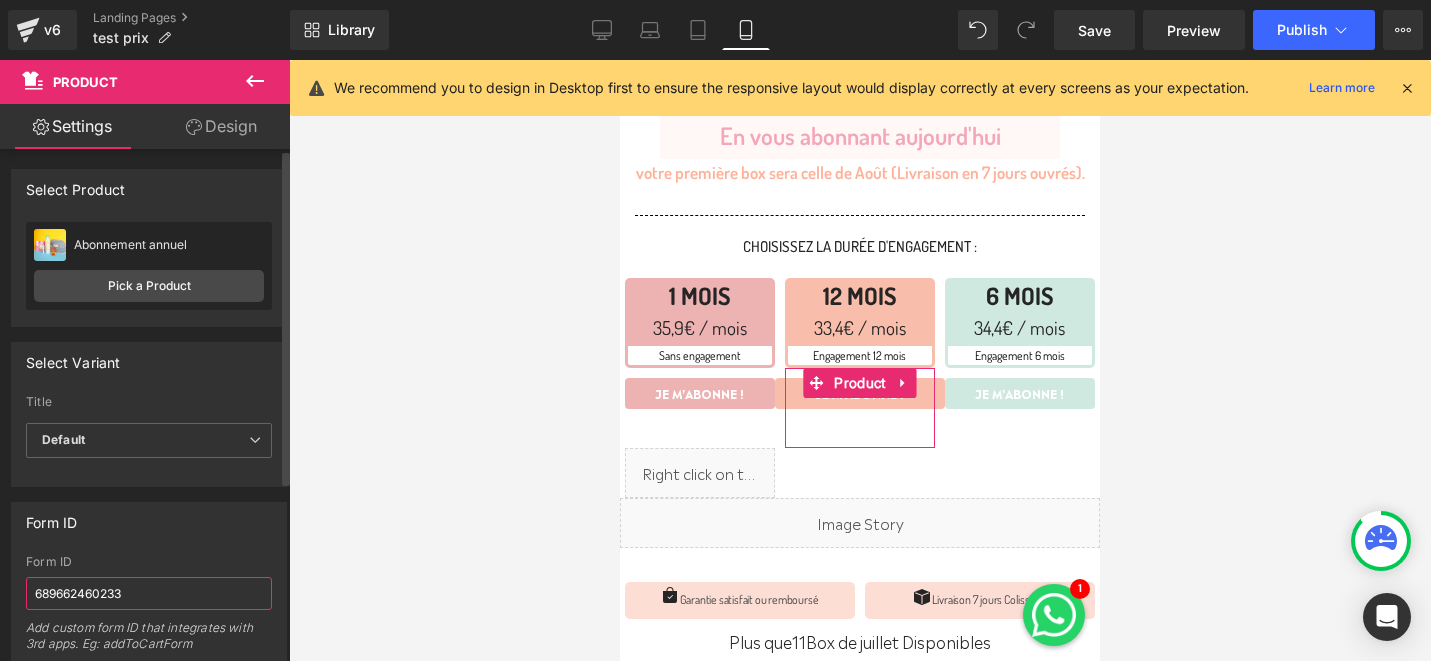 click on "[PHONE]" at bounding box center [149, 593] 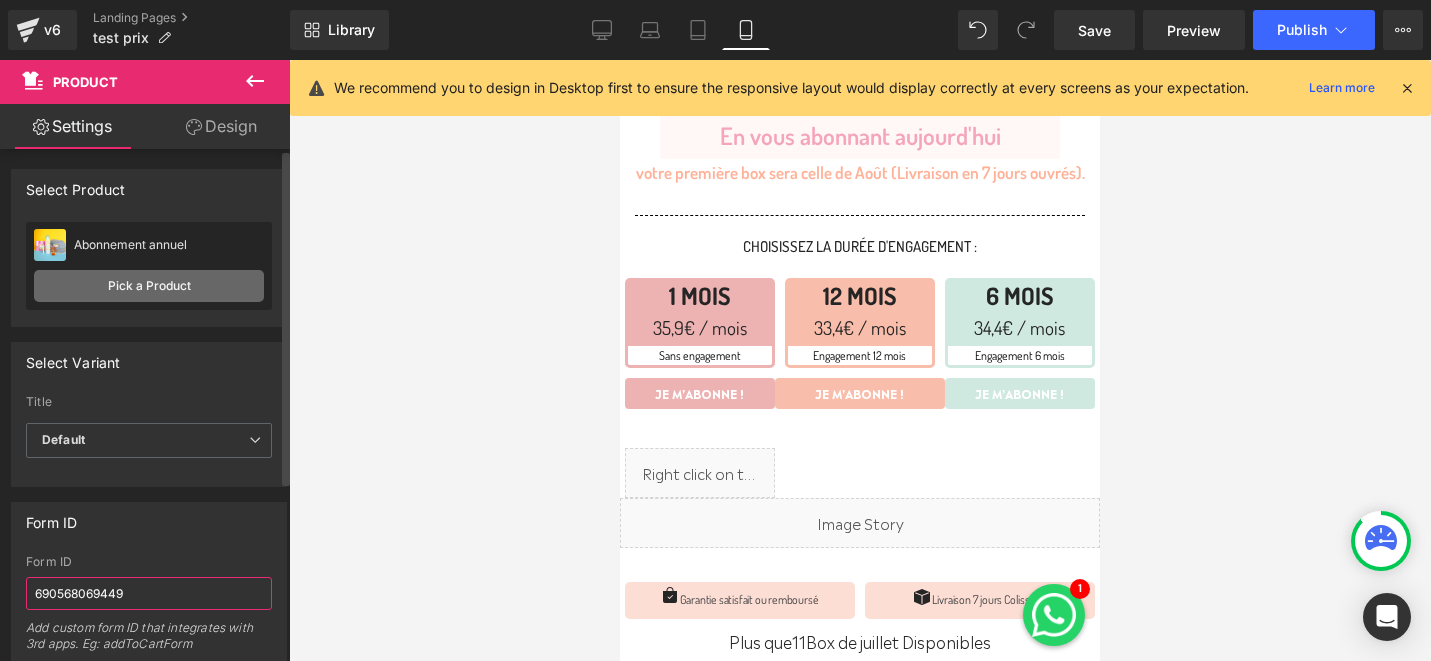 type on "[PHONE]" 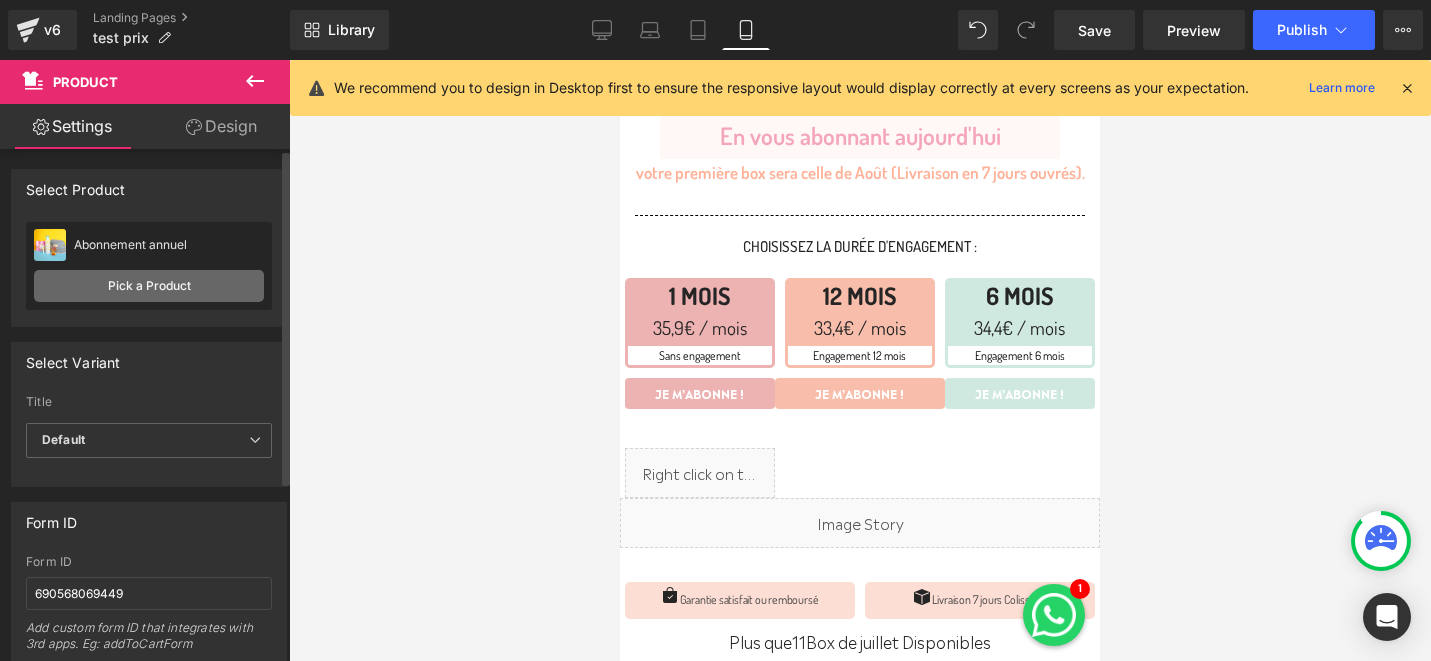 click on "Pick a Product" at bounding box center (149, 286) 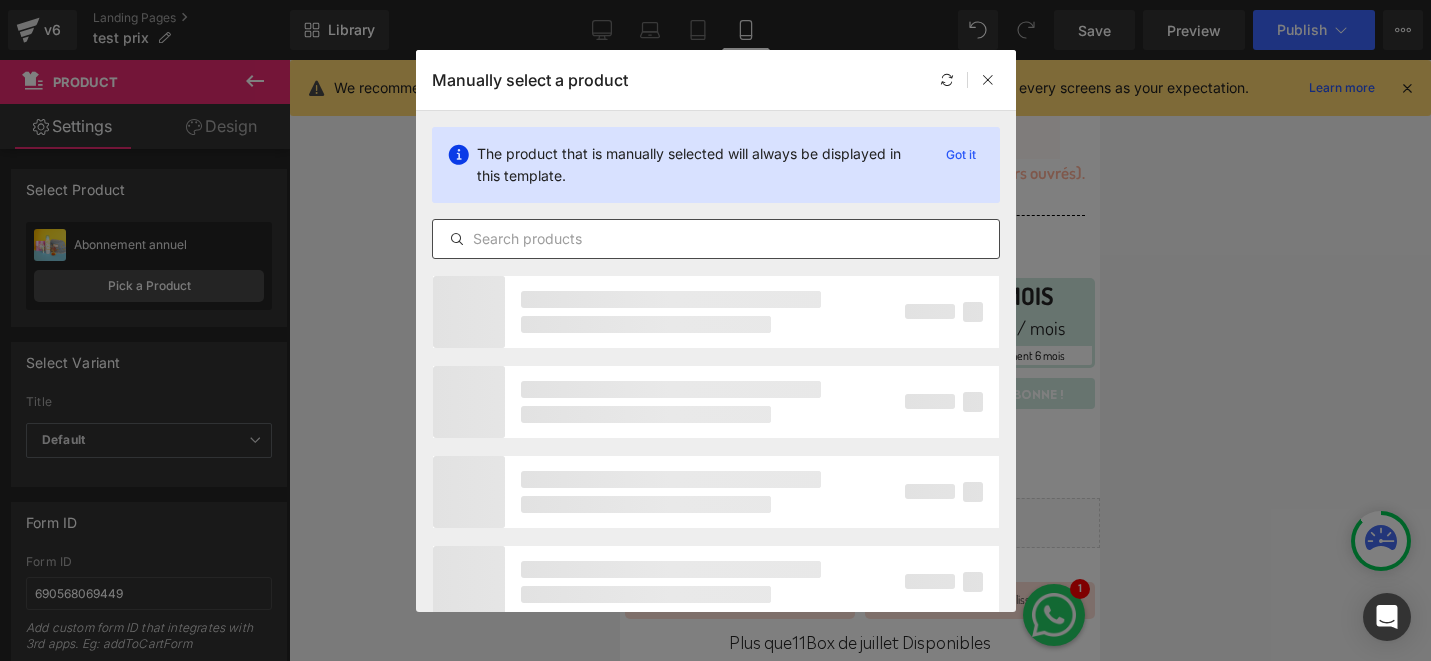 click at bounding box center [716, 239] 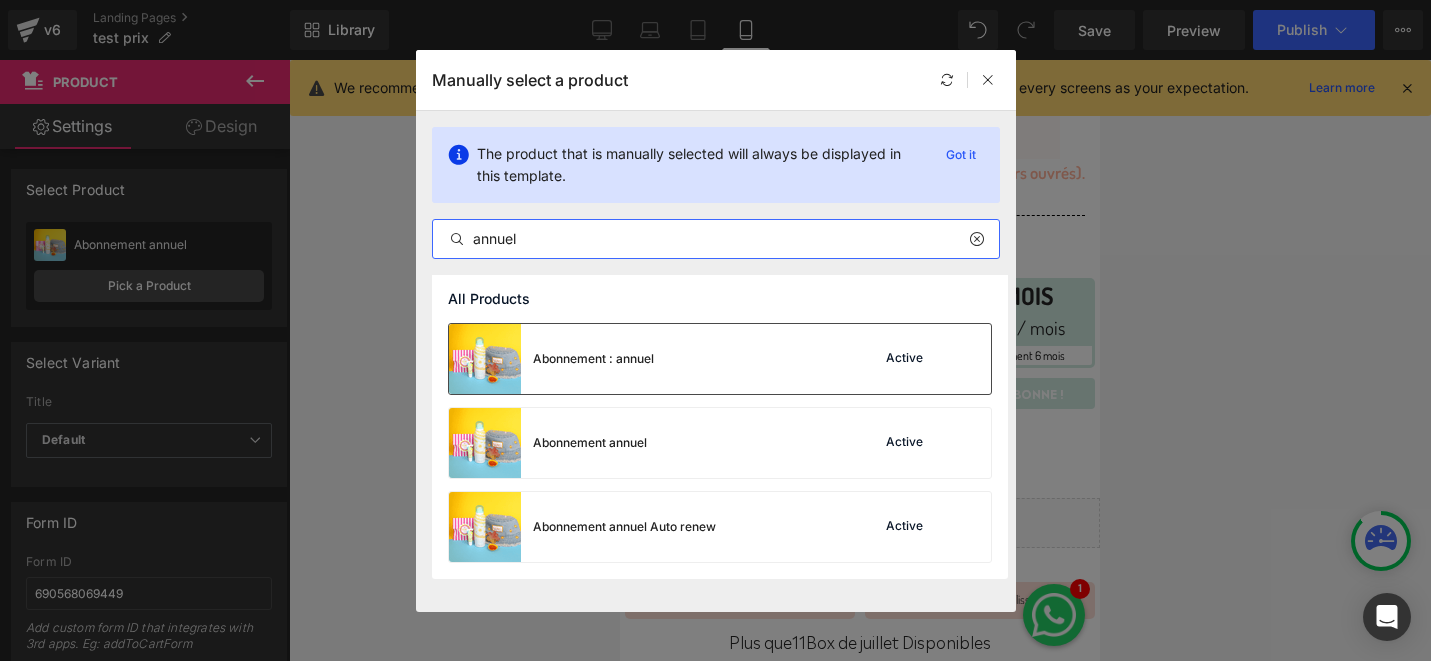 type on "annuel" 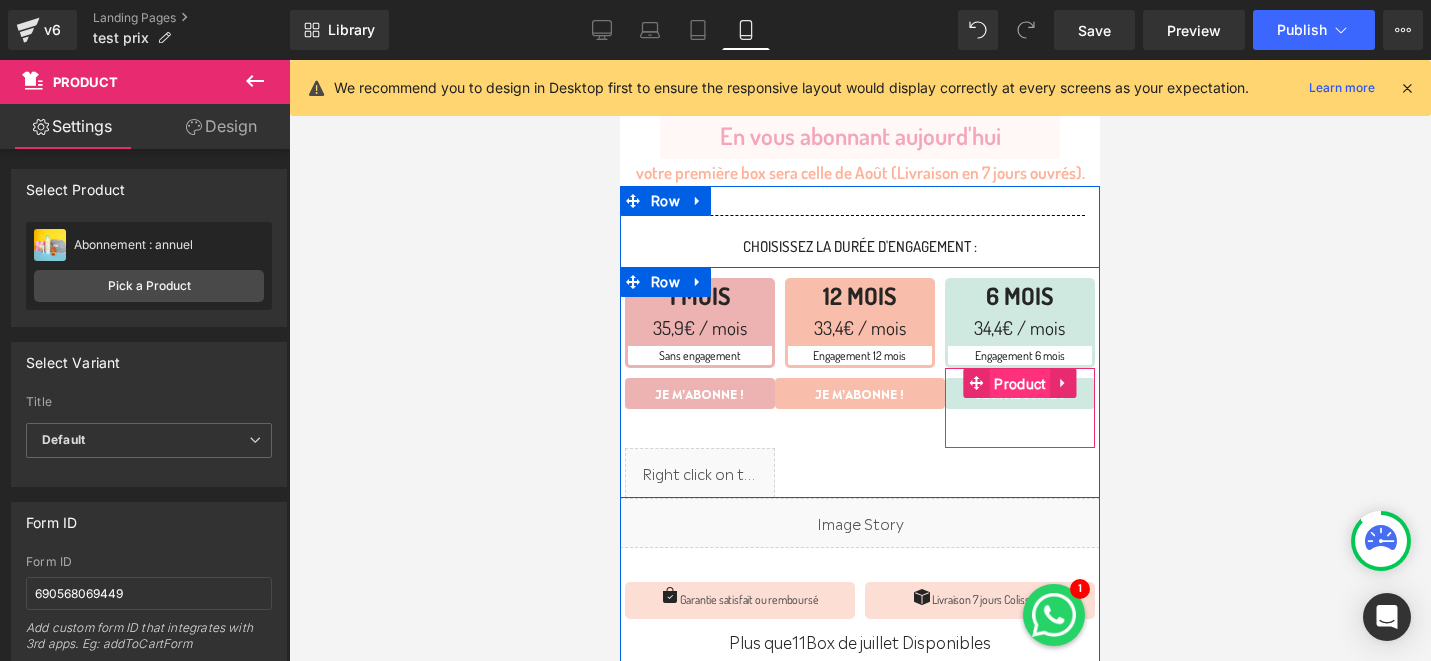 click on "Product" at bounding box center (1019, 384) 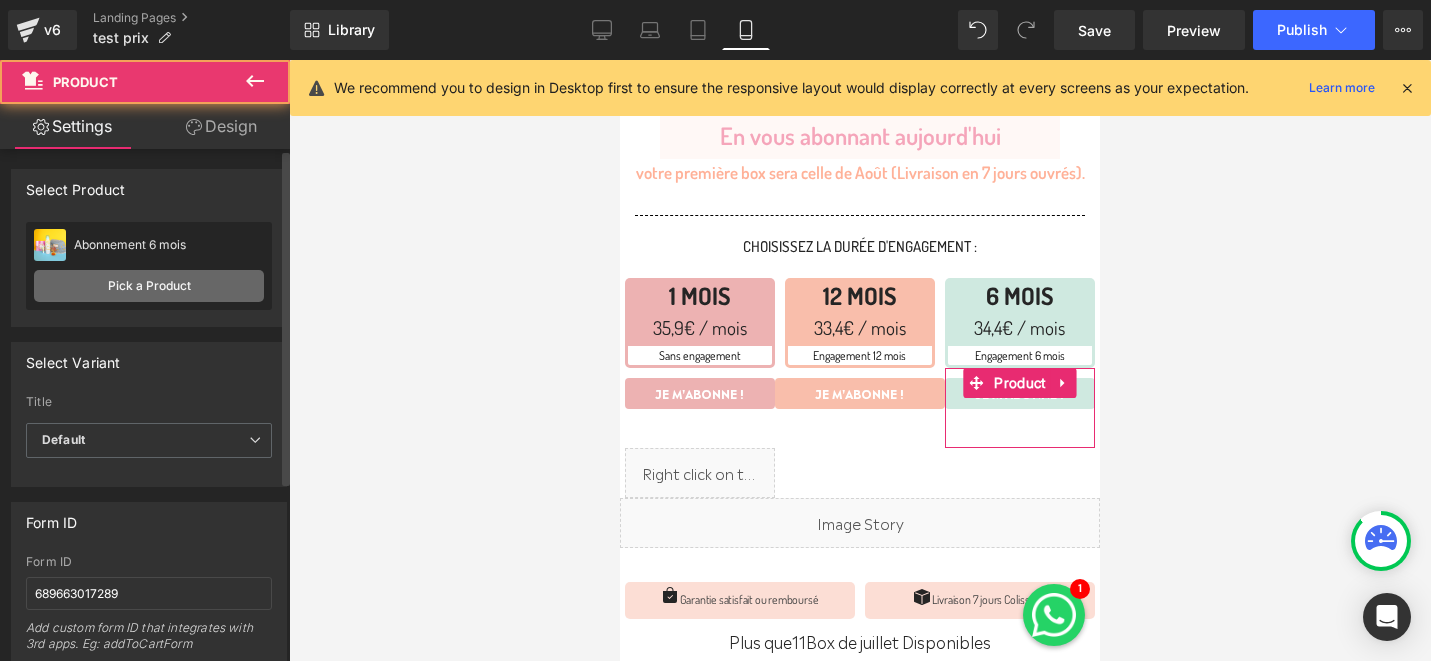 click on "Pick a Product" at bounding box center (149, 286) 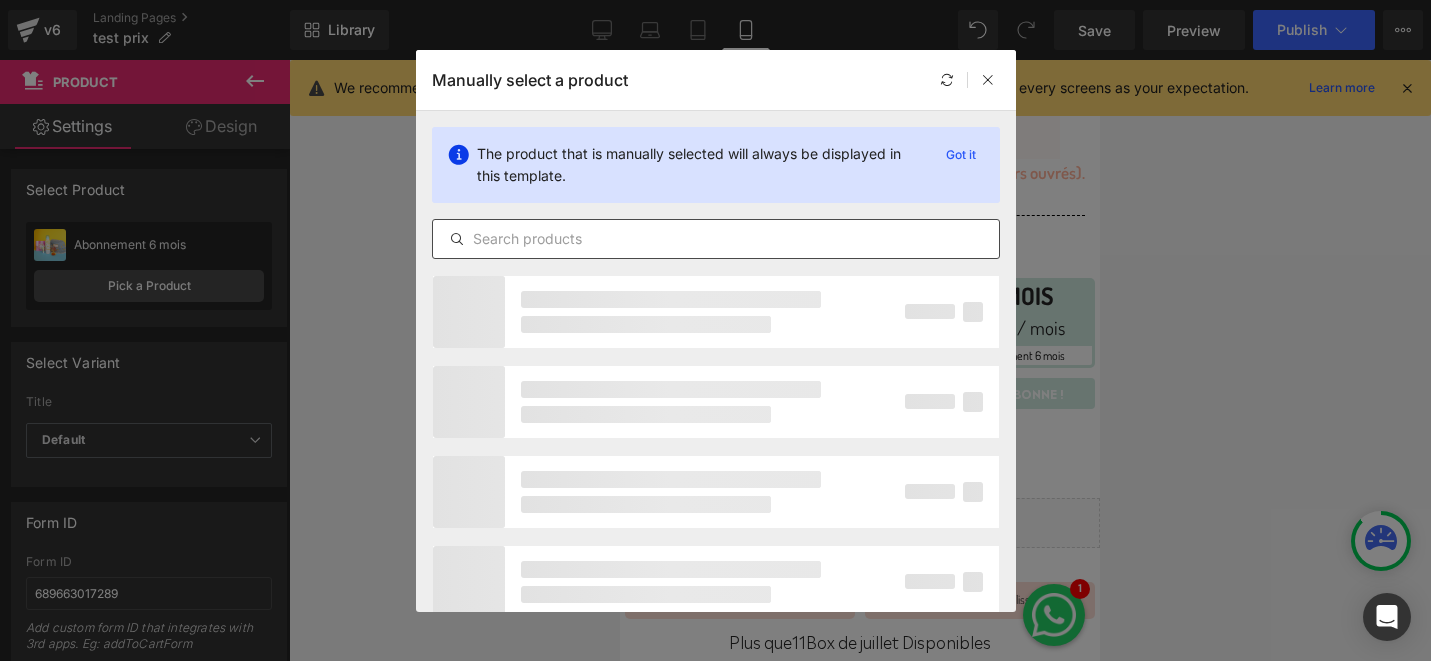 click at bounding box center (716, 239) 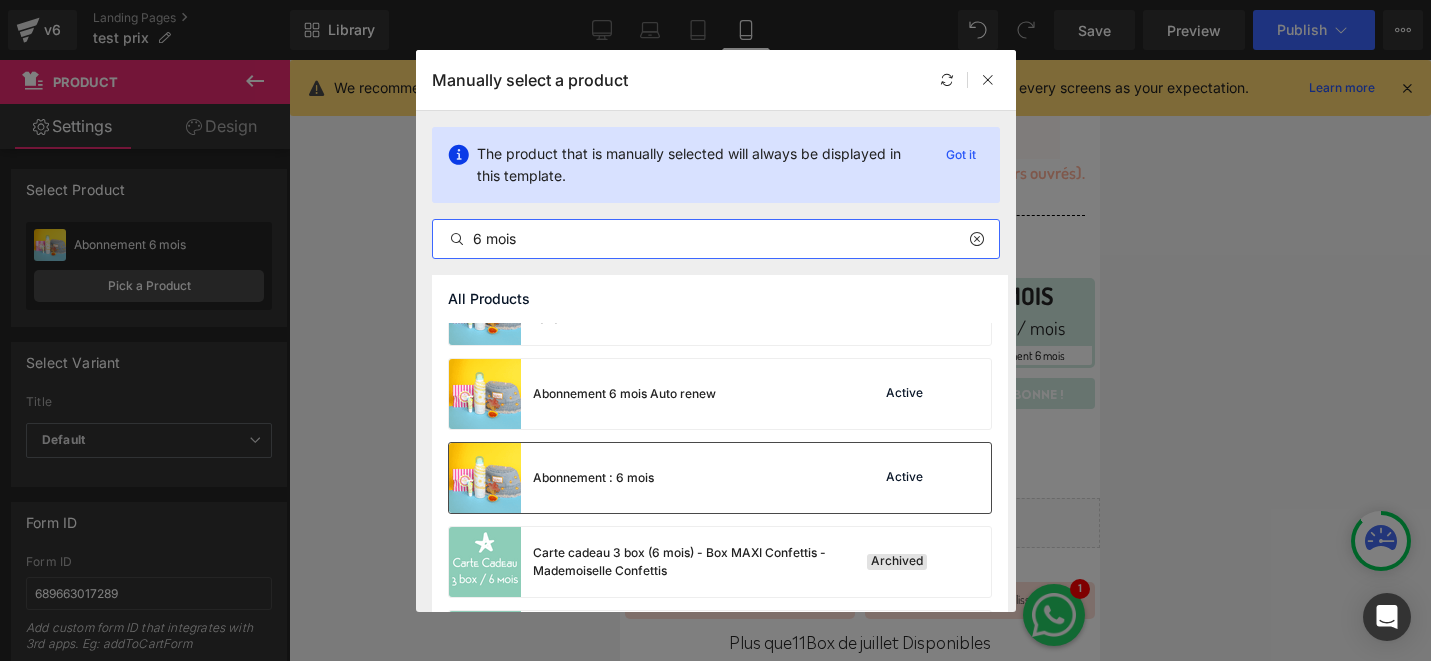 scroll, scrollTop: 485, scrollLeft: 0, axis: vertical 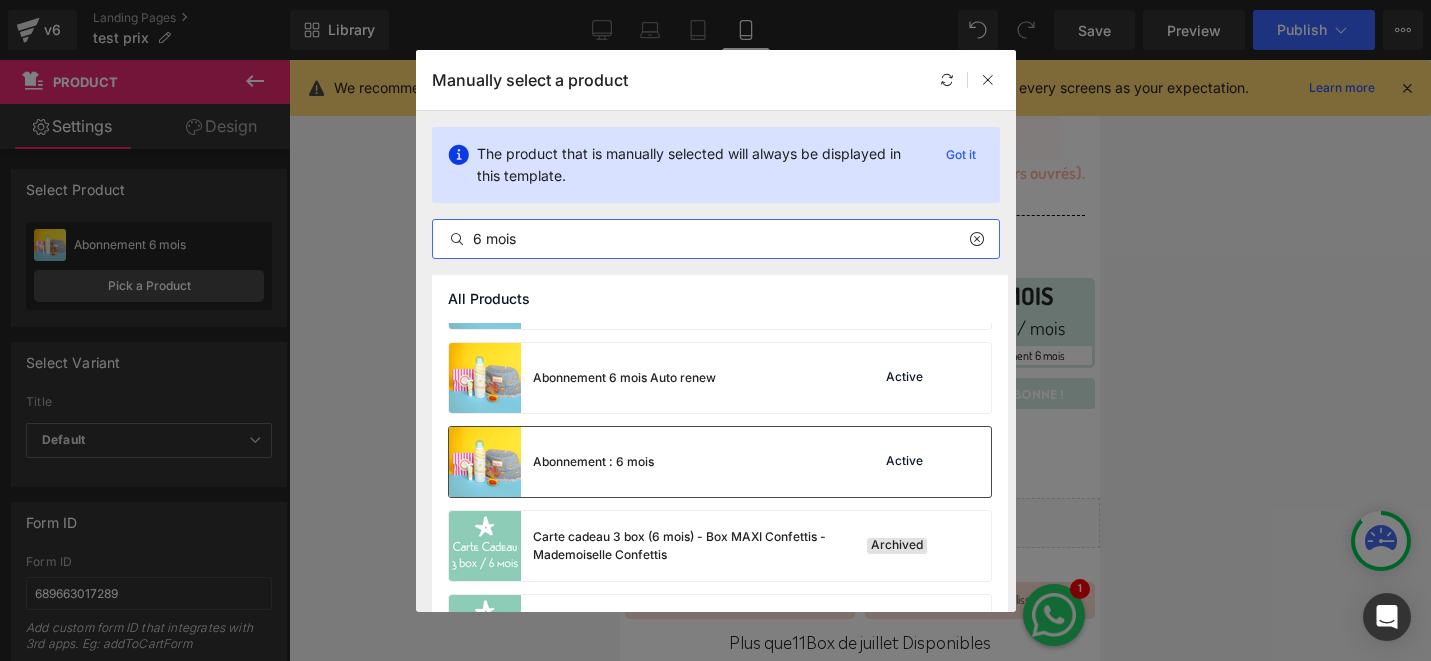 type on "6 mois" 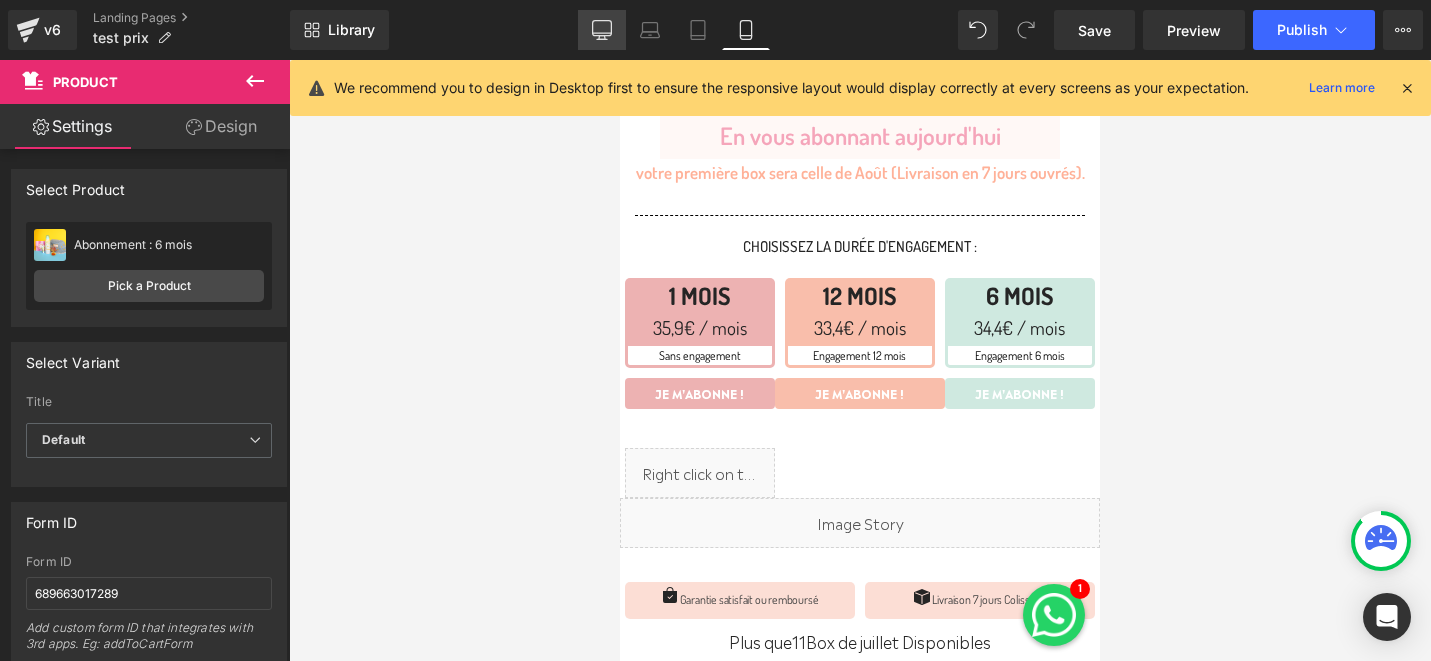 click 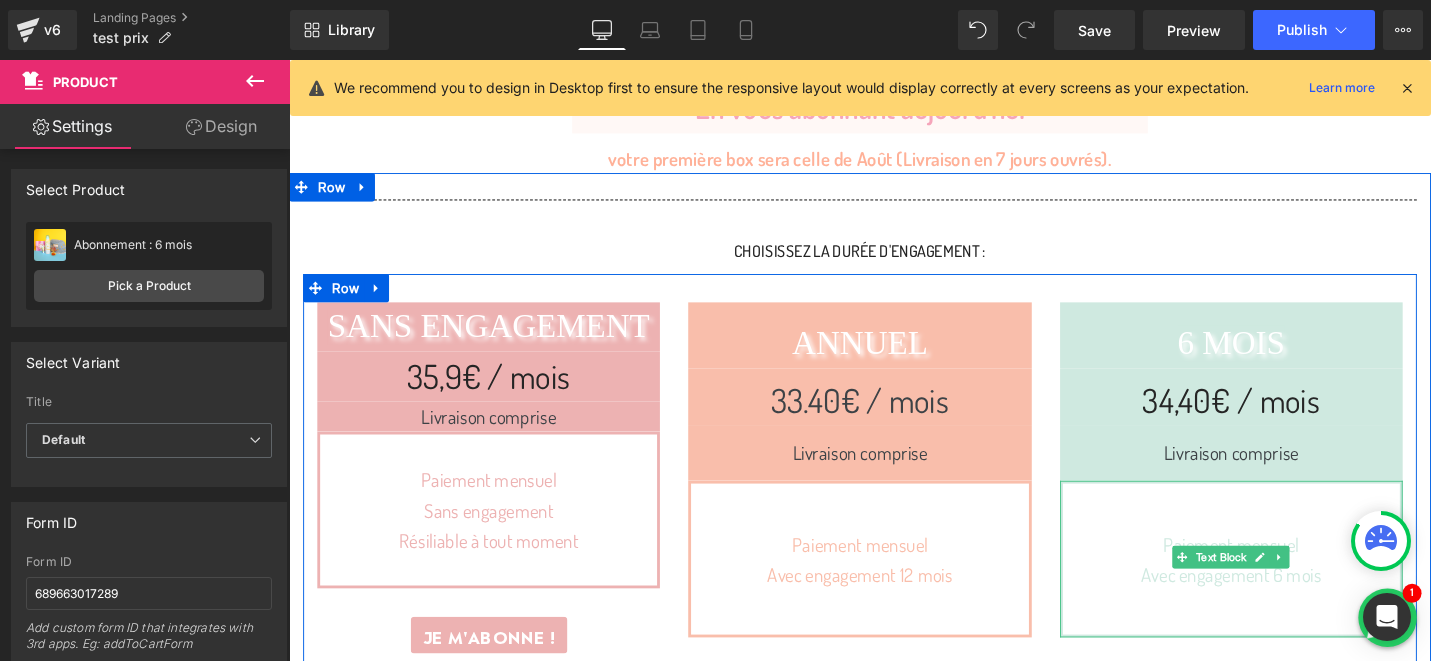 scroll, scrollTop: 633, scrollLeft: 0, axis: vertical 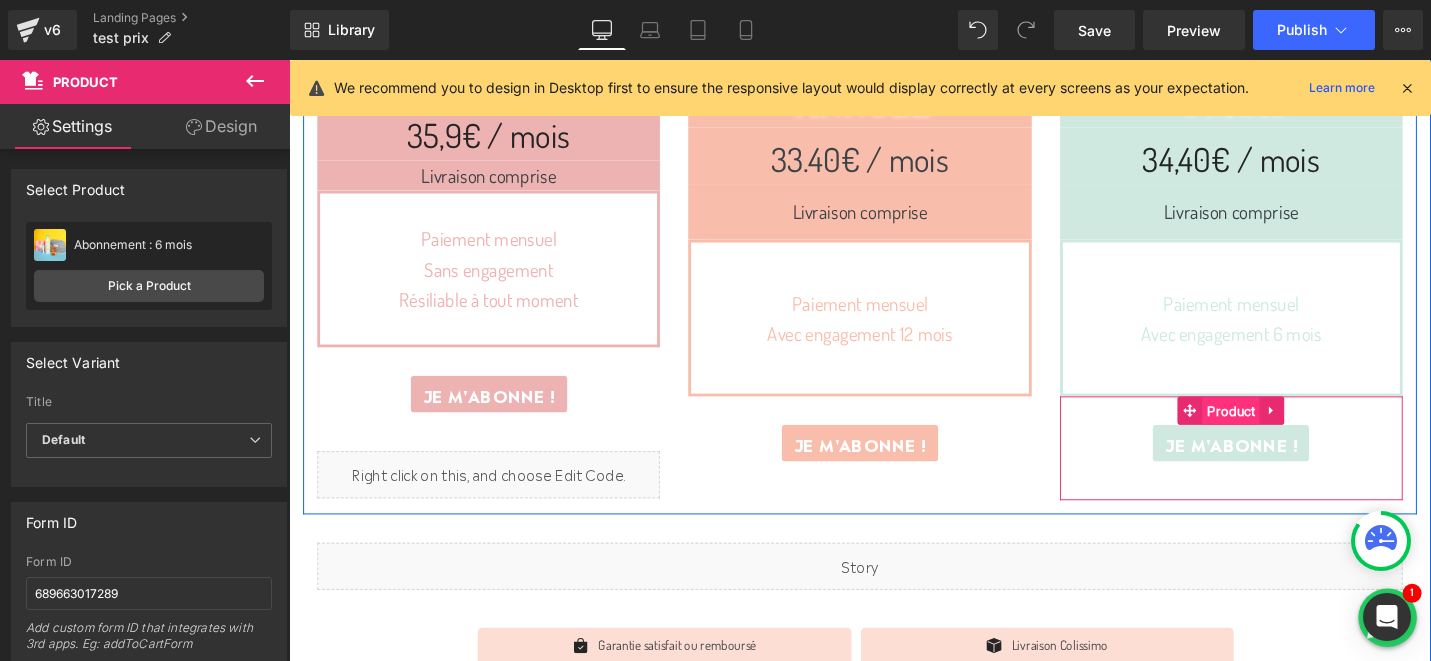 click on "Product" at bounding box center (1287, 432) 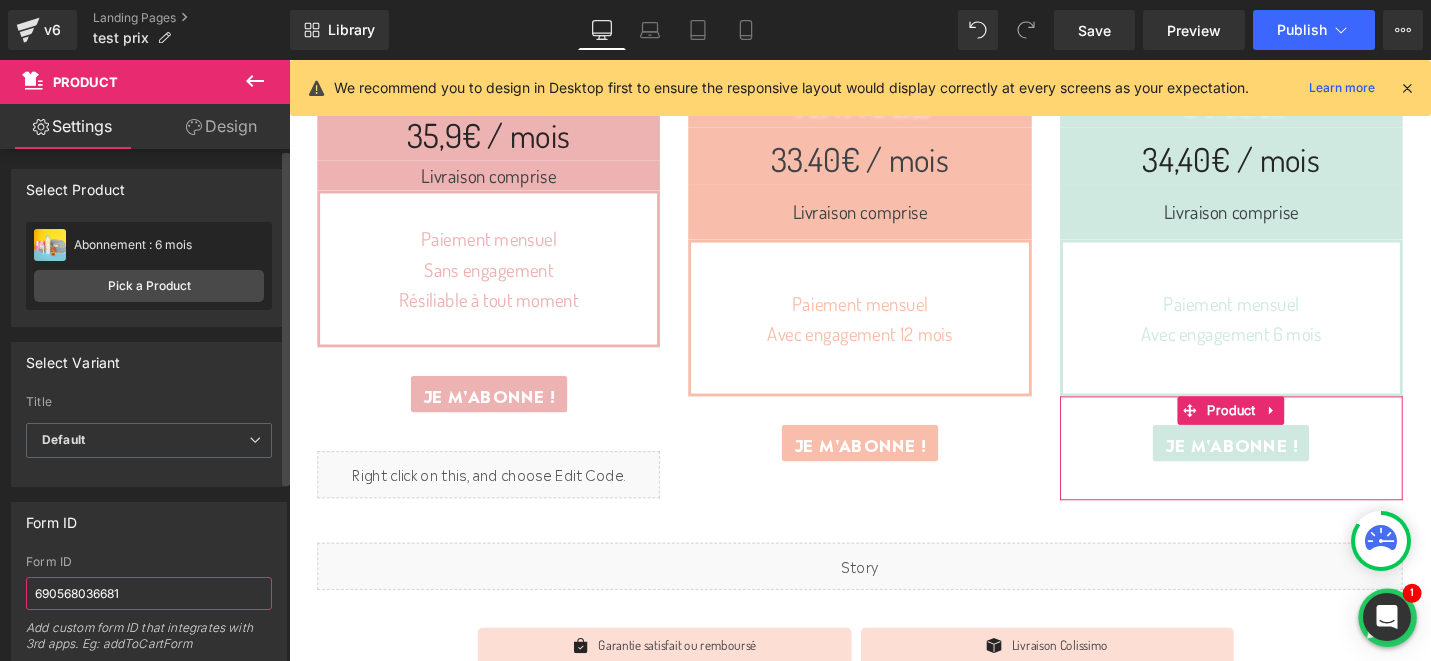 click on "690568036681" at bounding box center (149, 593) 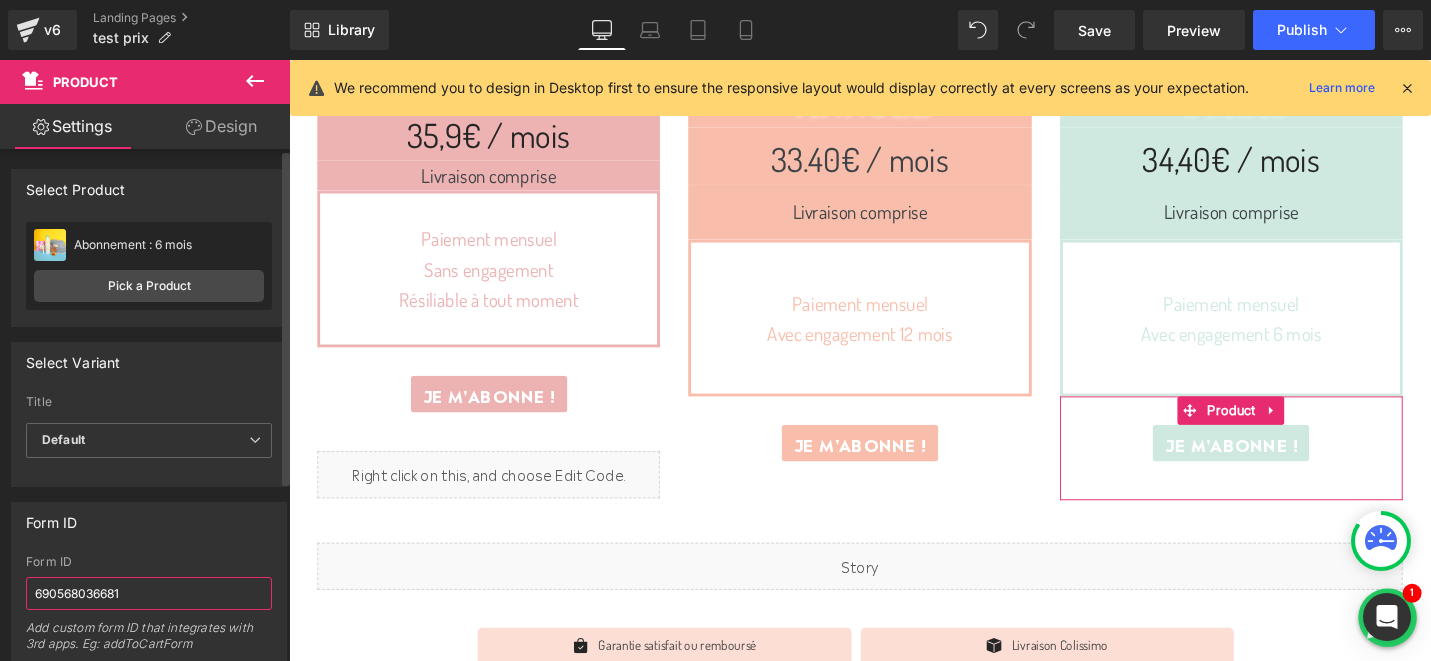click on "690568036681" at bounding box center [149, 593] 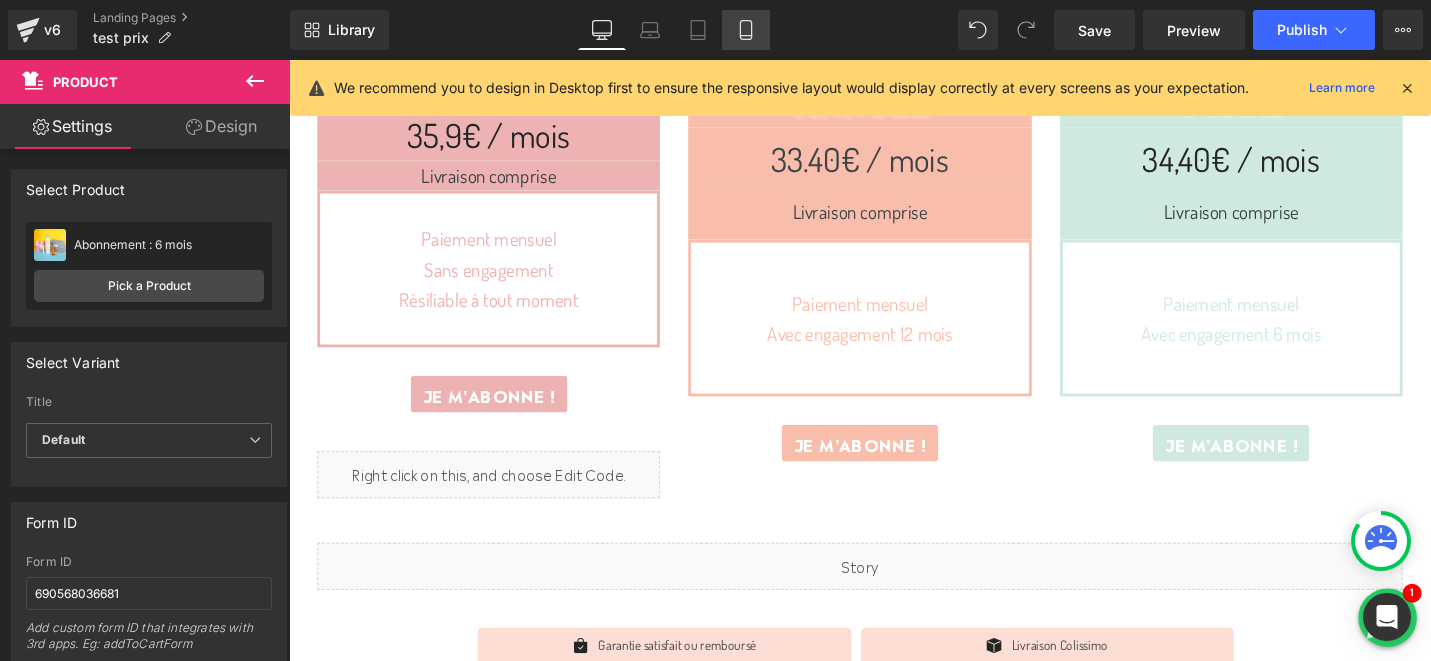 click on "Mobile" at bounding box center [746, 30] 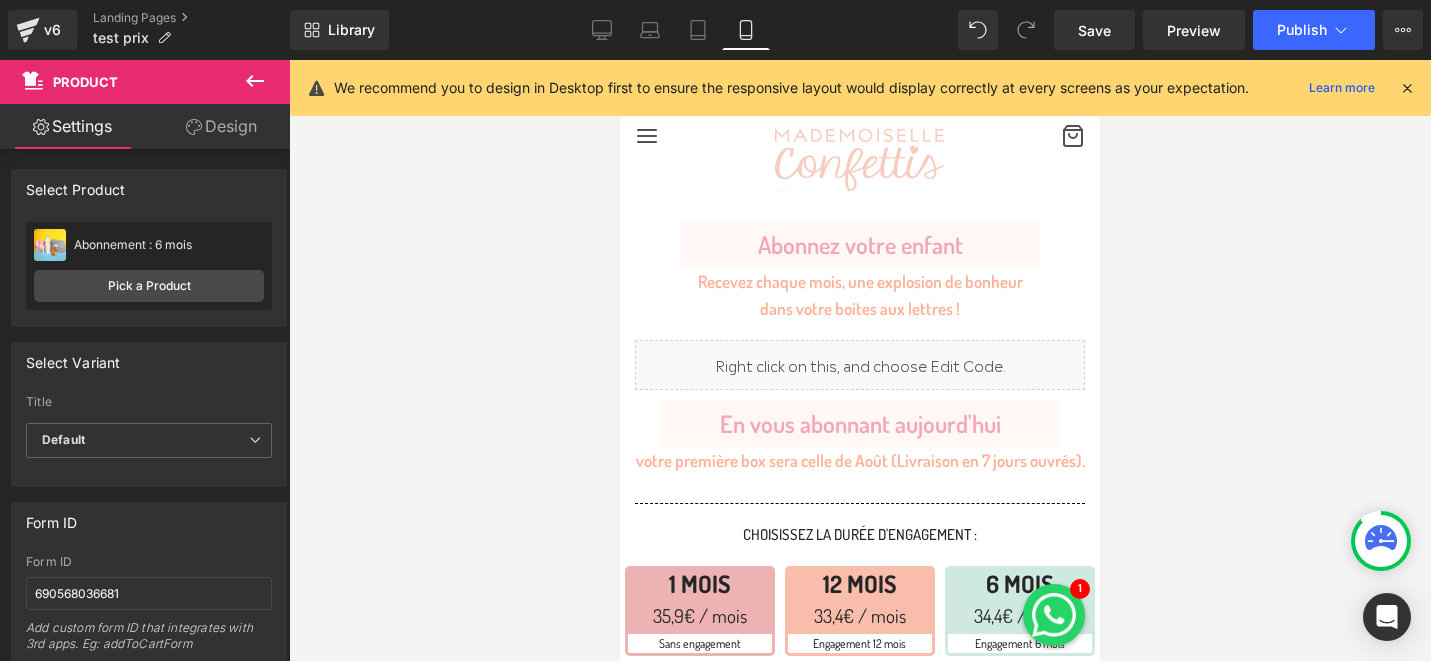 scroll, scrollTop: 353, scrollLeft: 0, axis: vertical 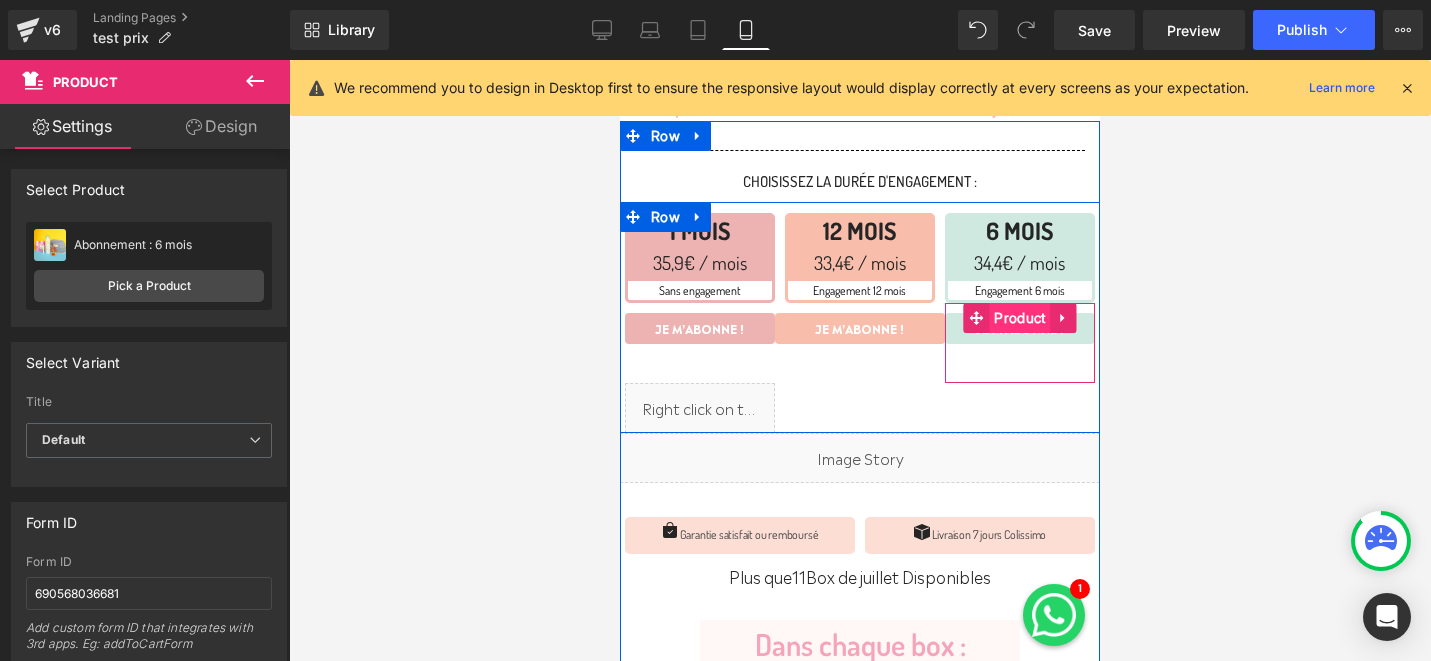click on "Product" at bounding box center [1019, 318] 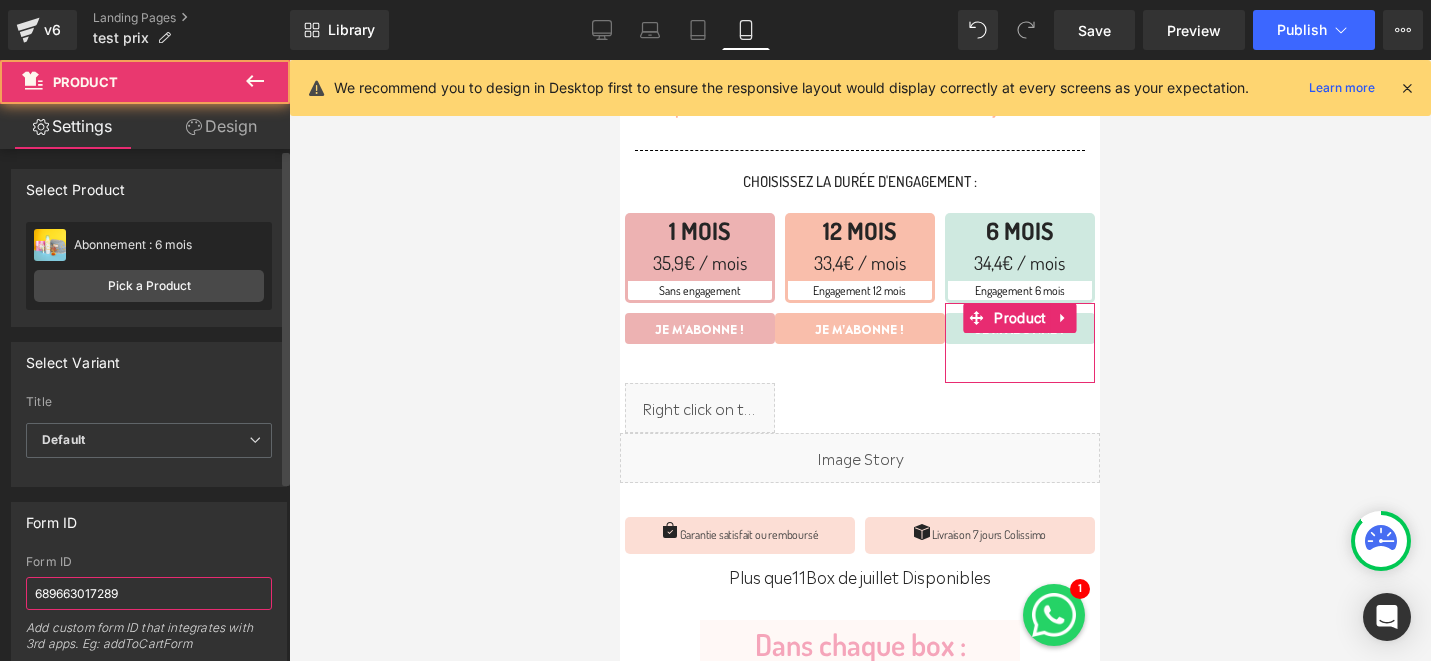 click on "[PHONE]" at bounding box center [149, 593] 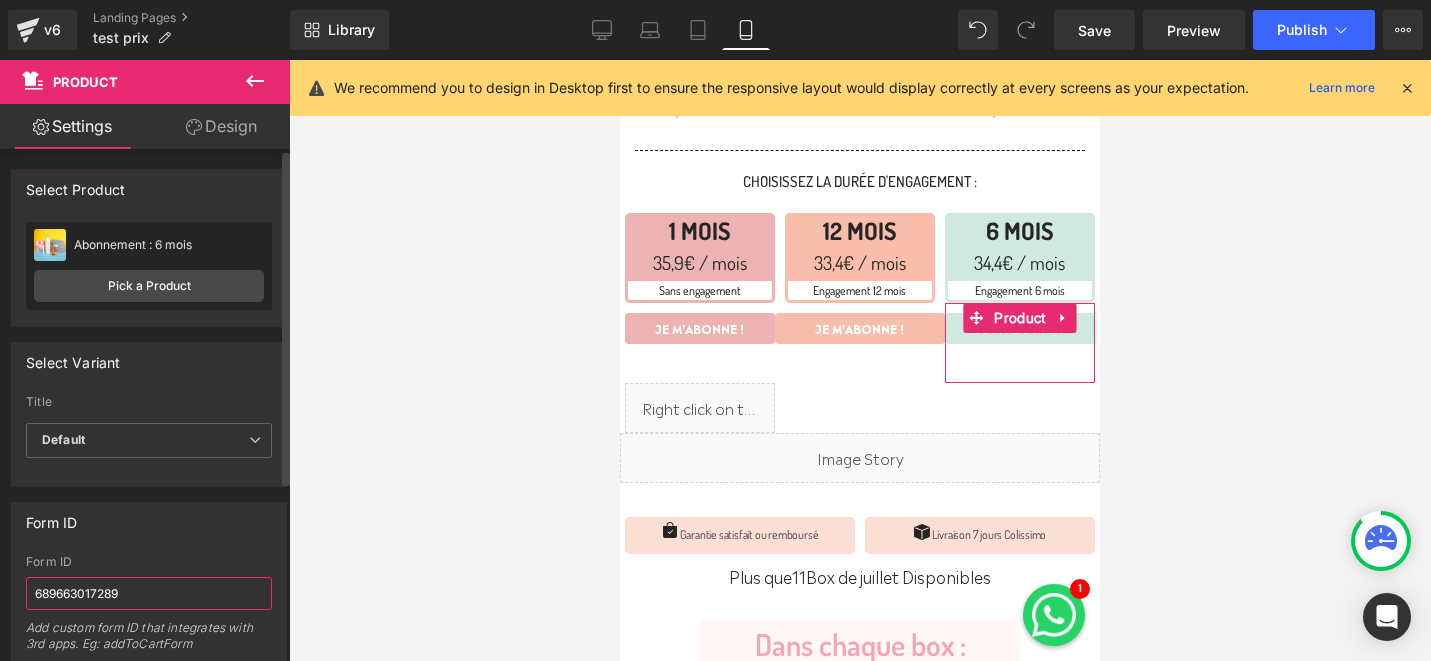 click on "[PHONE]" at bounding box center (149, 593) 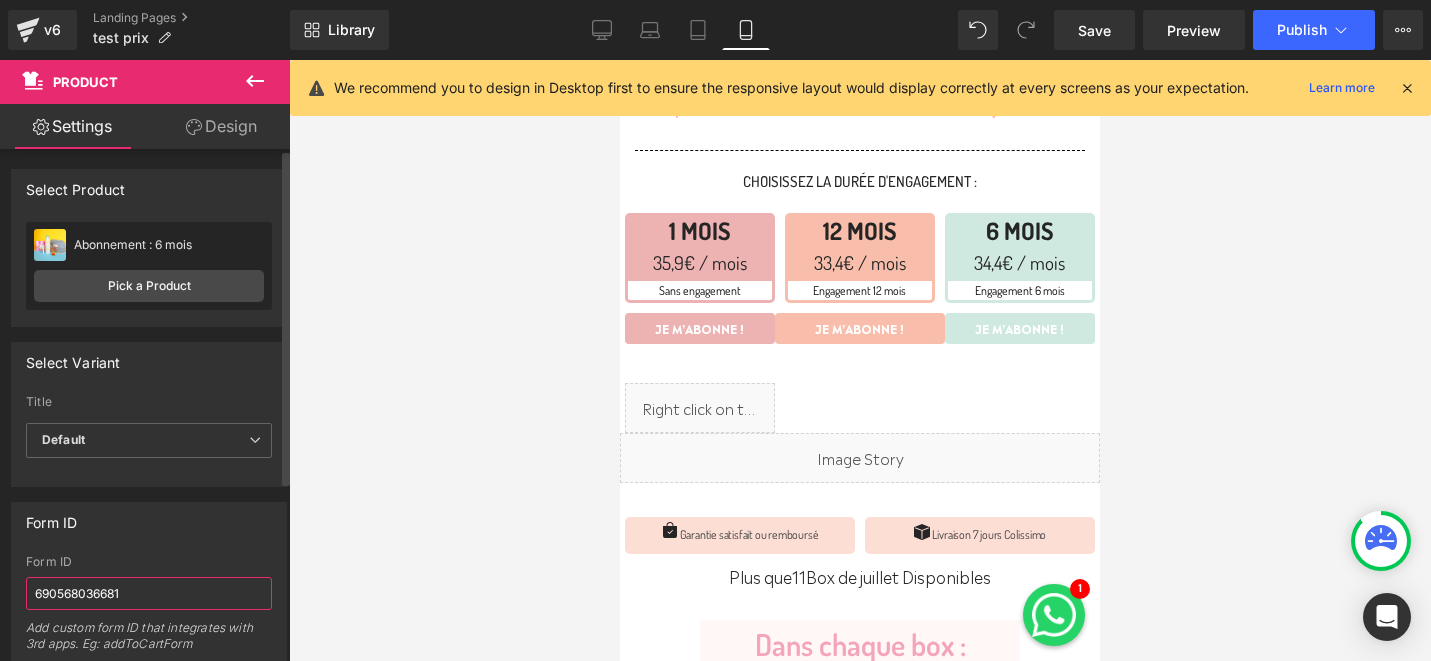 type on "690568036681" 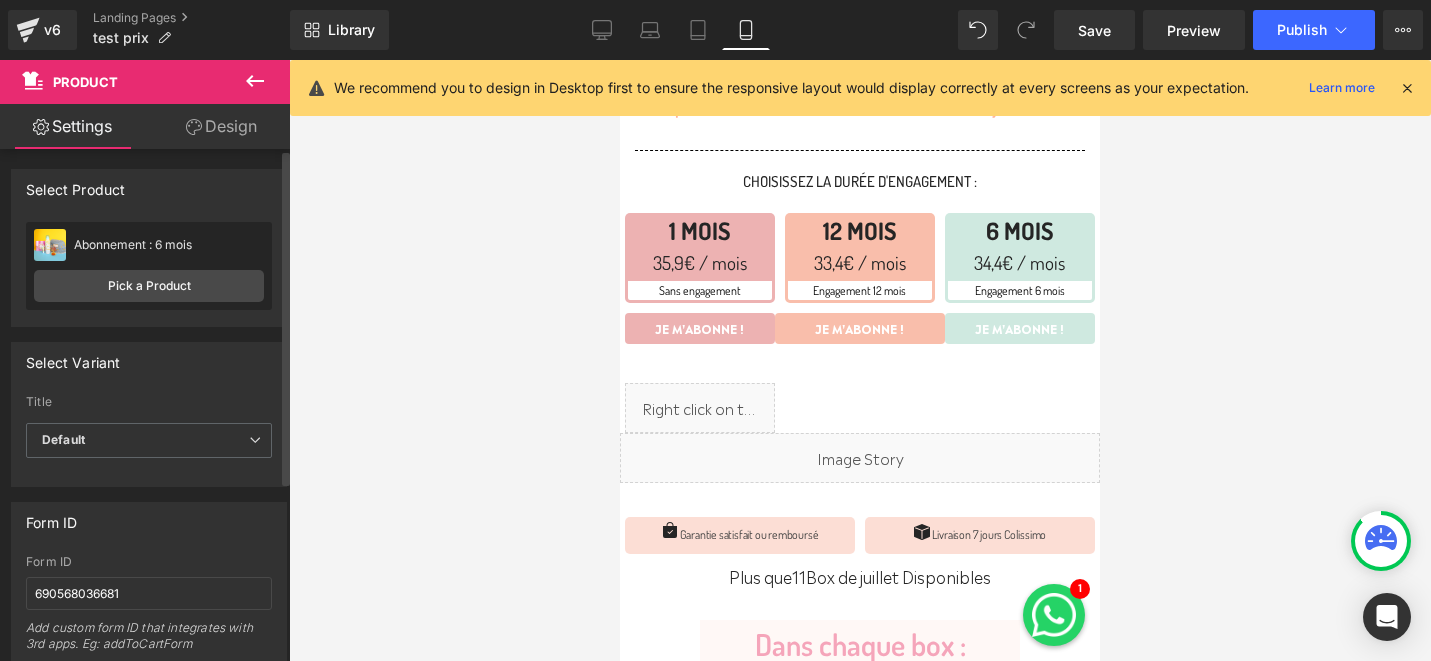 click on "Form ID" at bounding box center [149, 522] 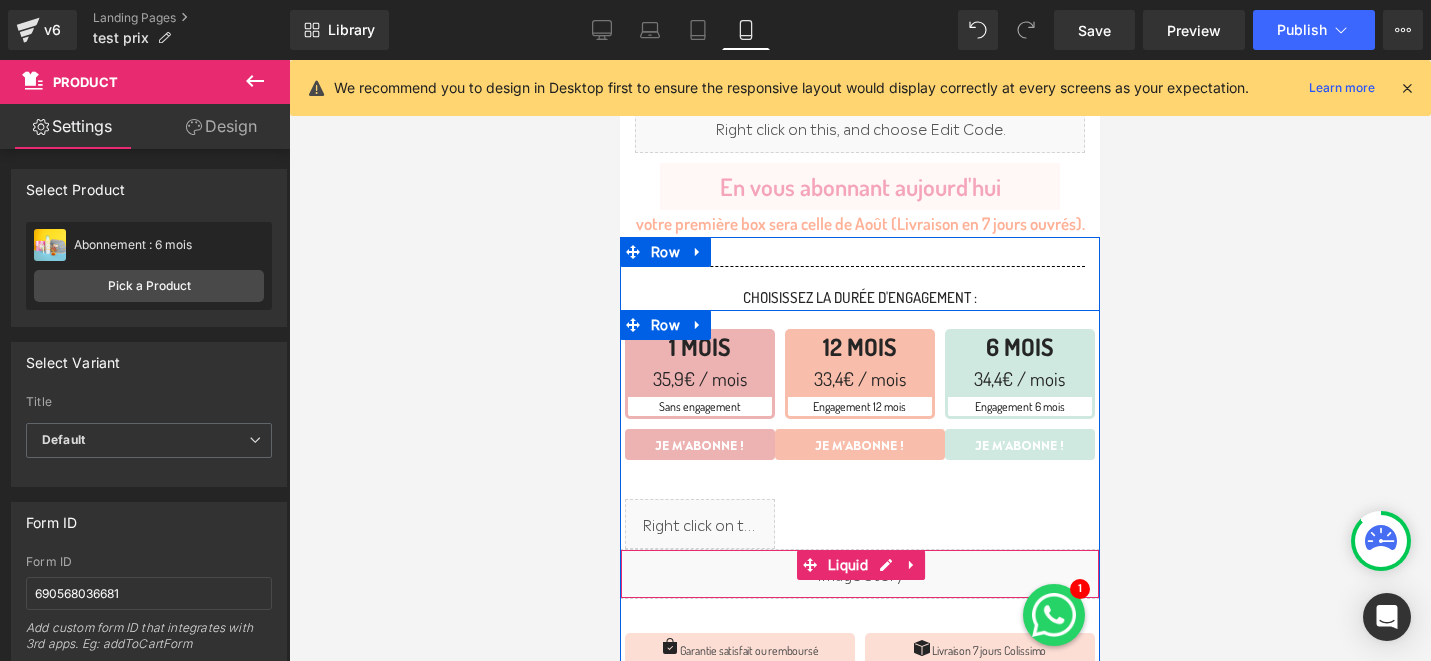 scroll, scrollTop: 213, scrollLeft: 0, axis: vertical 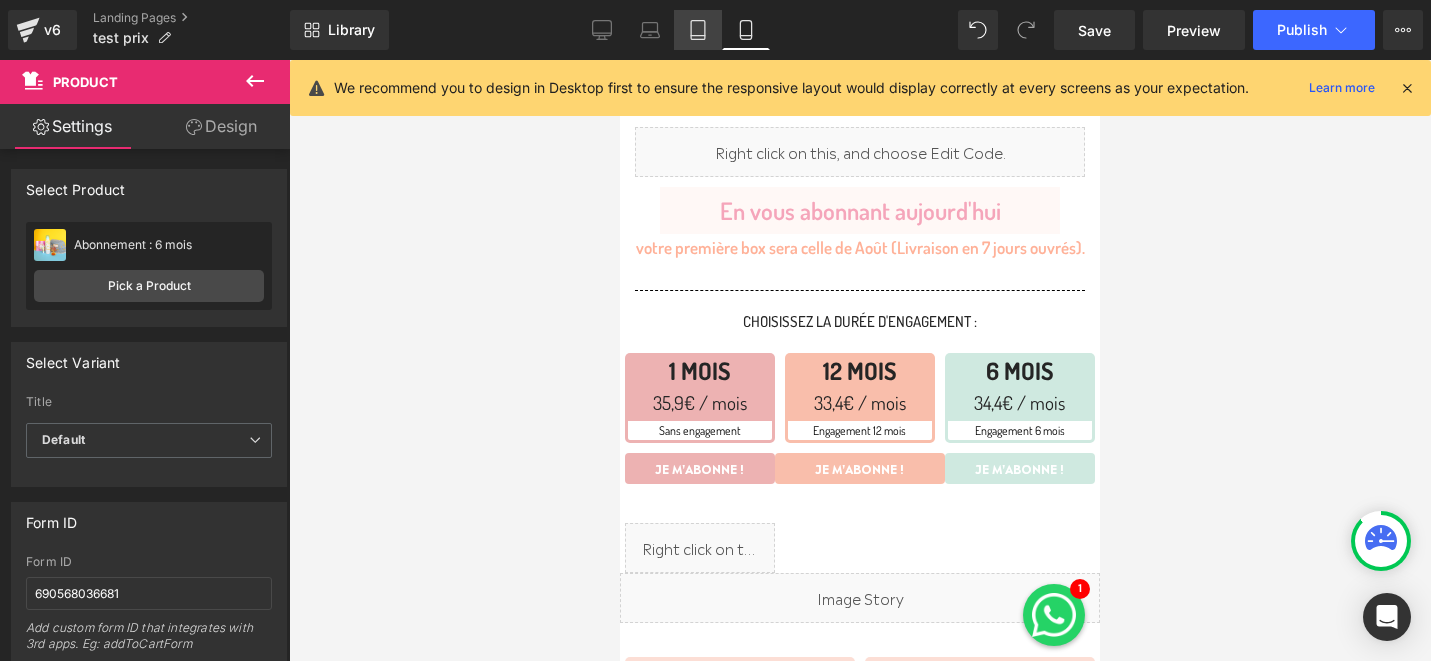click 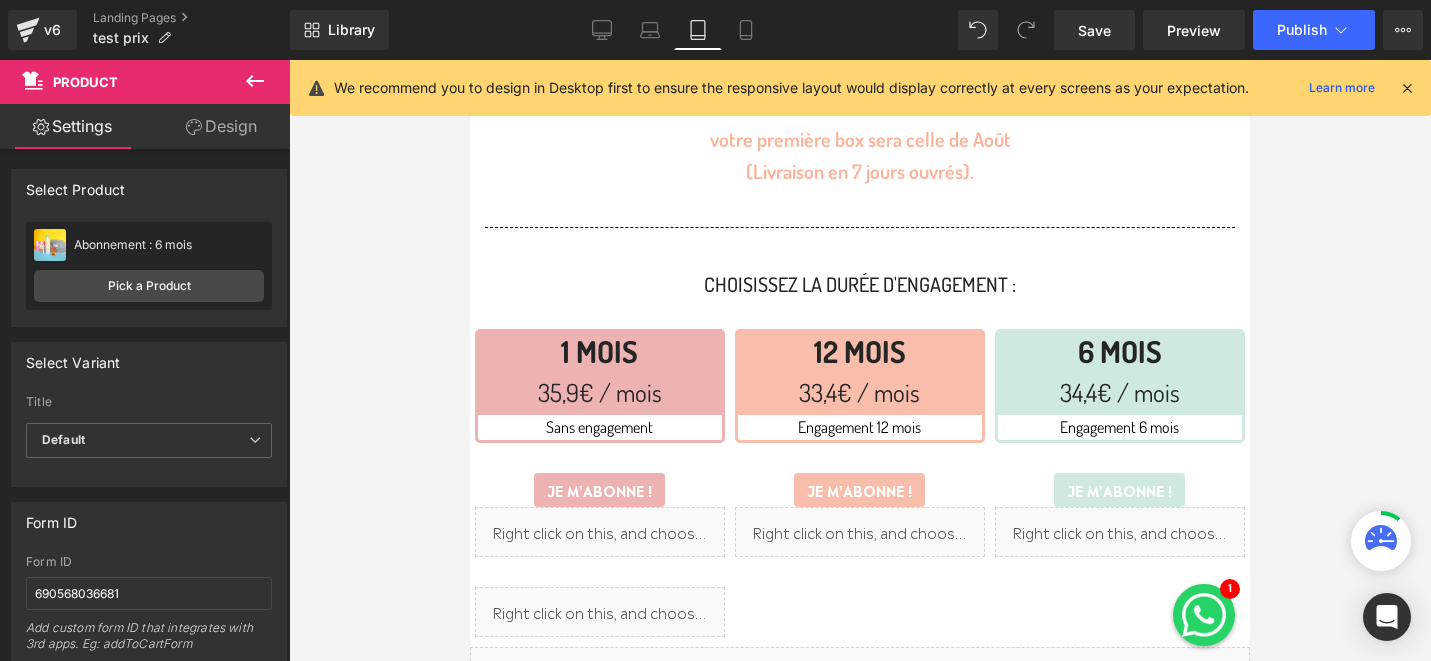 scroll, scrollTop: 585, scrollLeft: 0, axis: vertical 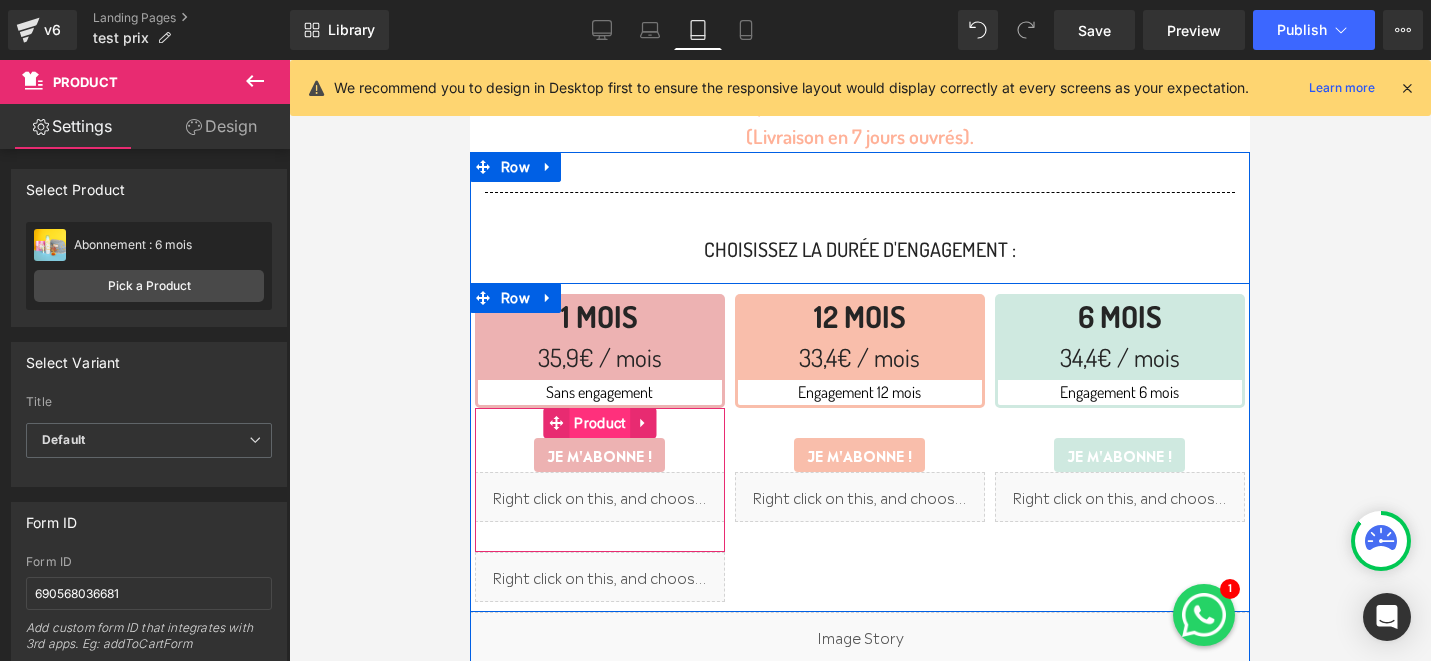 click on "Product" at bounding box center (599, 423) 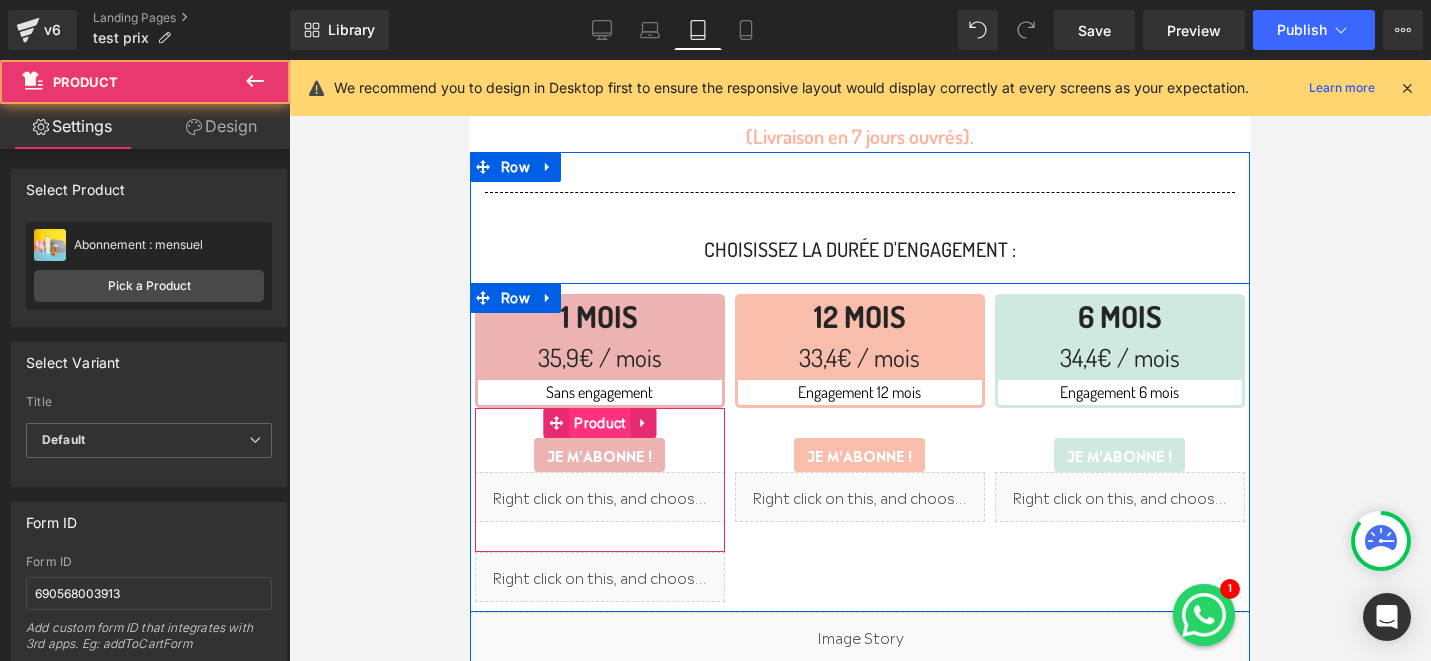click on "Product" at bounding box center [599, 423] 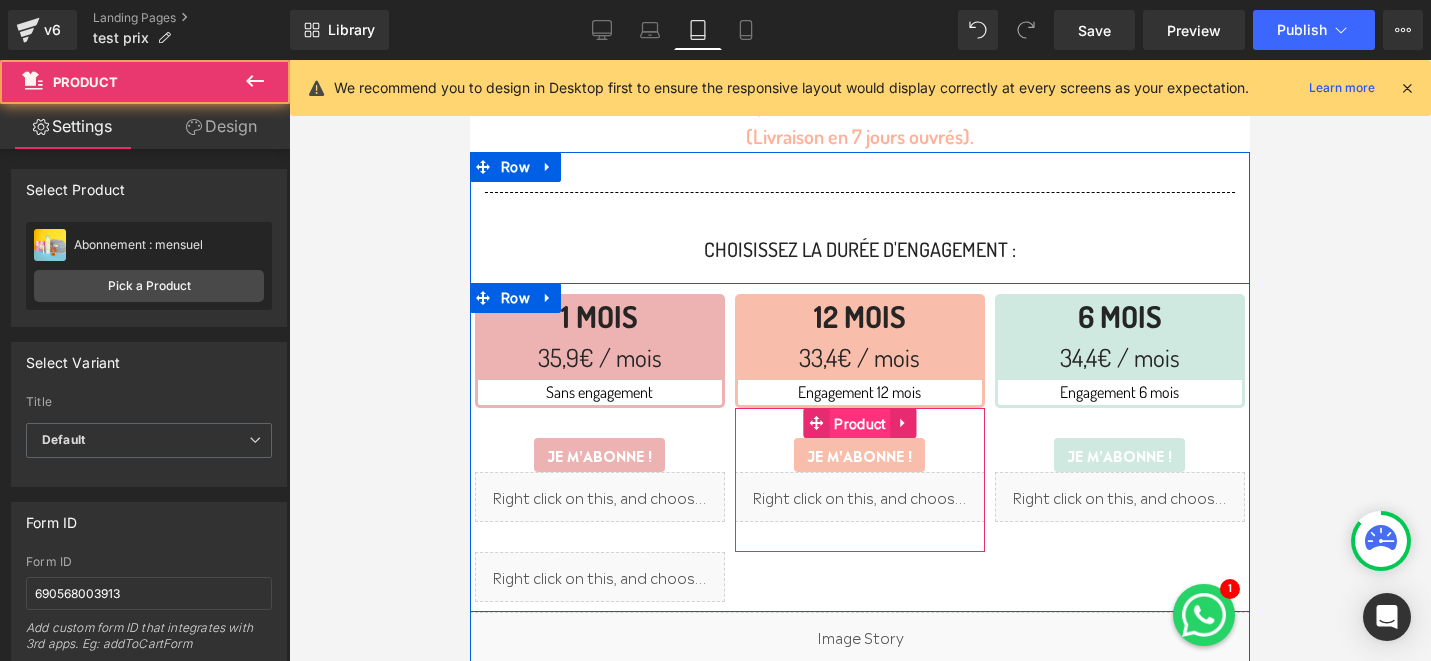 click on "Product" at bounding box center [859, 424] 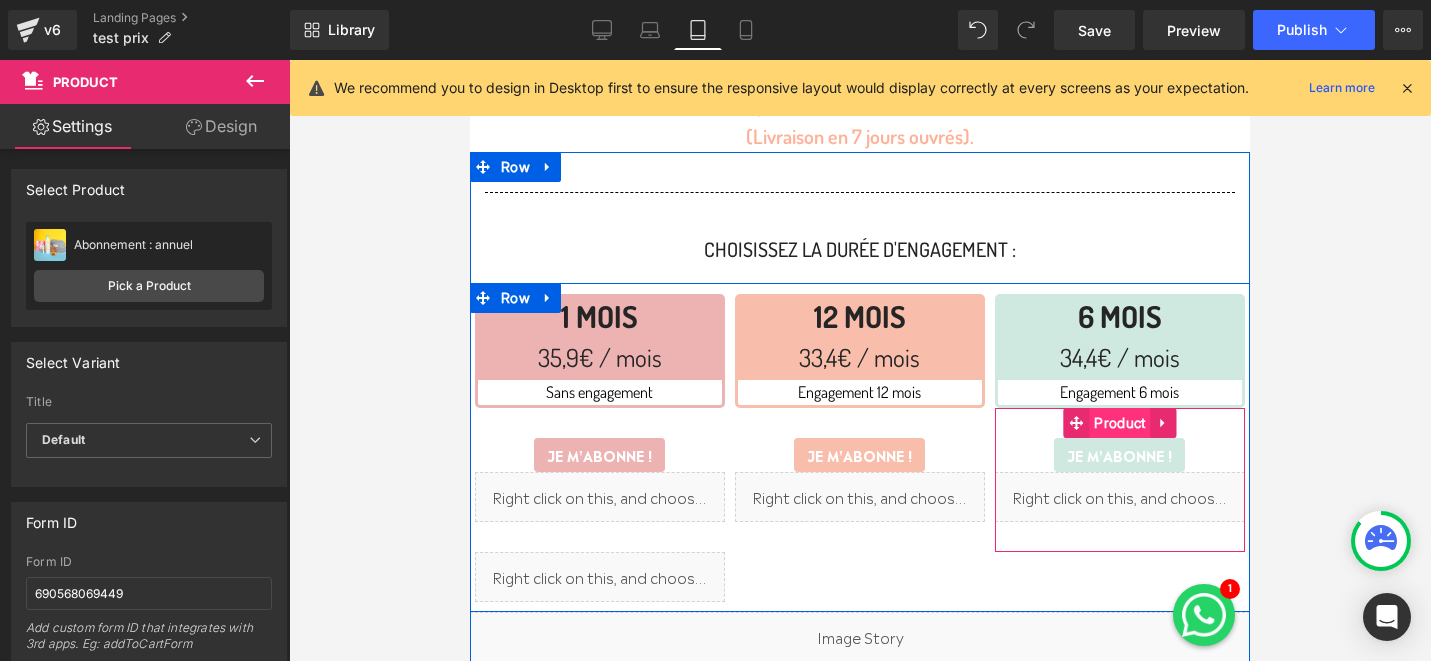 click on "Product" at bounding box center (1119, 423) 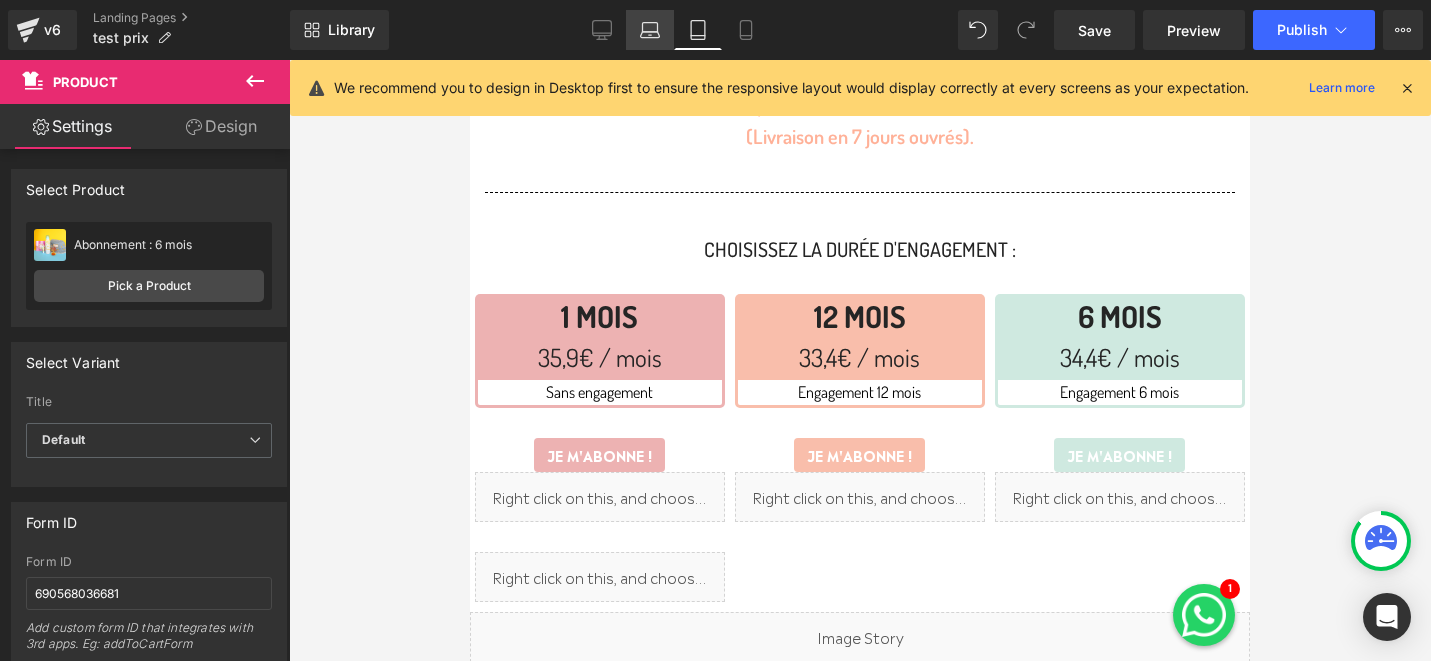 click on "Laptop" at bounding box center [650, 30] 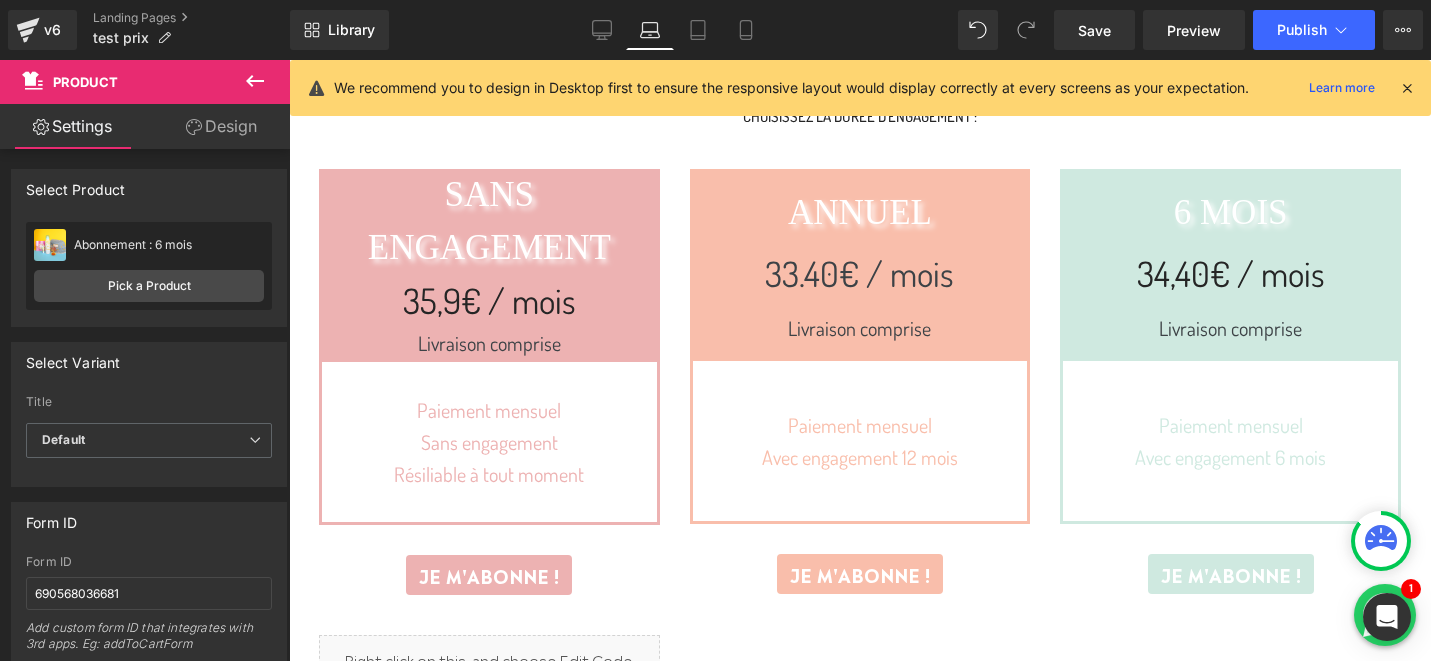scroll, scrollTop: 613, scrollLeft: 0, axis: vertical 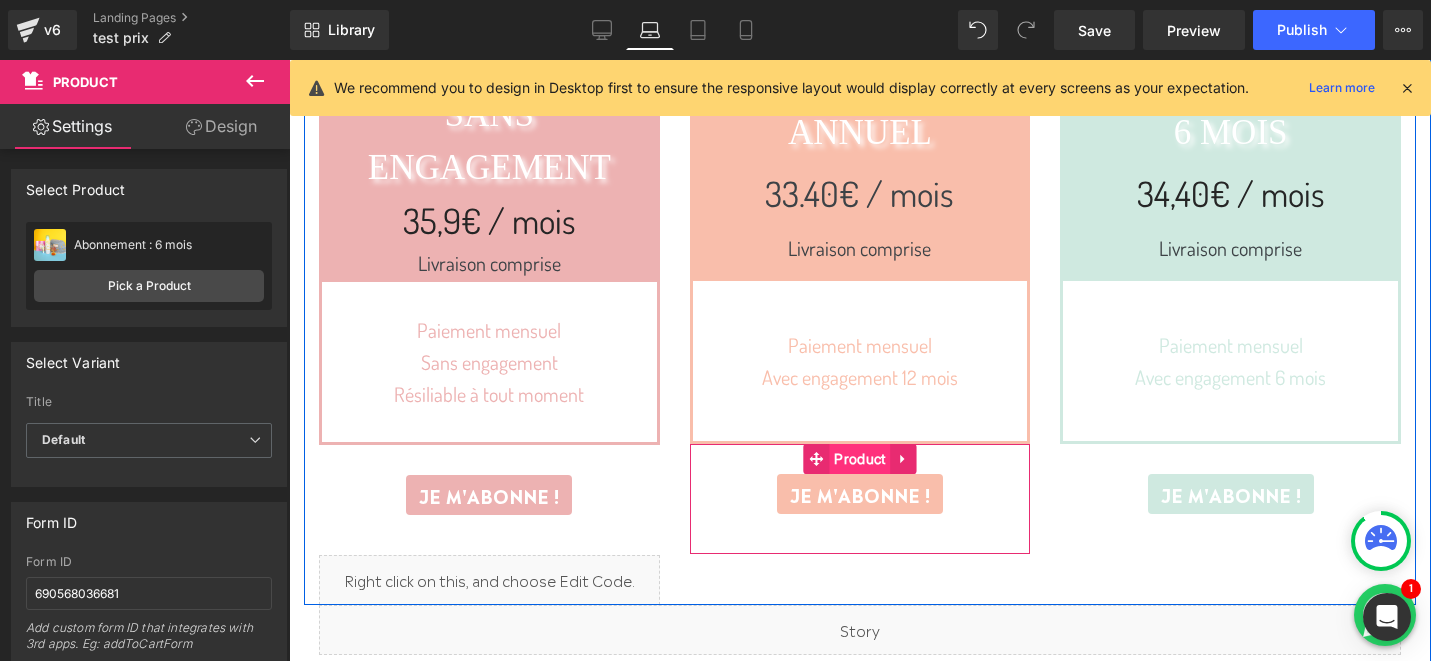 click on "Product" at bounding box center [859, 459] 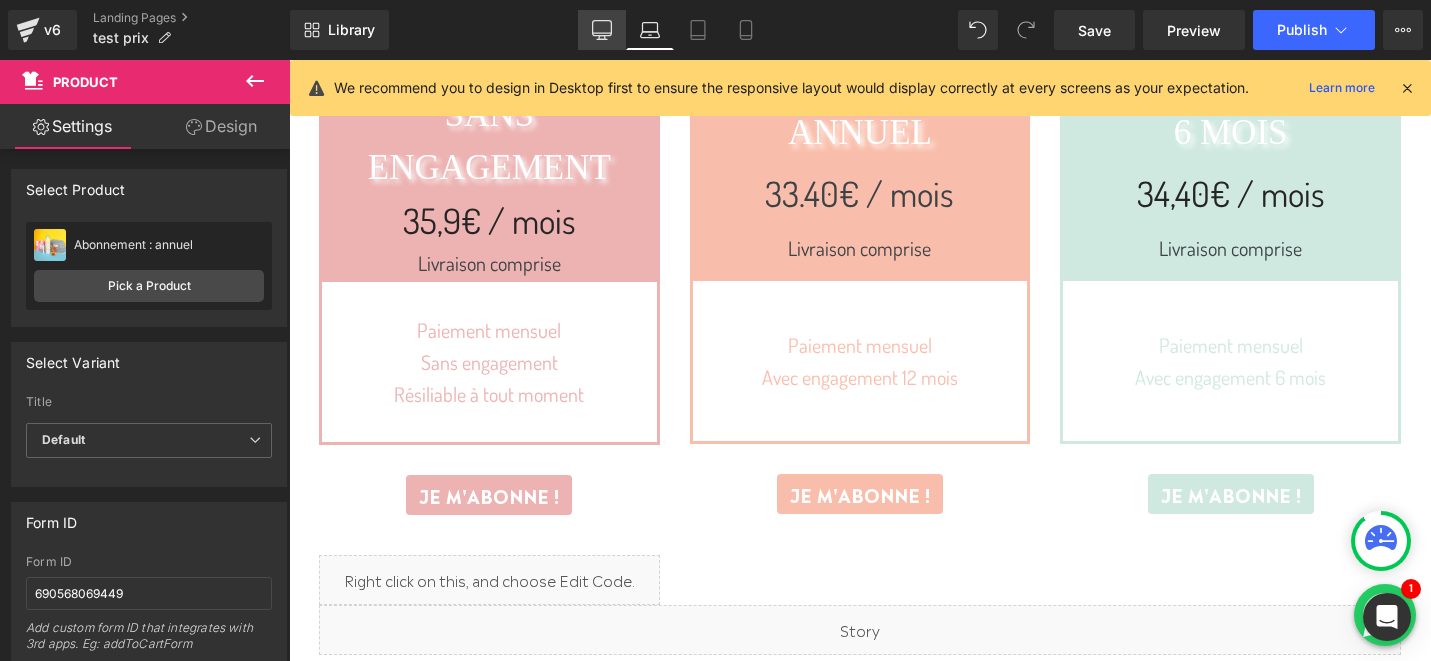 click on "Desktop" at bounding box center [602, 30] 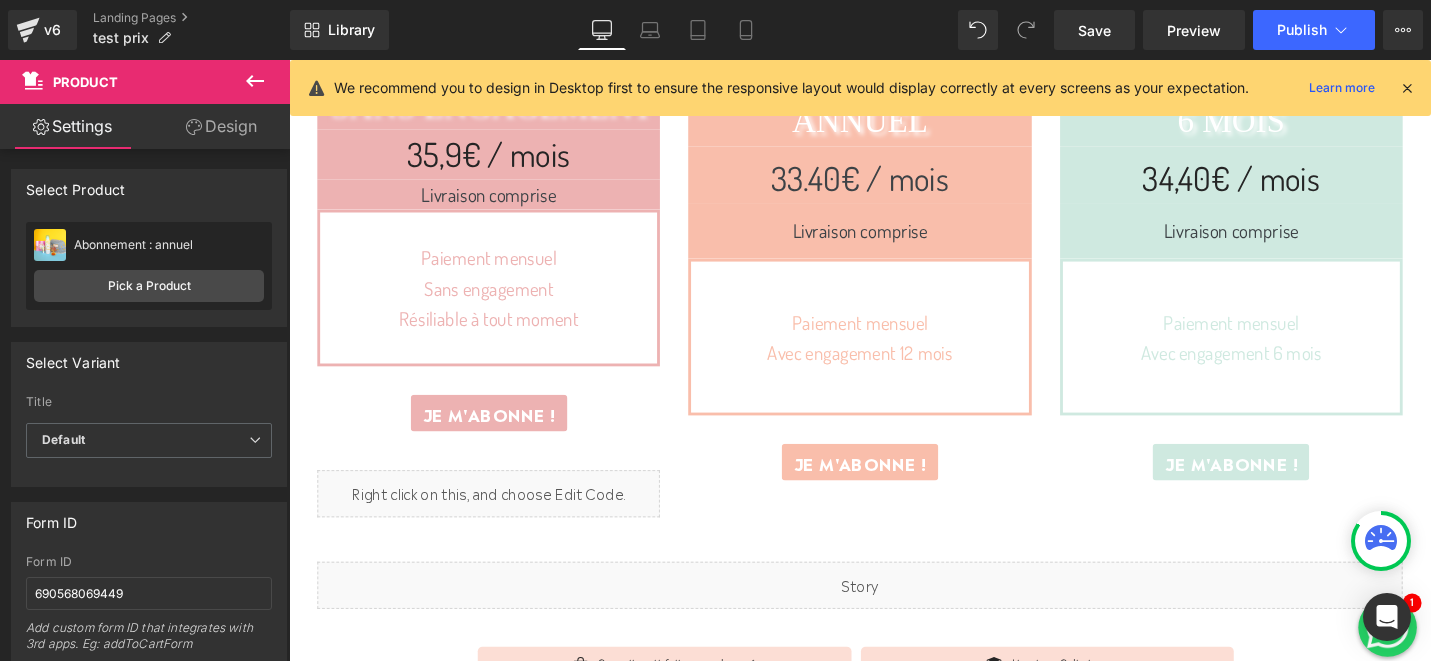 scroll, scrollTop: 604, scrollLeft: 0, axis: vertical 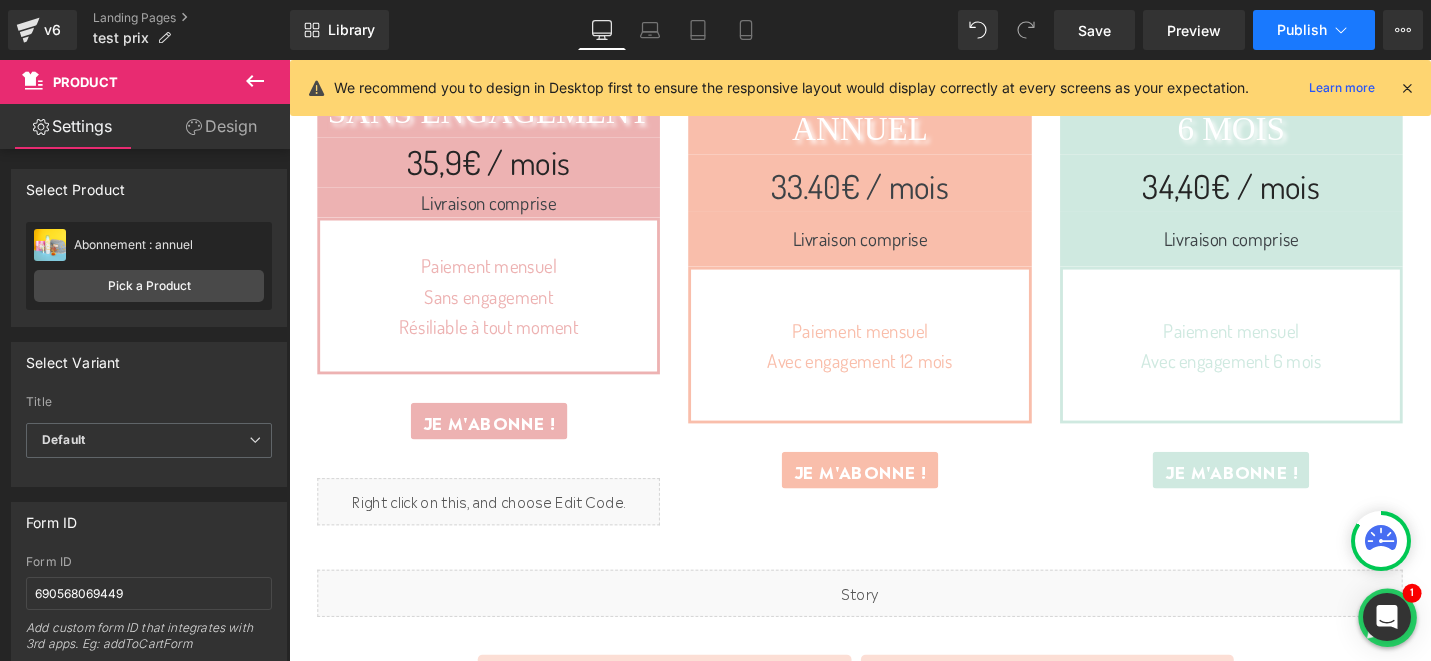 click on "Publish" at bounding box center [1302, 30] 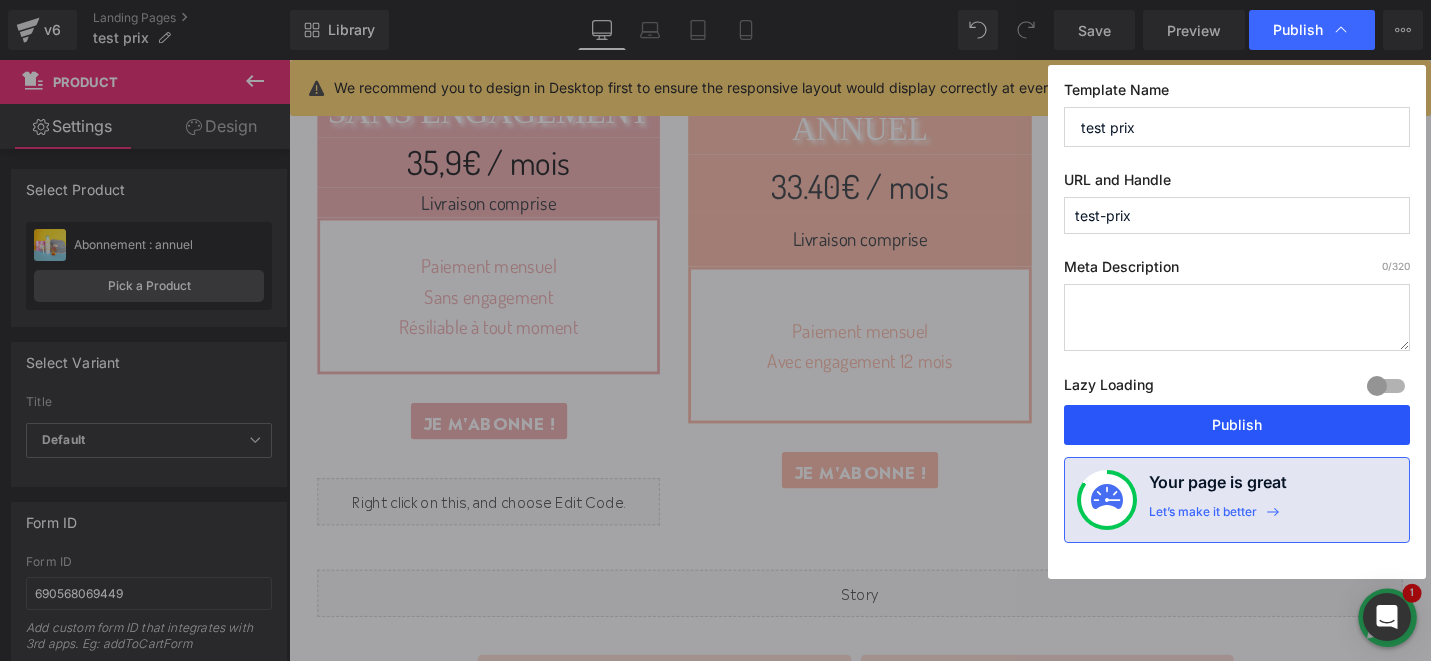 click on "Publish" at bounding box center [1237, 425] 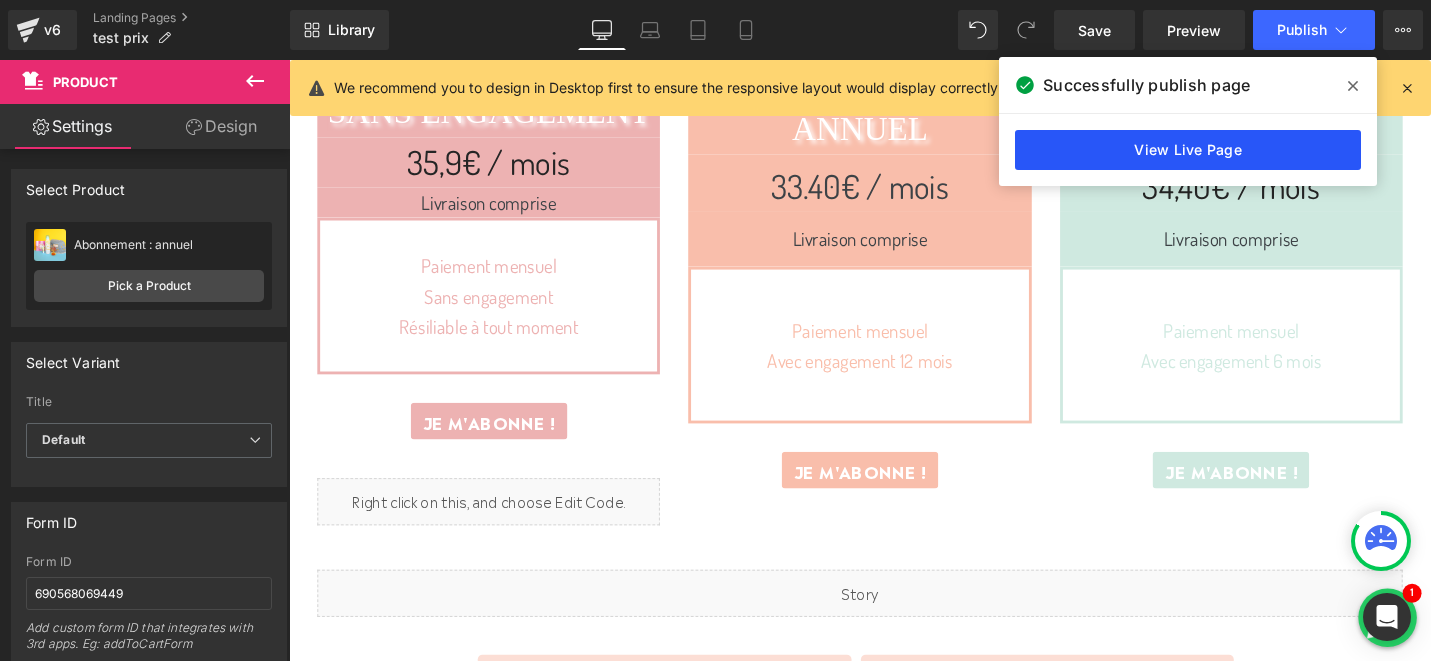click on "View Live Page" at bounding box center (1188, 150) 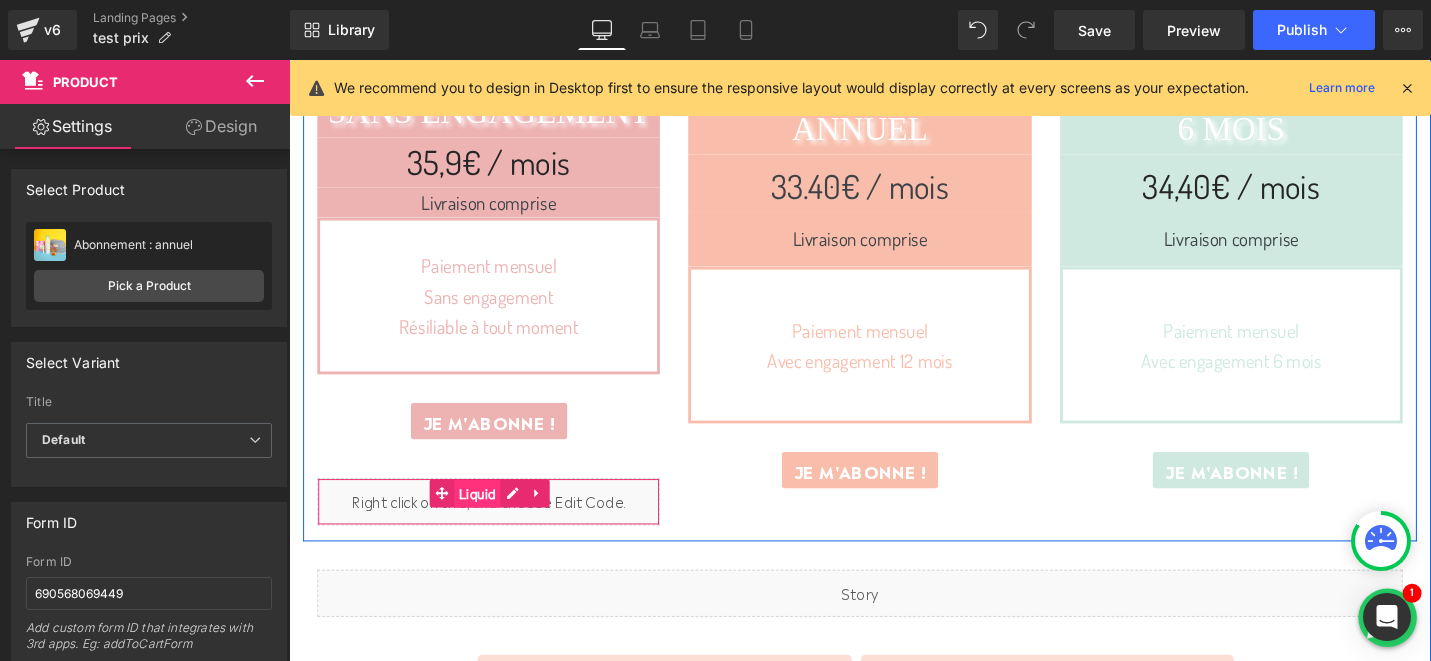 click on "Liquid" at bounding box center (489, 520) 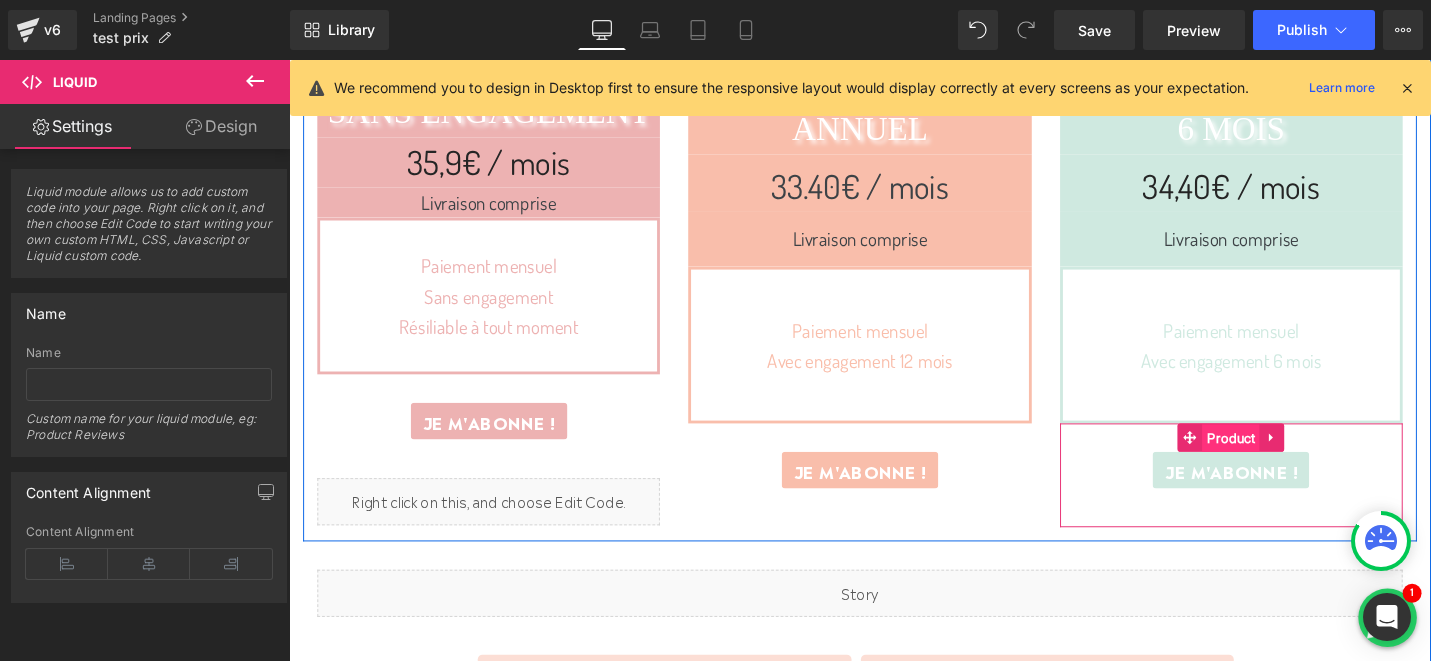 click on "Product" at bounding box center [1287, 461] 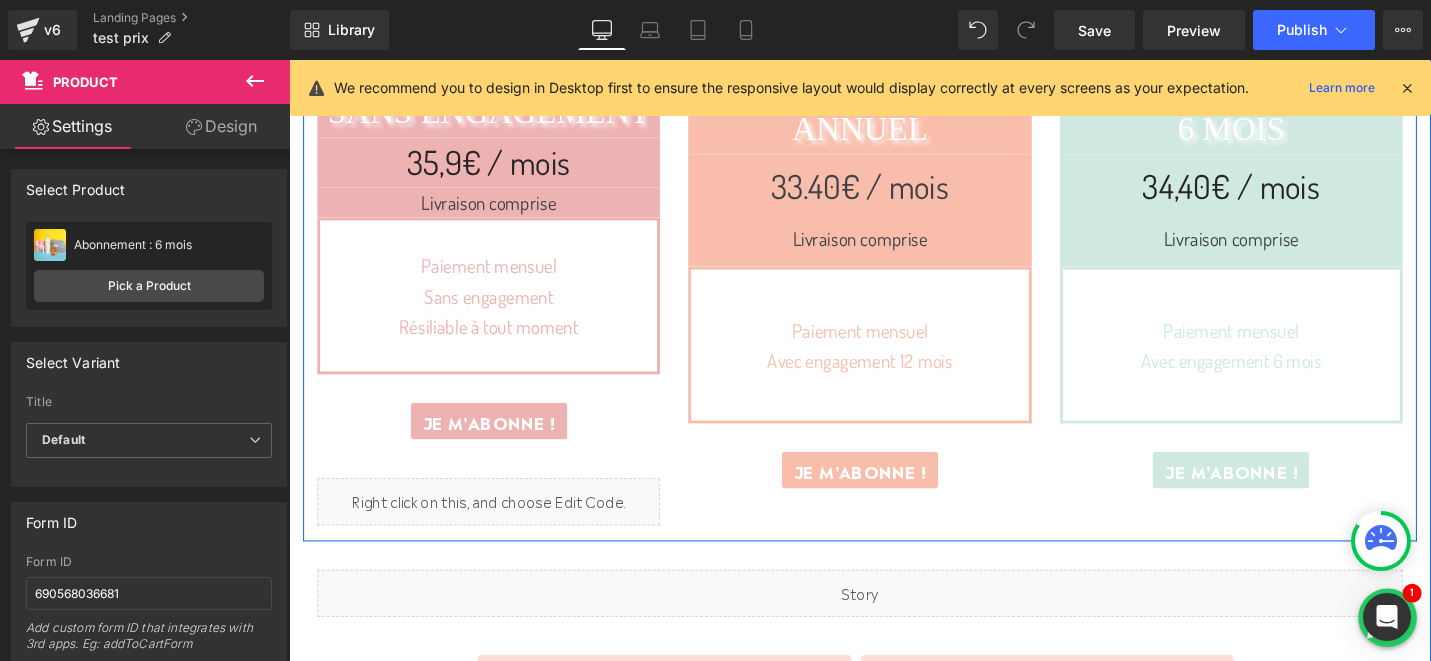 scroll, scrollTop: 502, scrollLeft: 0, axis: vertical 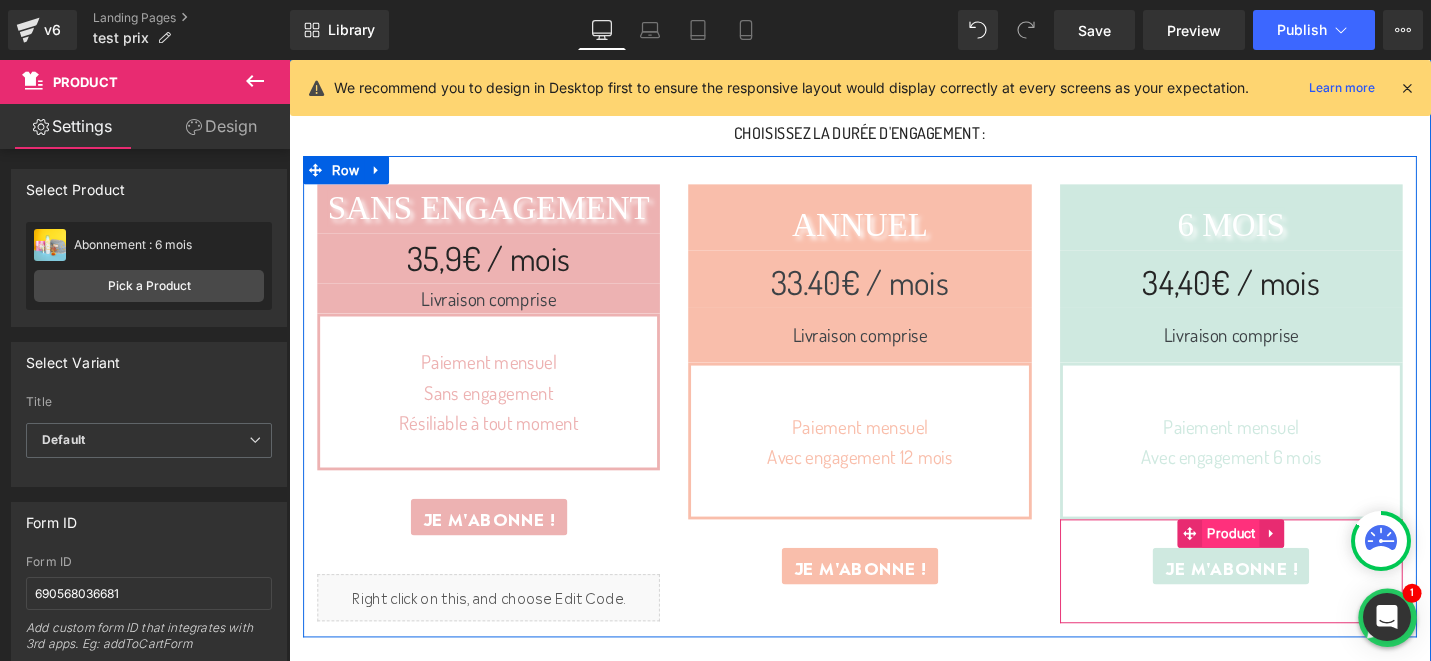 click on "Product" at bounding box center [1287, 562] 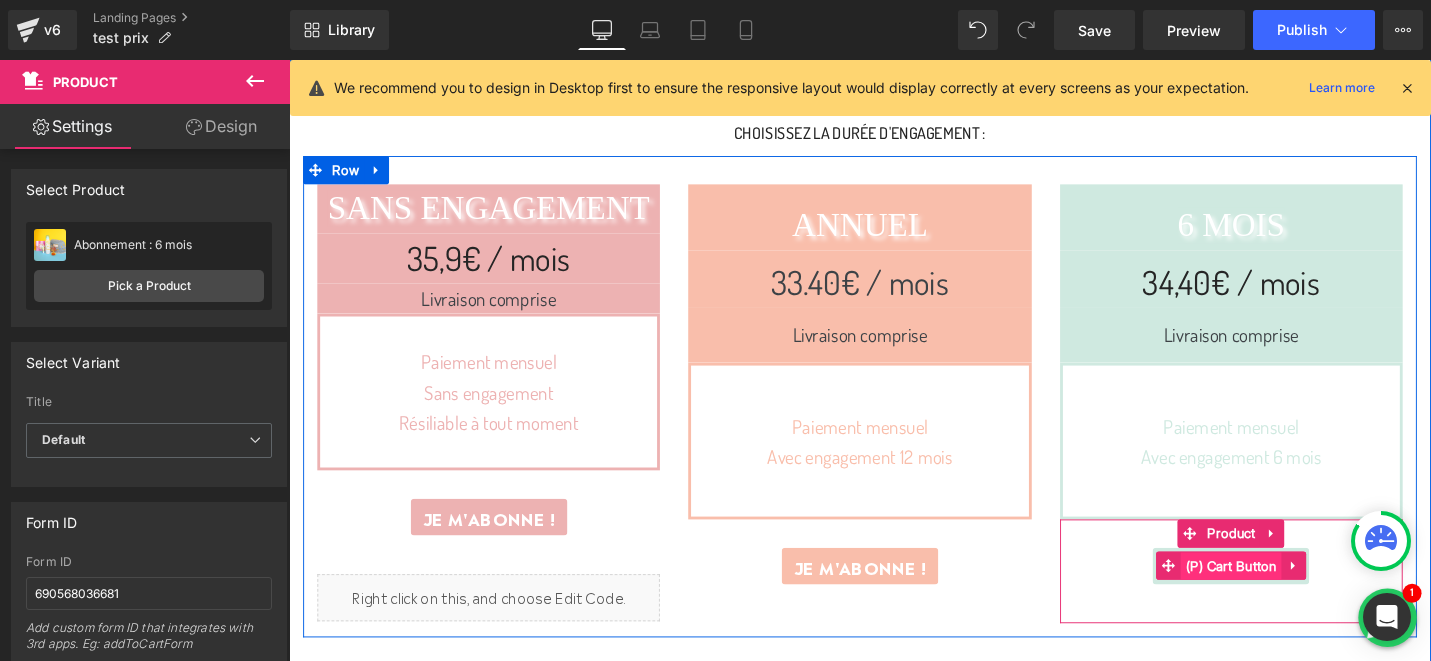 click on "(P) Cart Button" at bounding box center (1287, 597) 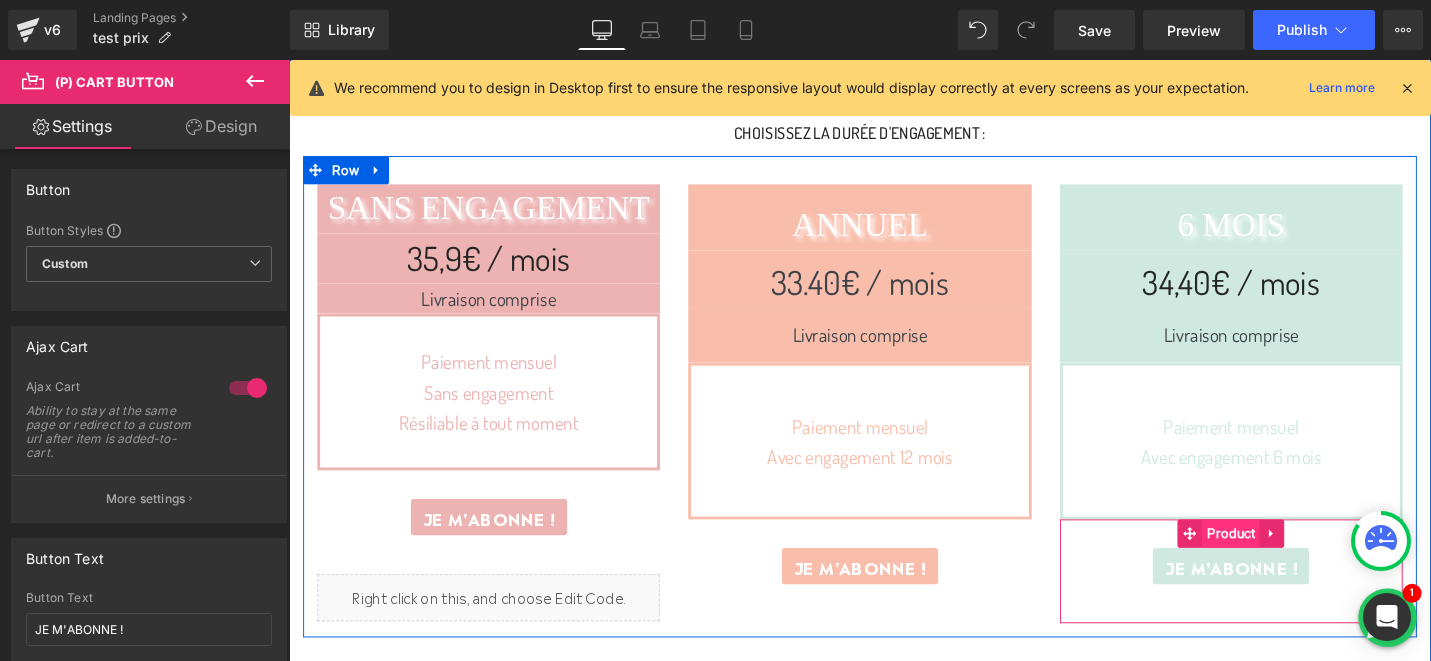 click on "Product" at bounding box center [1287, 562] 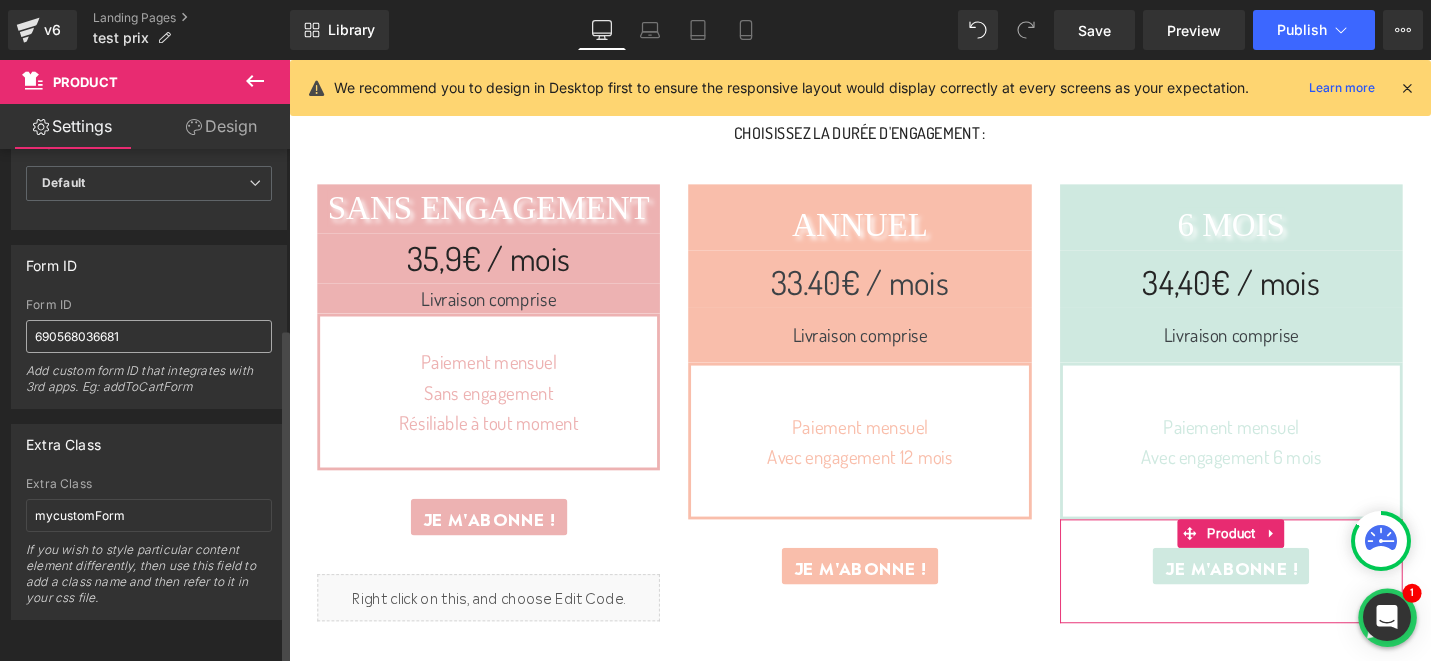 scroll, scrollTop: 0, scrollLeft: 0, axis: both 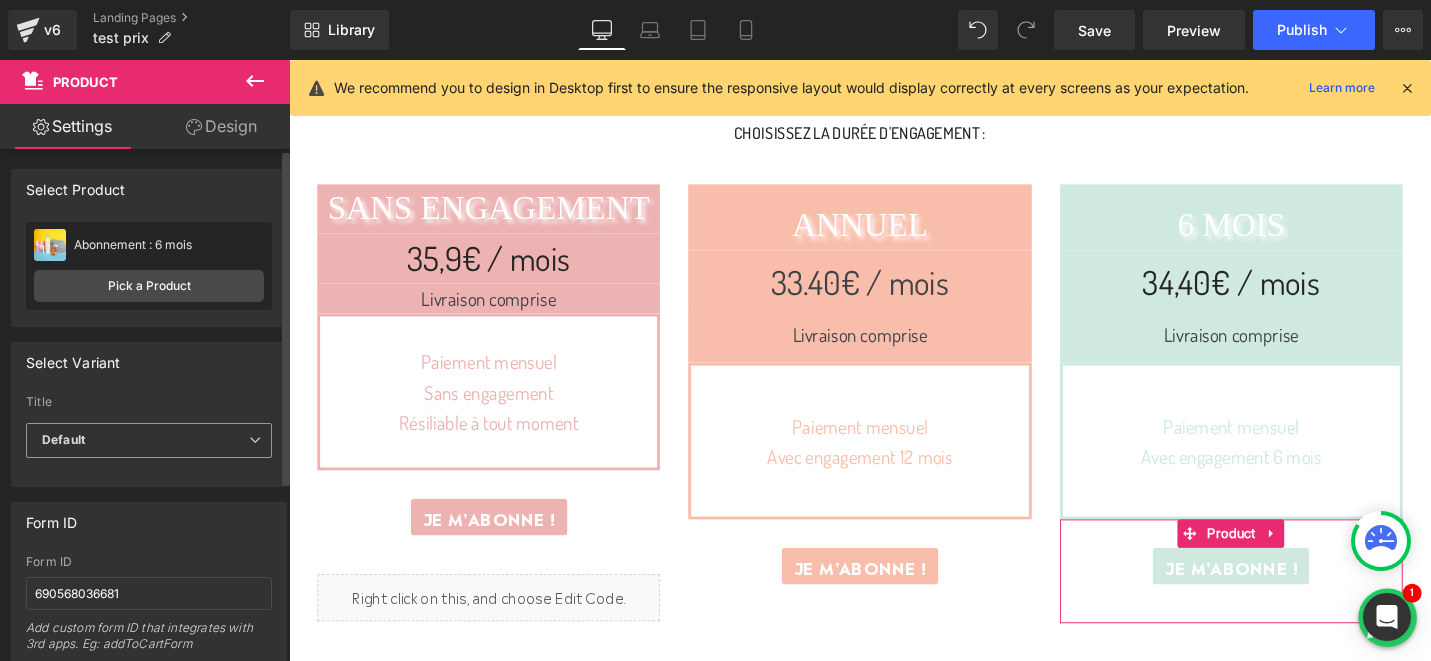 click on "Default" at bounding box center [149, 440] 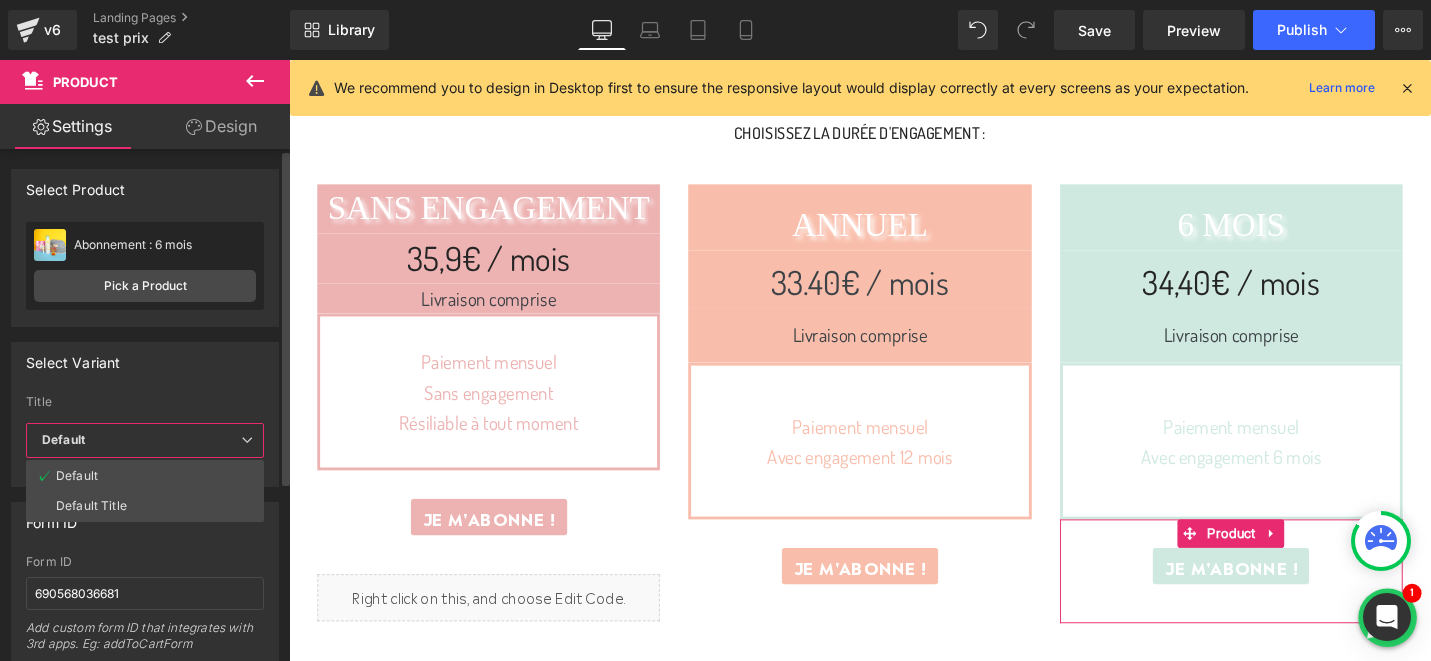 click on "Title" at bounding box center (145, 405) 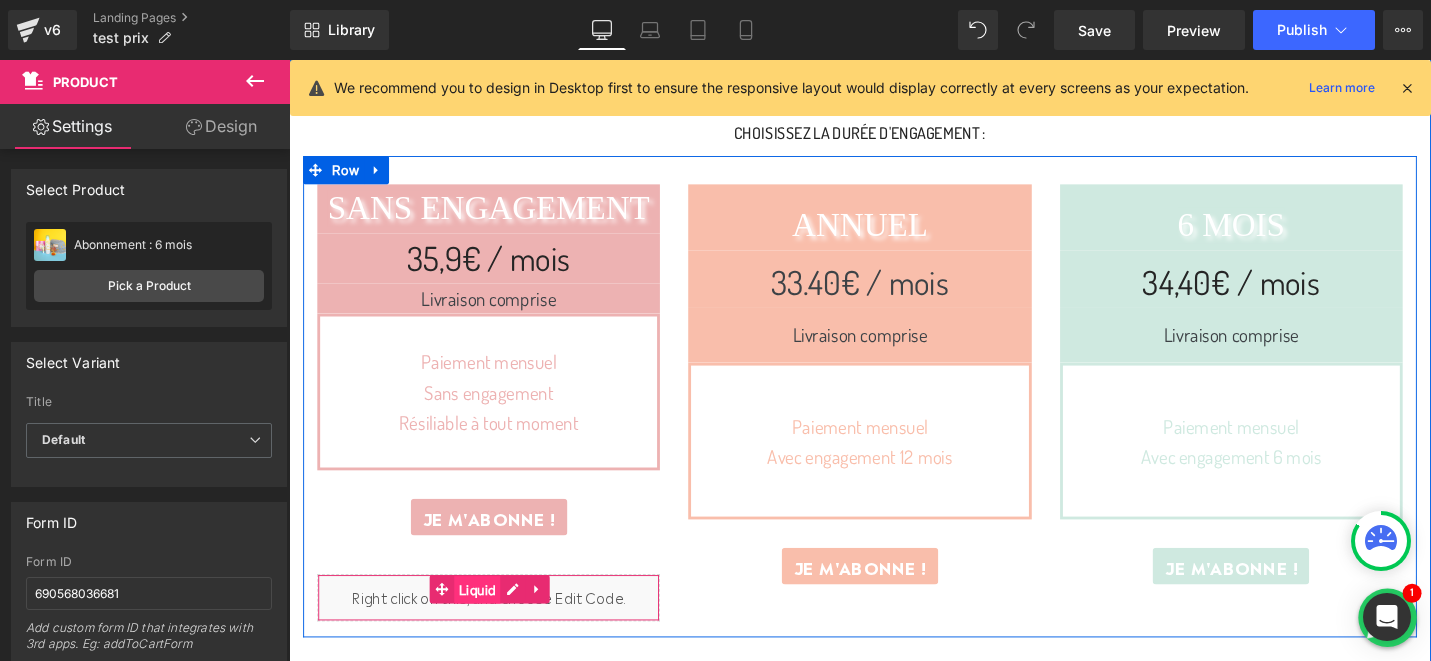 click on "Liquid" at bounding box center (489, 622) 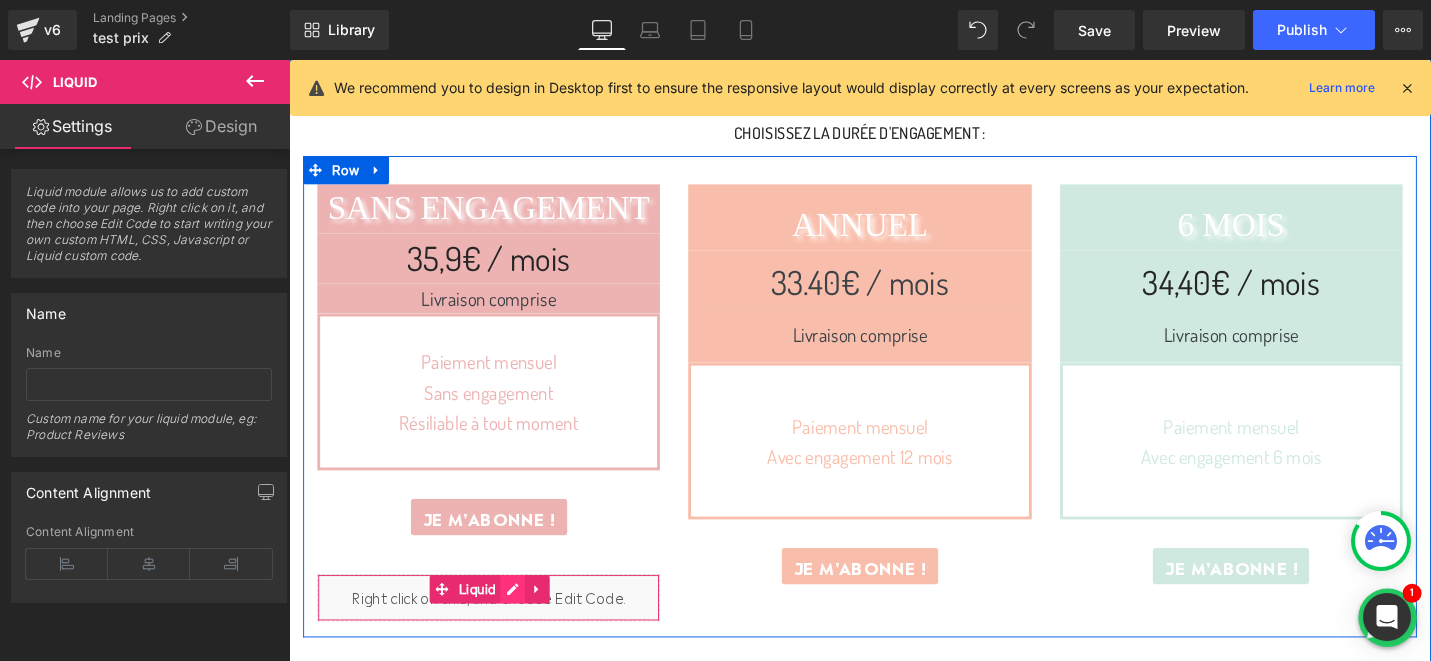 click on "Liquid" at bounding box center (500, 630) 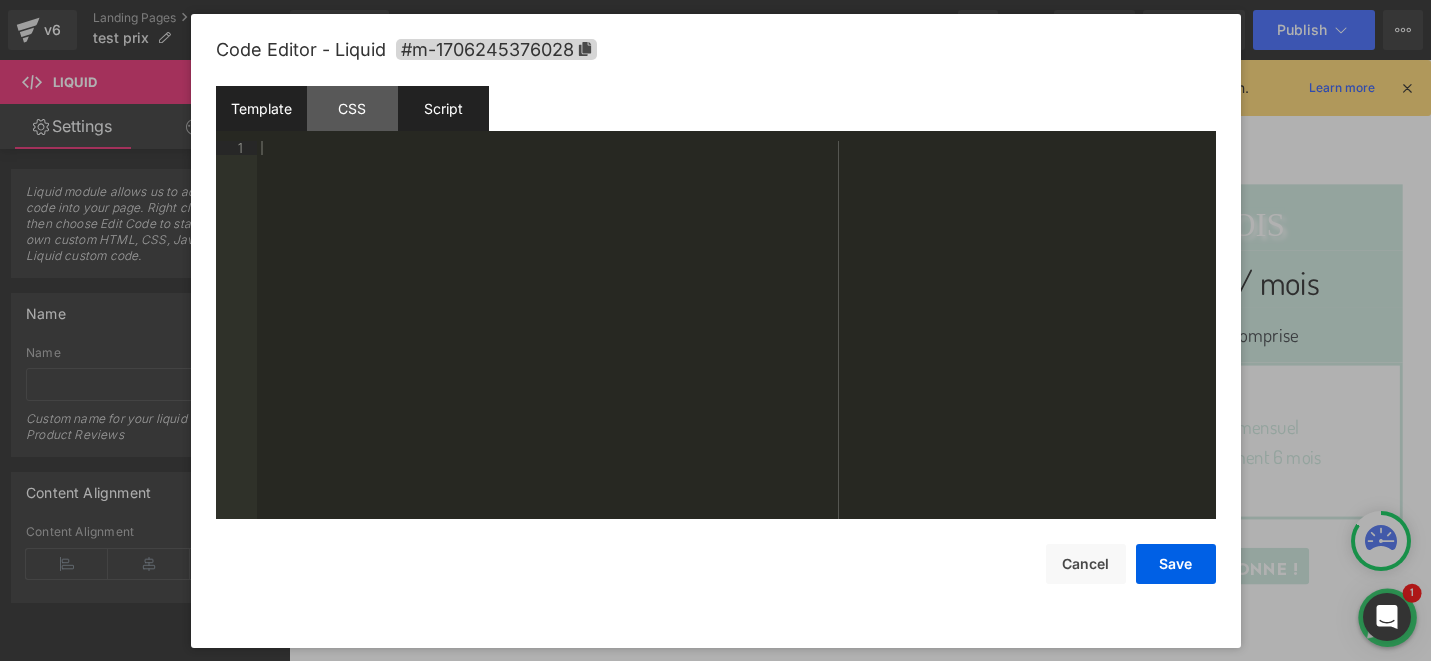 click on "Script" at bounding box center [443, 108] 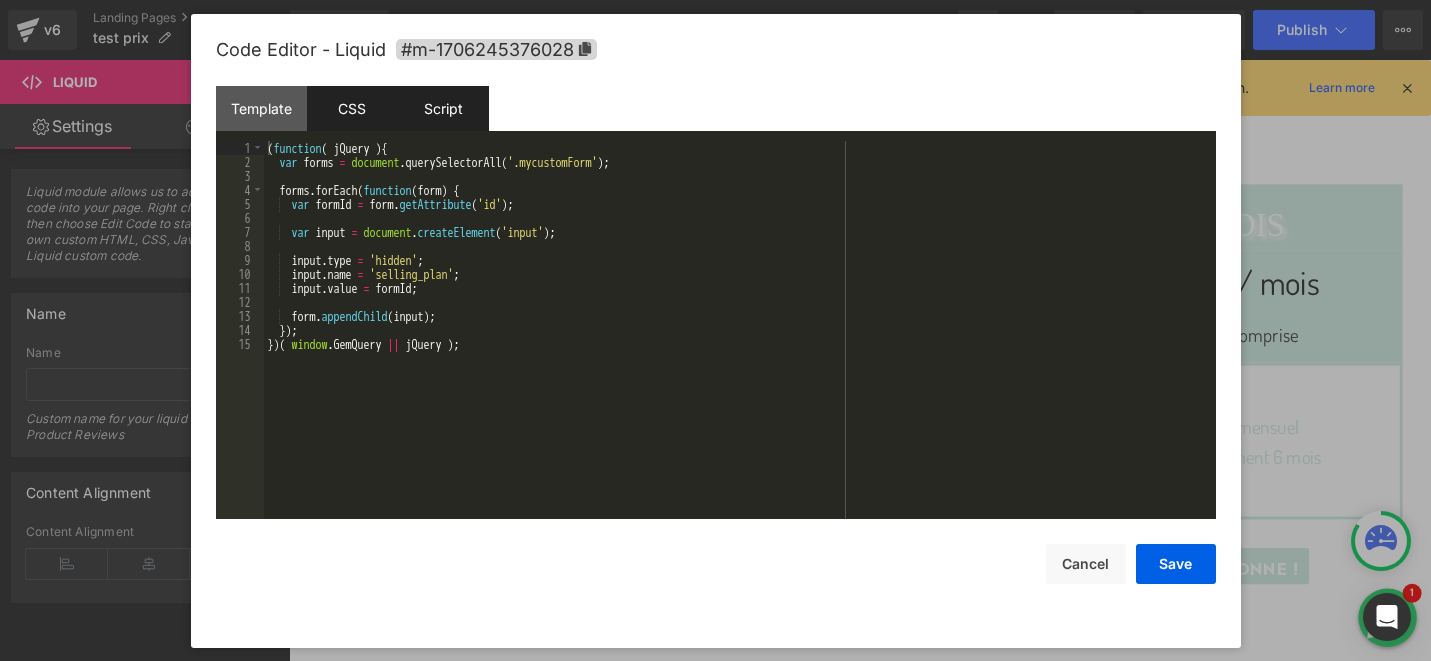 click on "CSS" at bounding box center [352, 108] 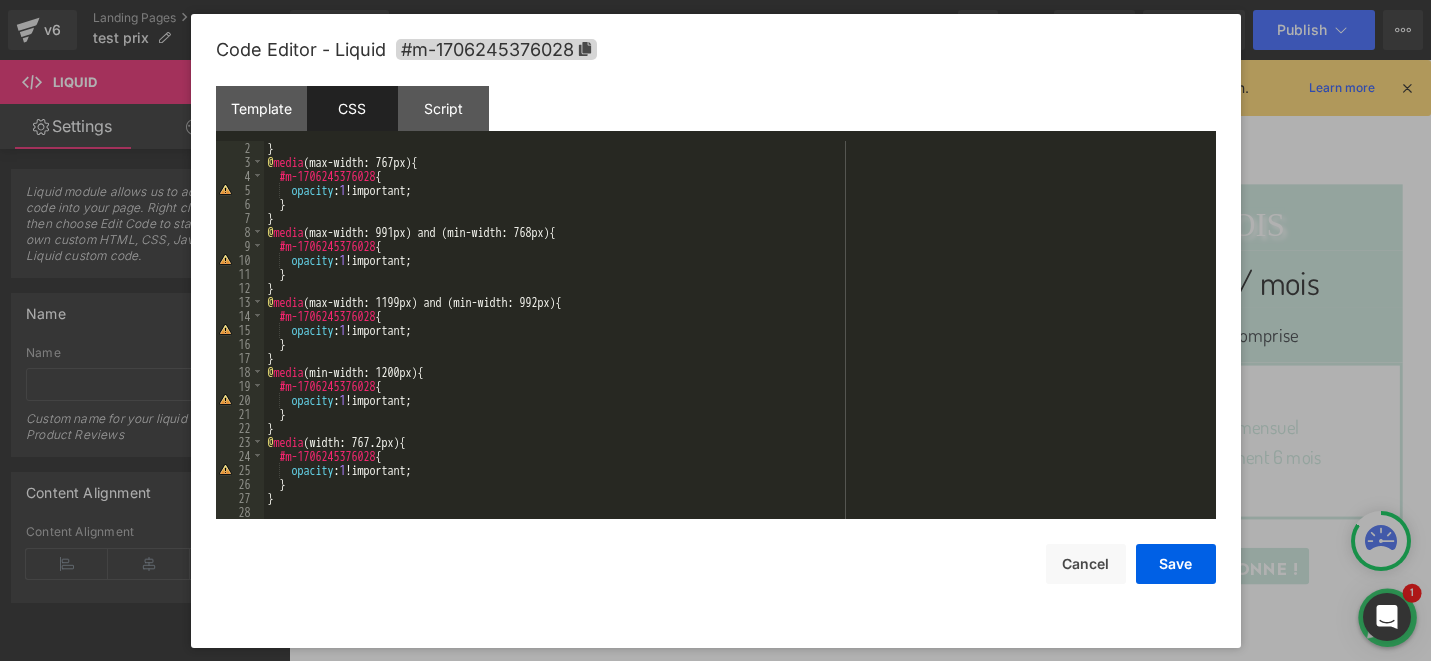 scroll, scrollTop: 0, scrollLeft: 0, axis: both 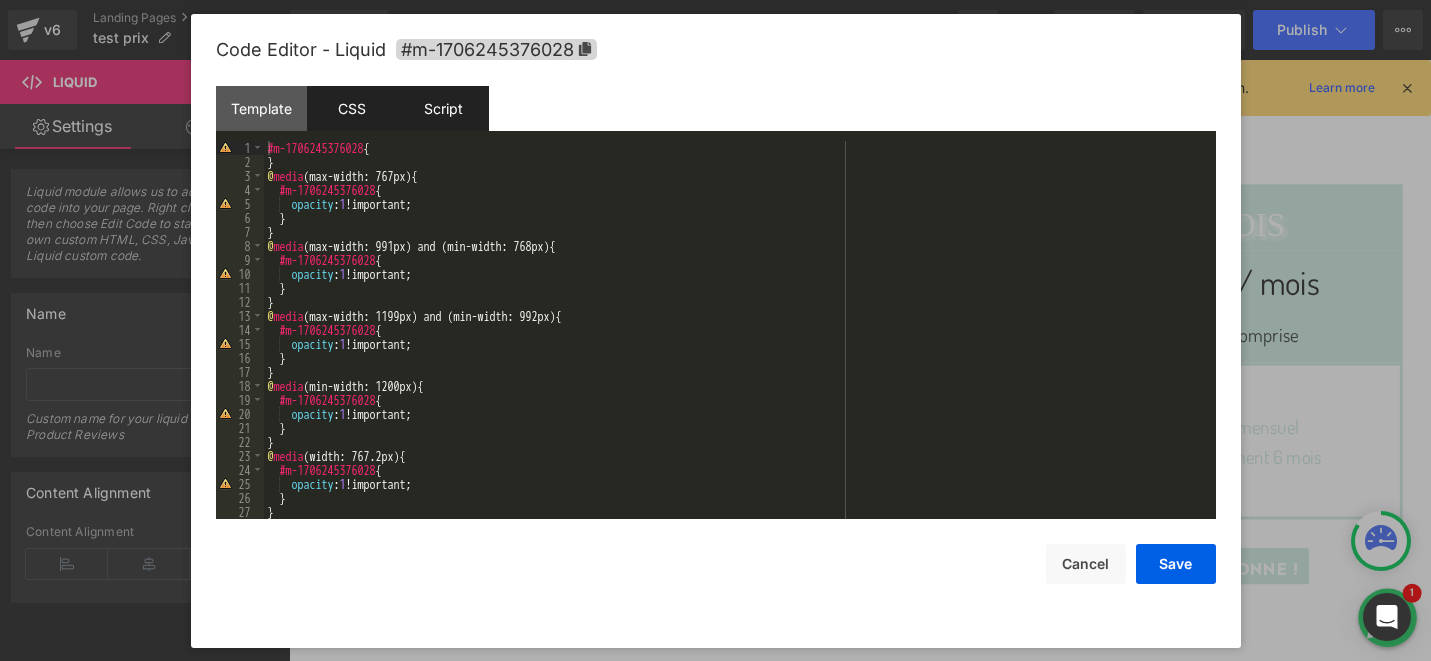 click on "Script" at bounding box center [443, 108] 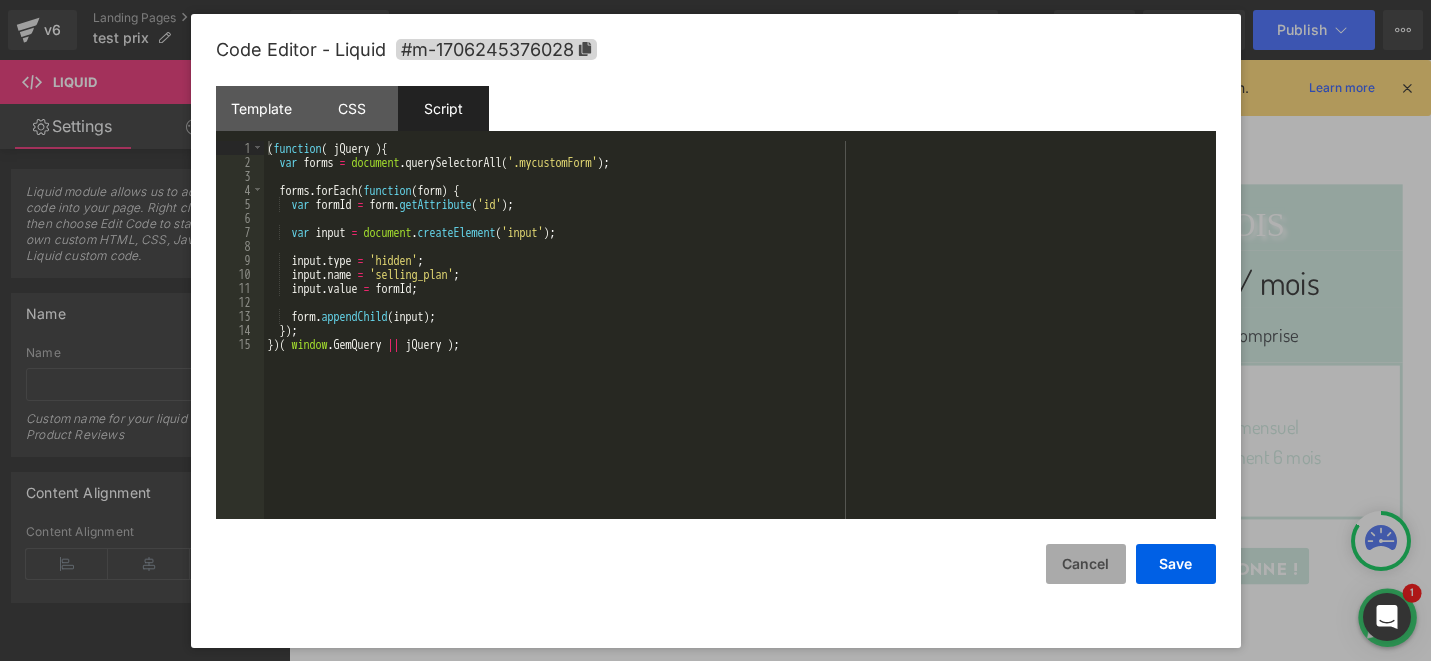 click on "Cancel" at bounding box center (1086, 564) 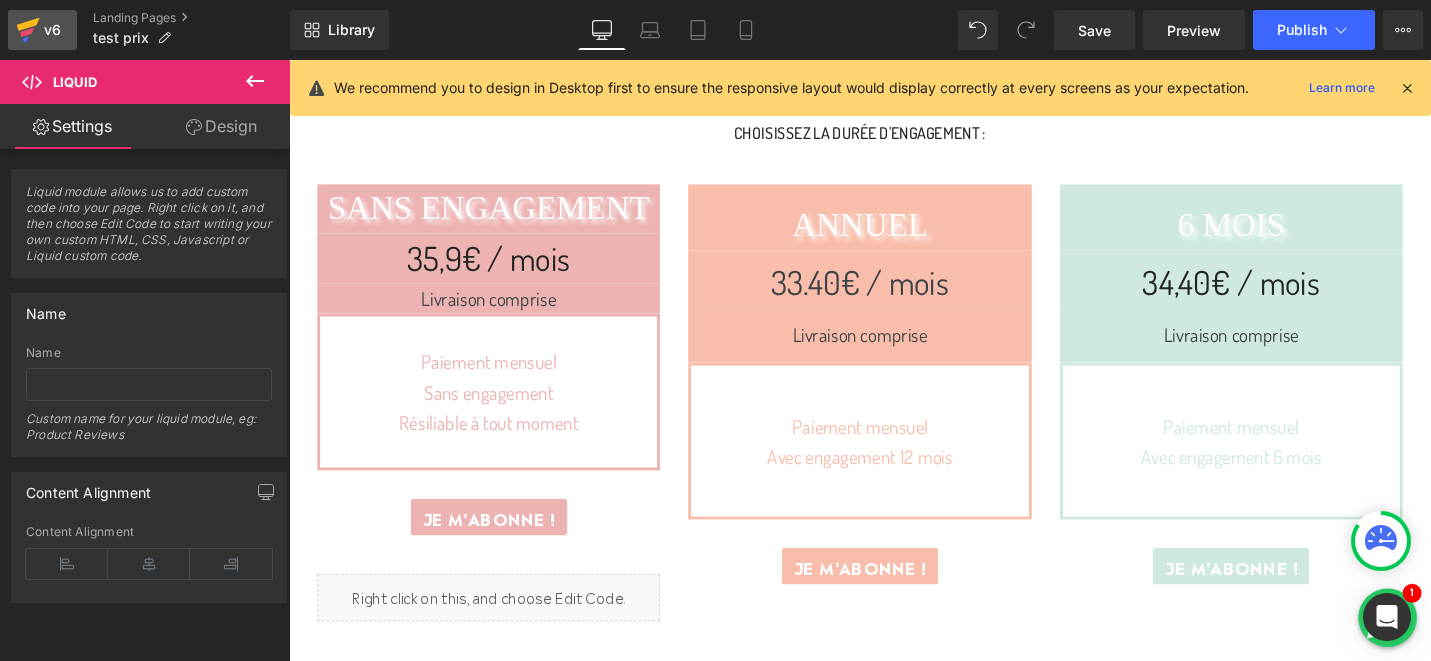 click 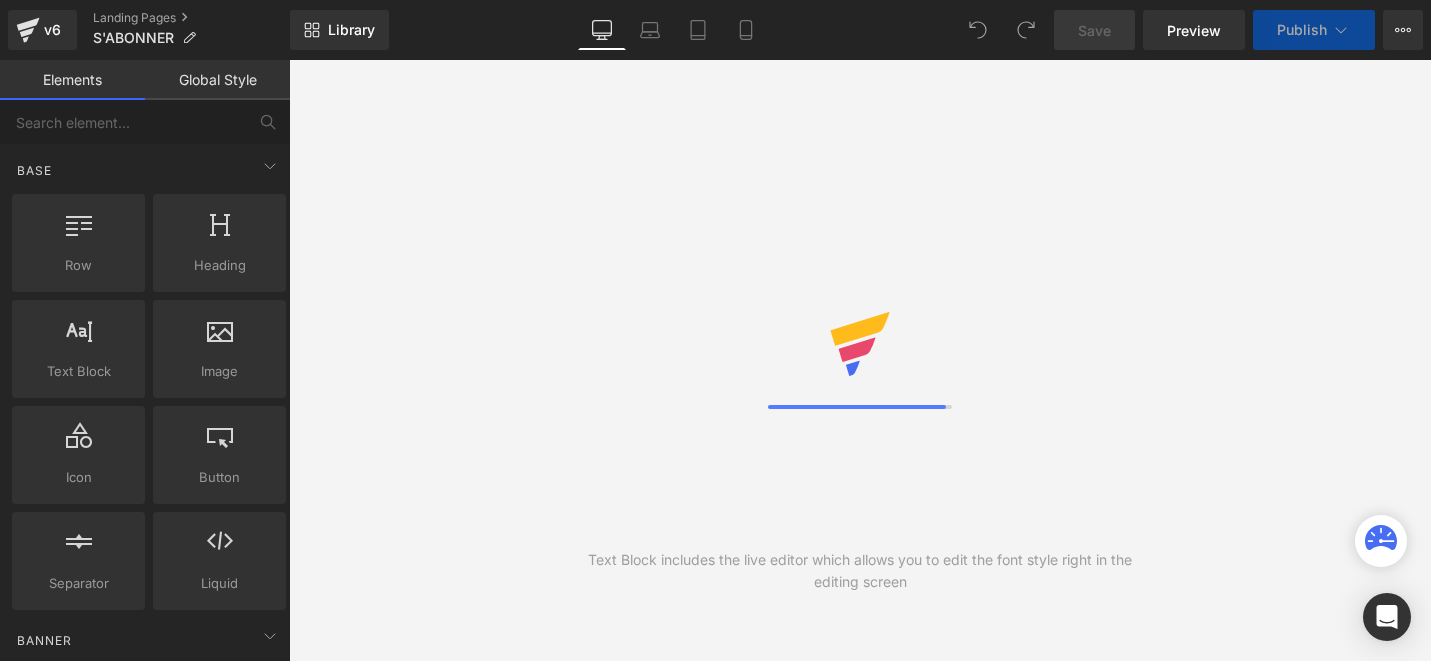 scroll, scrollTop: 0, scrollLeft: 0, axis: both 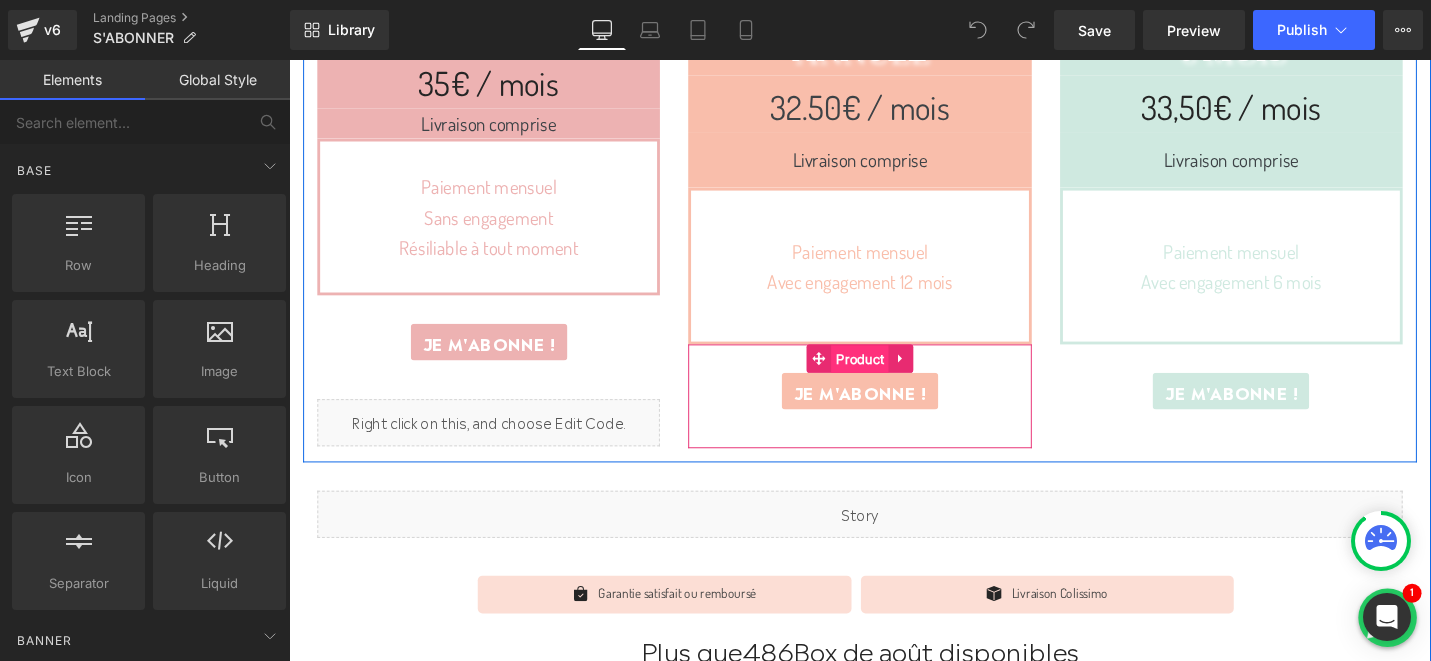 click on "Product" at bounding box center [893, 377] 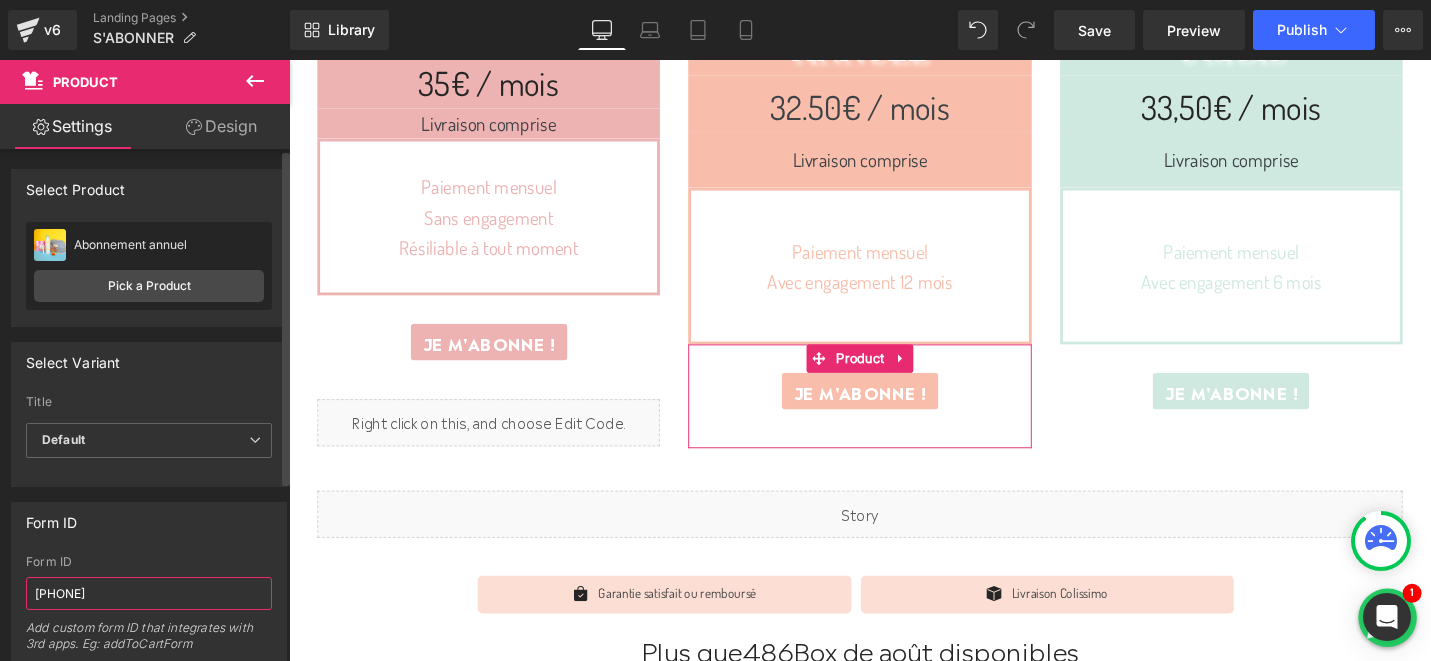 click on "[PHONE]" at bounding box center (149, 593) 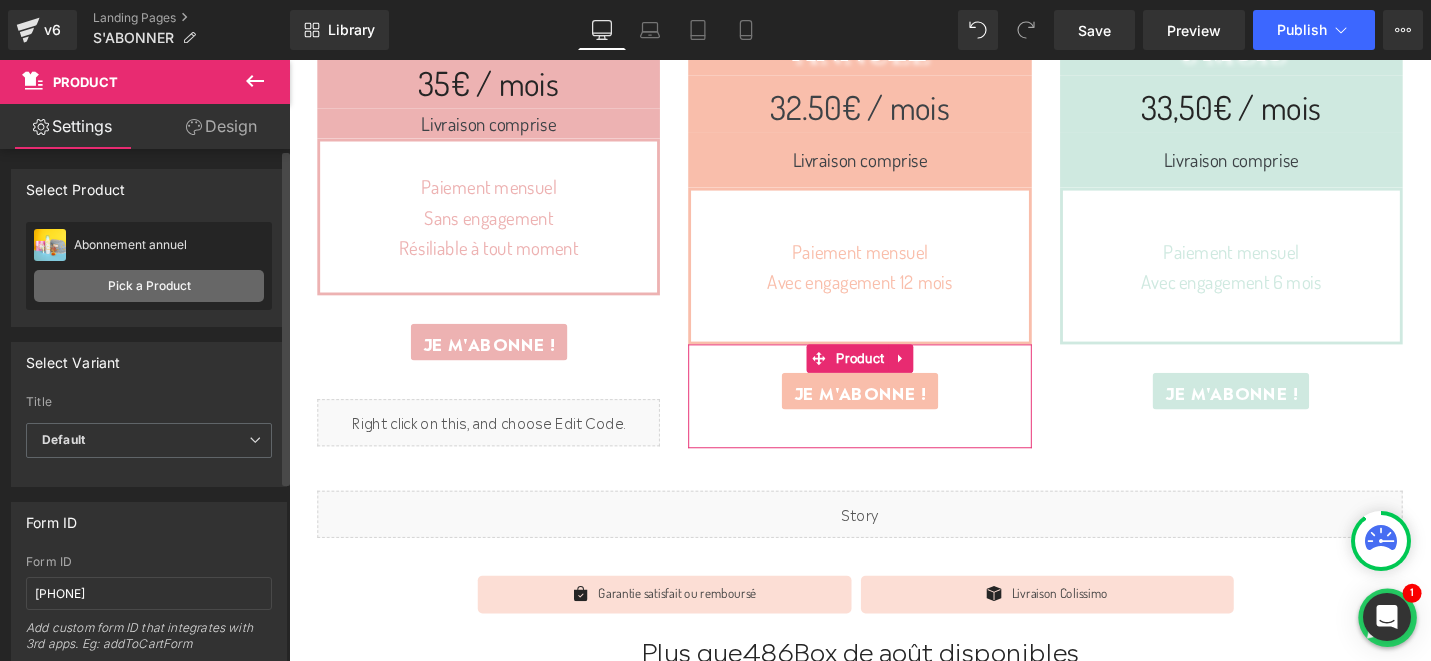click on "Pick a Product" at bounding box center (149, 286) 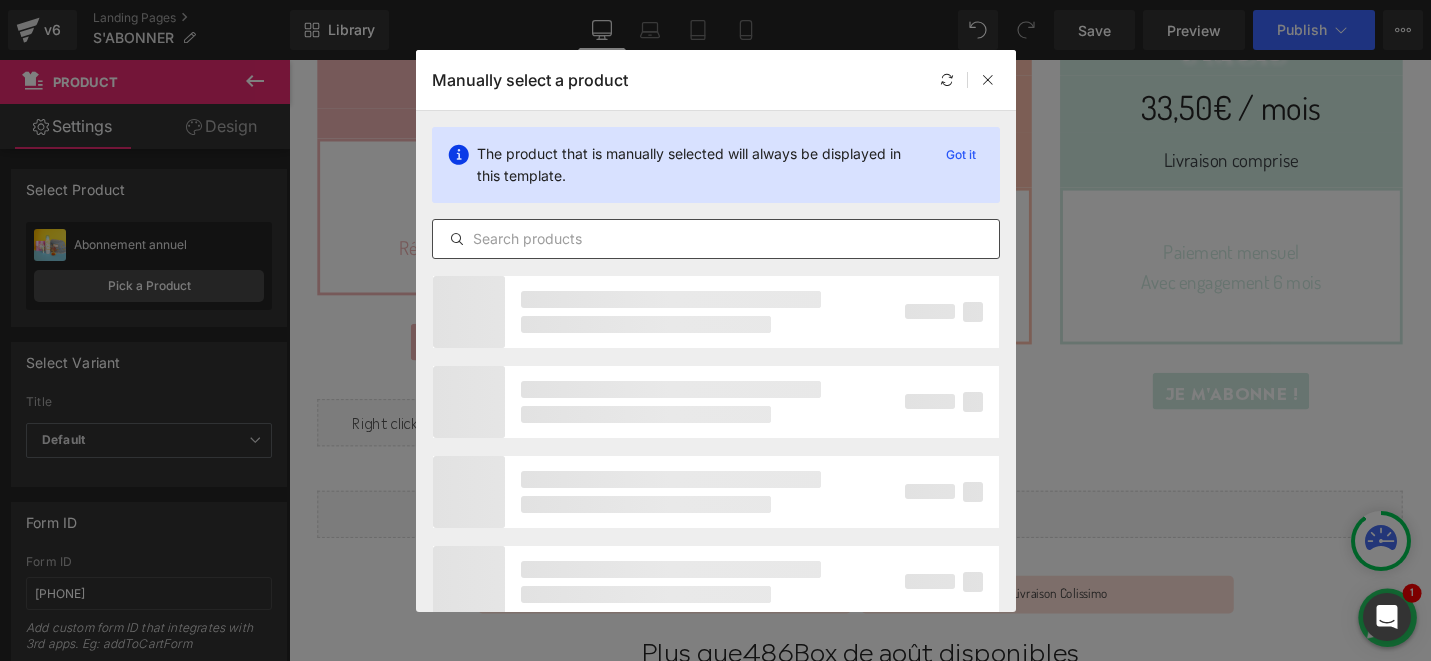 click at bounding box center [716, 239] 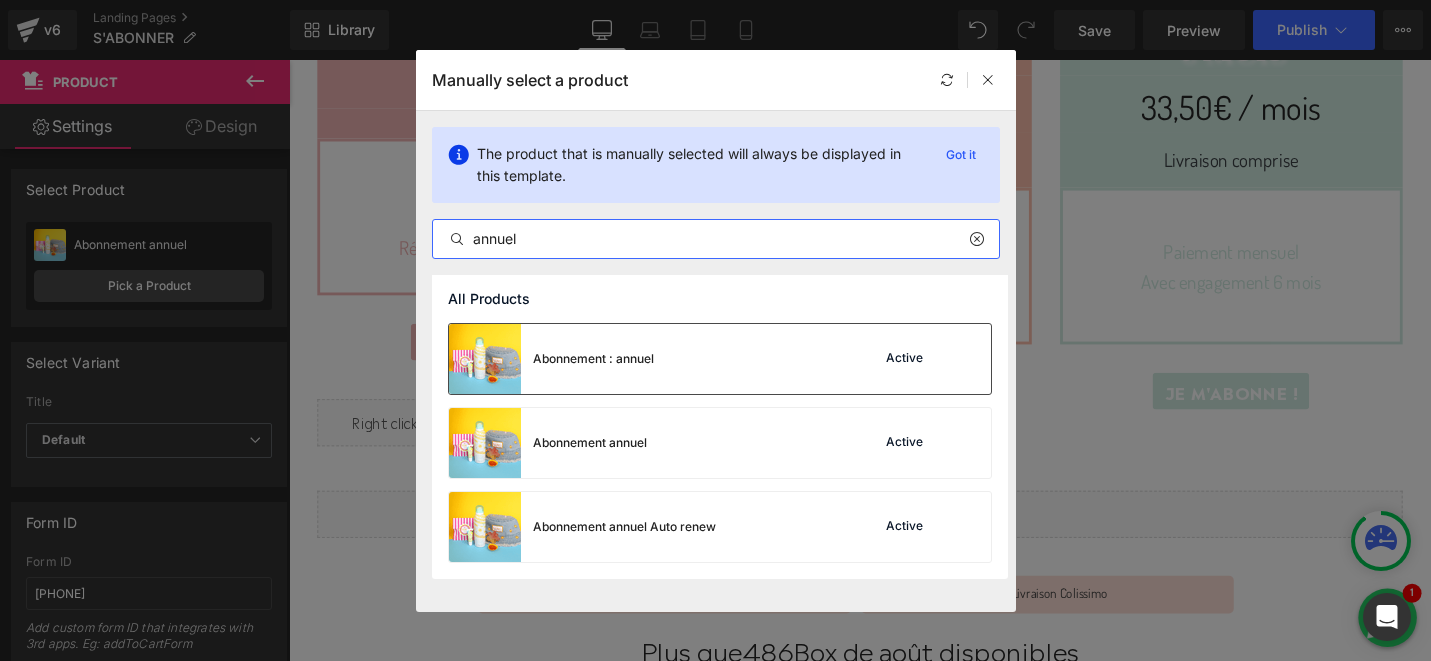 type on "annuel" 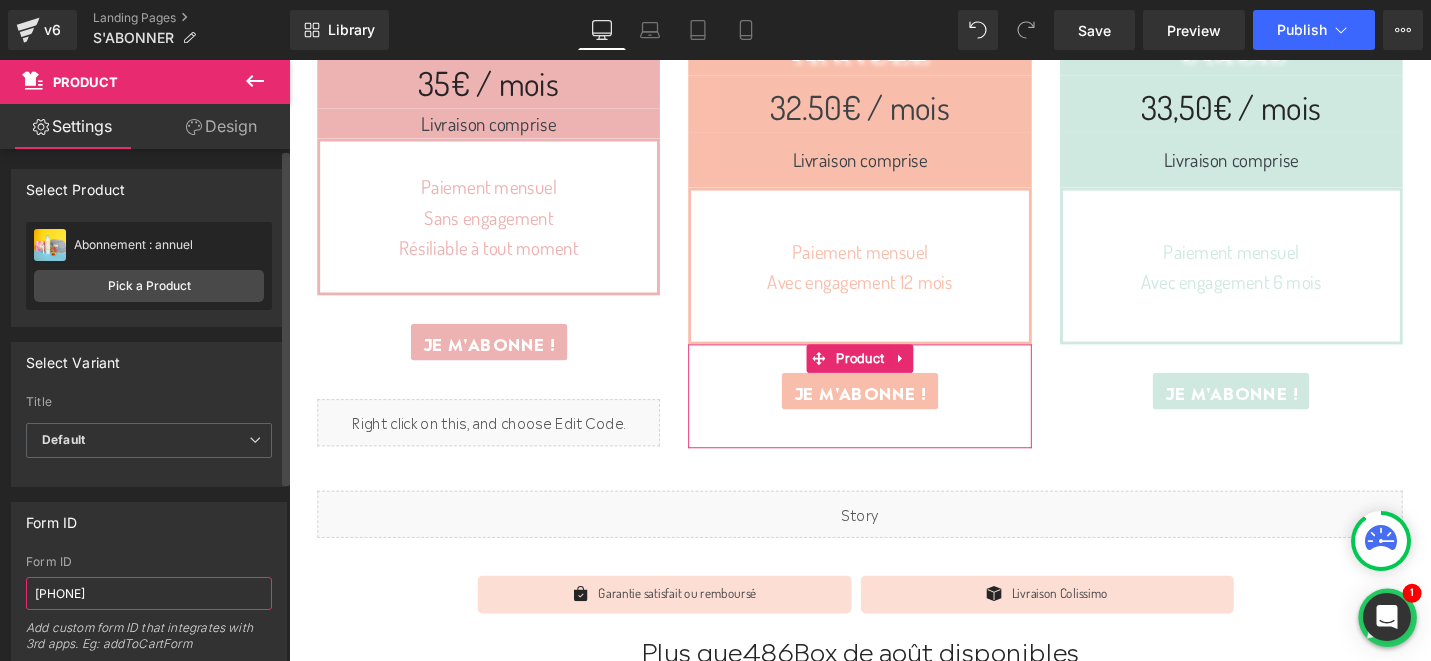 click on "[PHONE]" at bounding box center (149, 593) 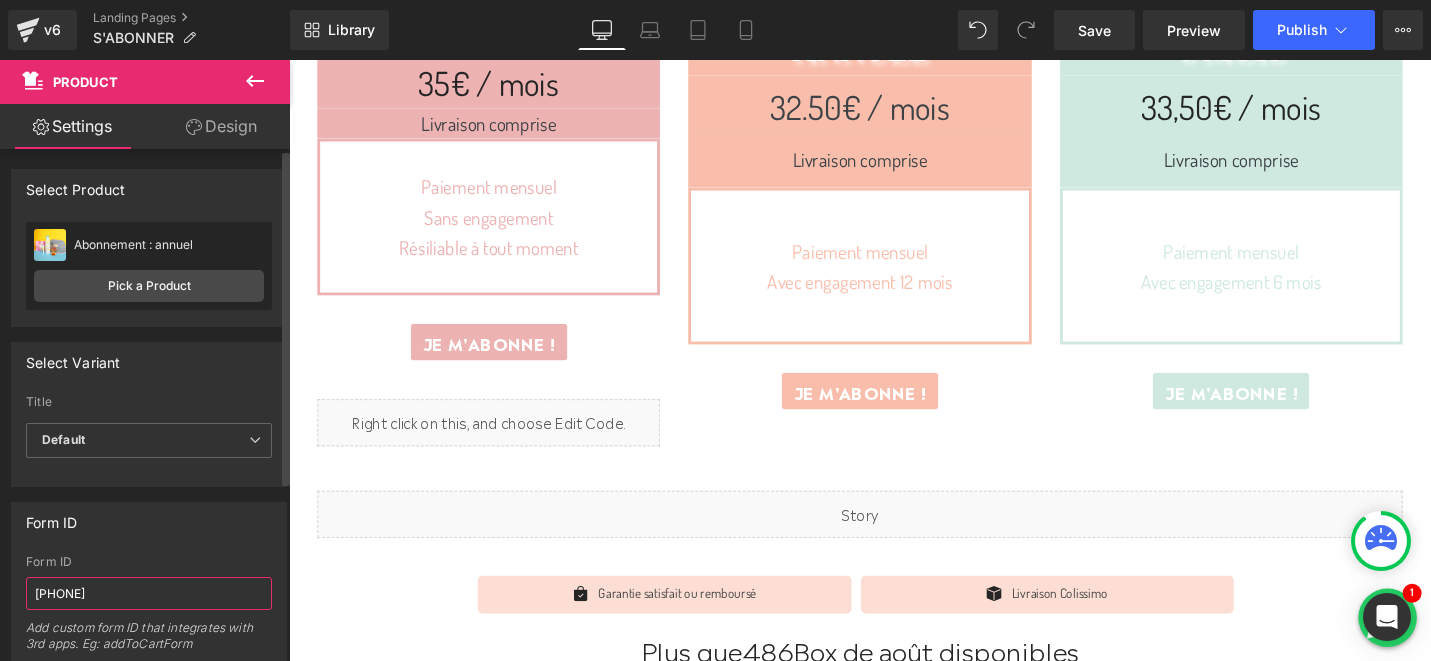 type on "[PHONE]" 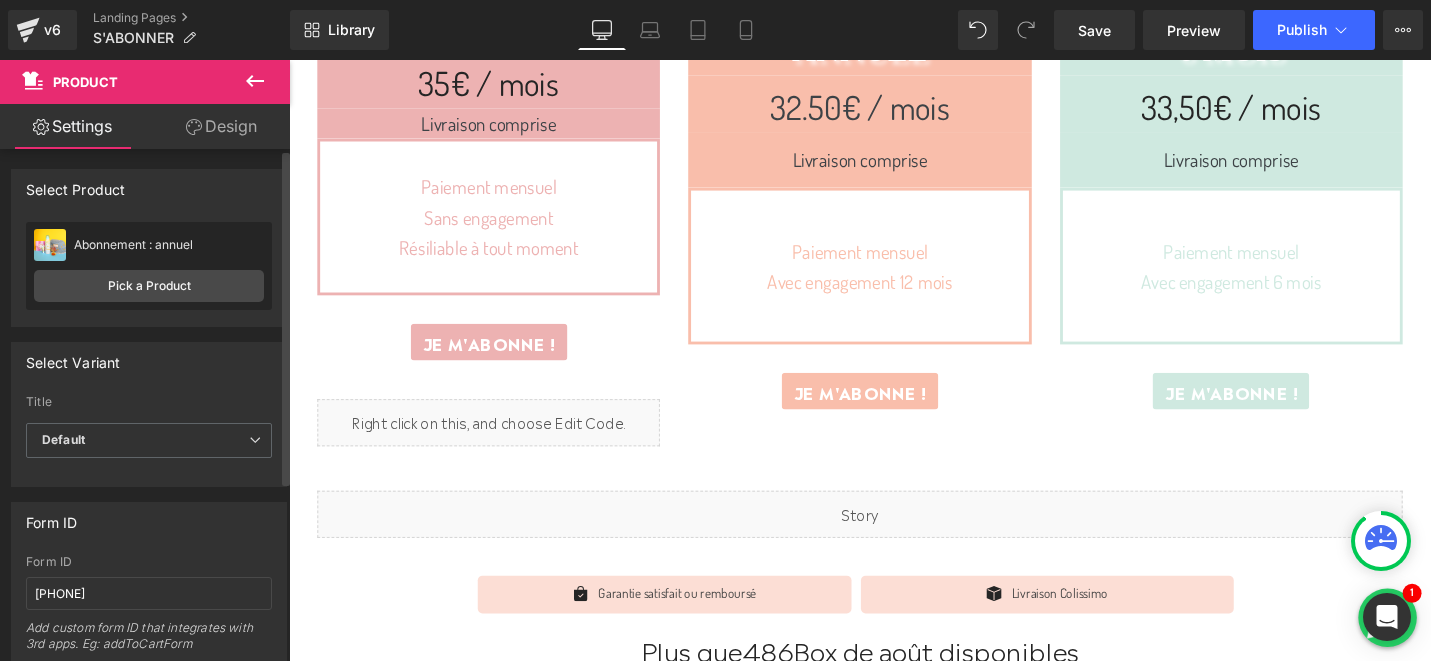 click on "Form ID" at bounding box center (149, 522) 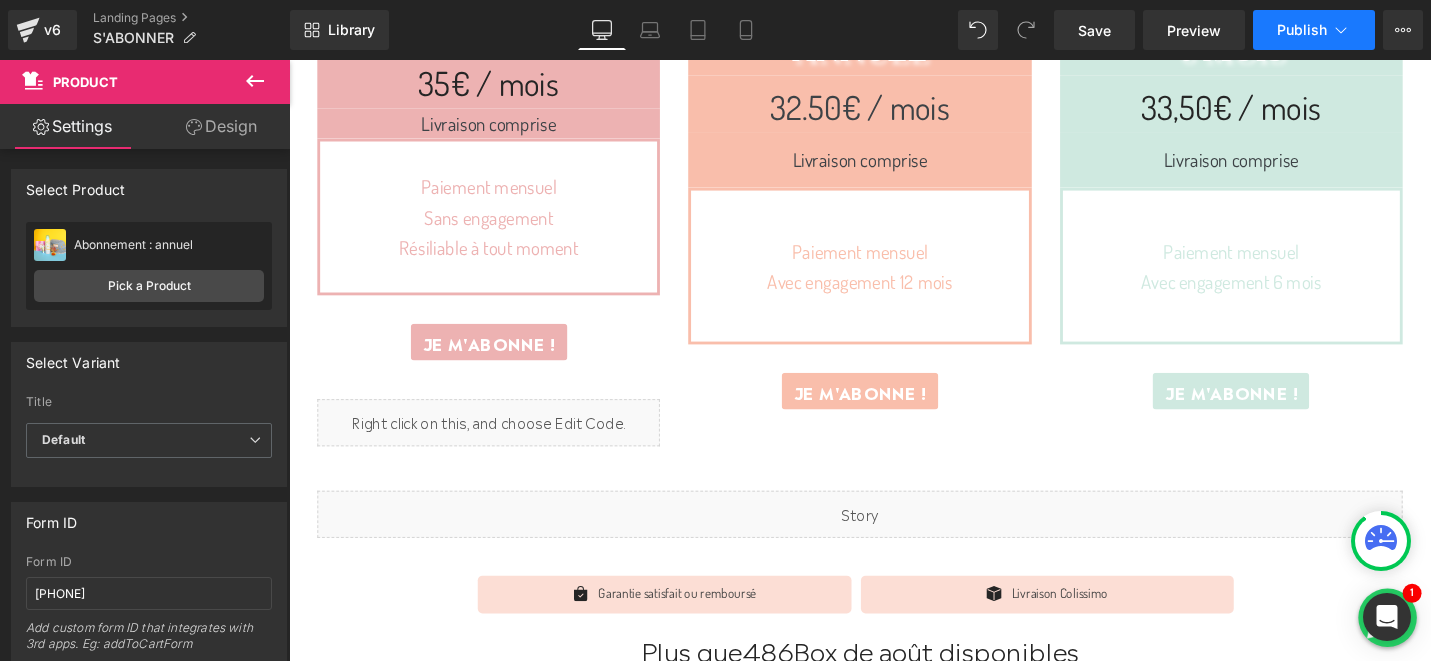 click on "Publish" at bounding box center [1302, 30] 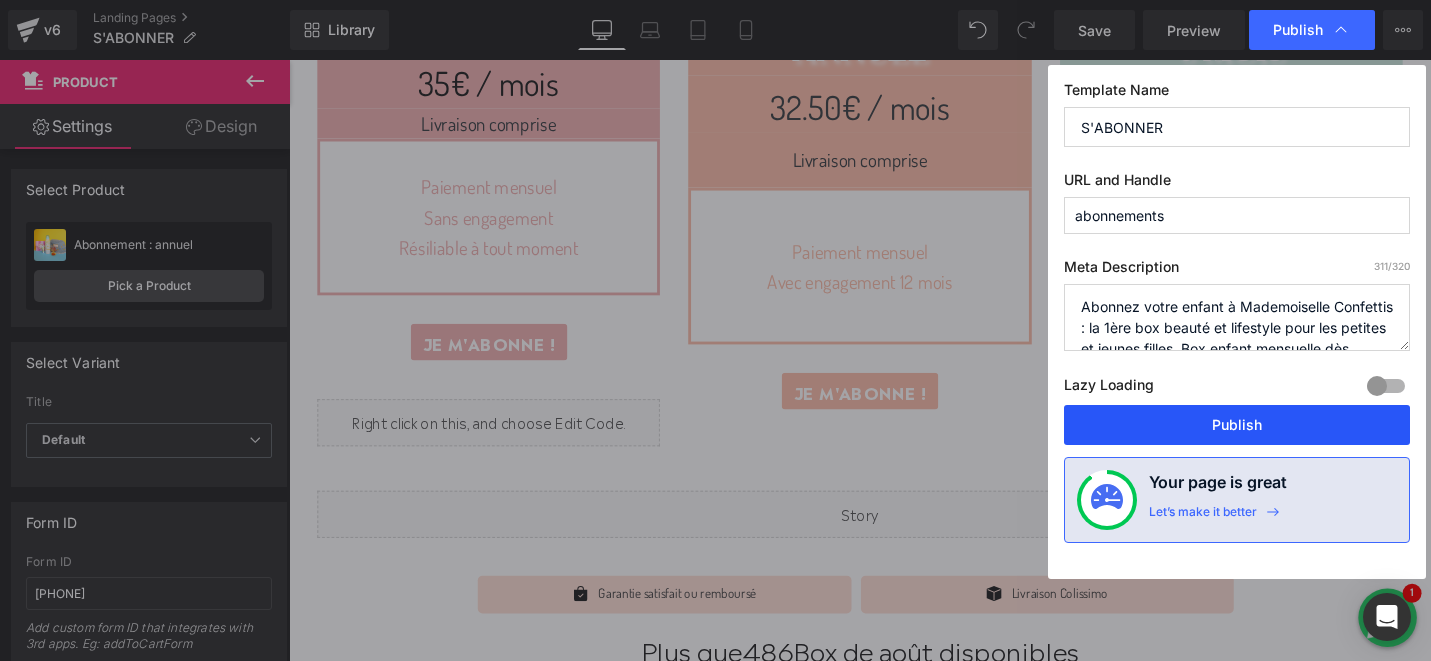 click on "Publish" at bounding box center (1237, 425) 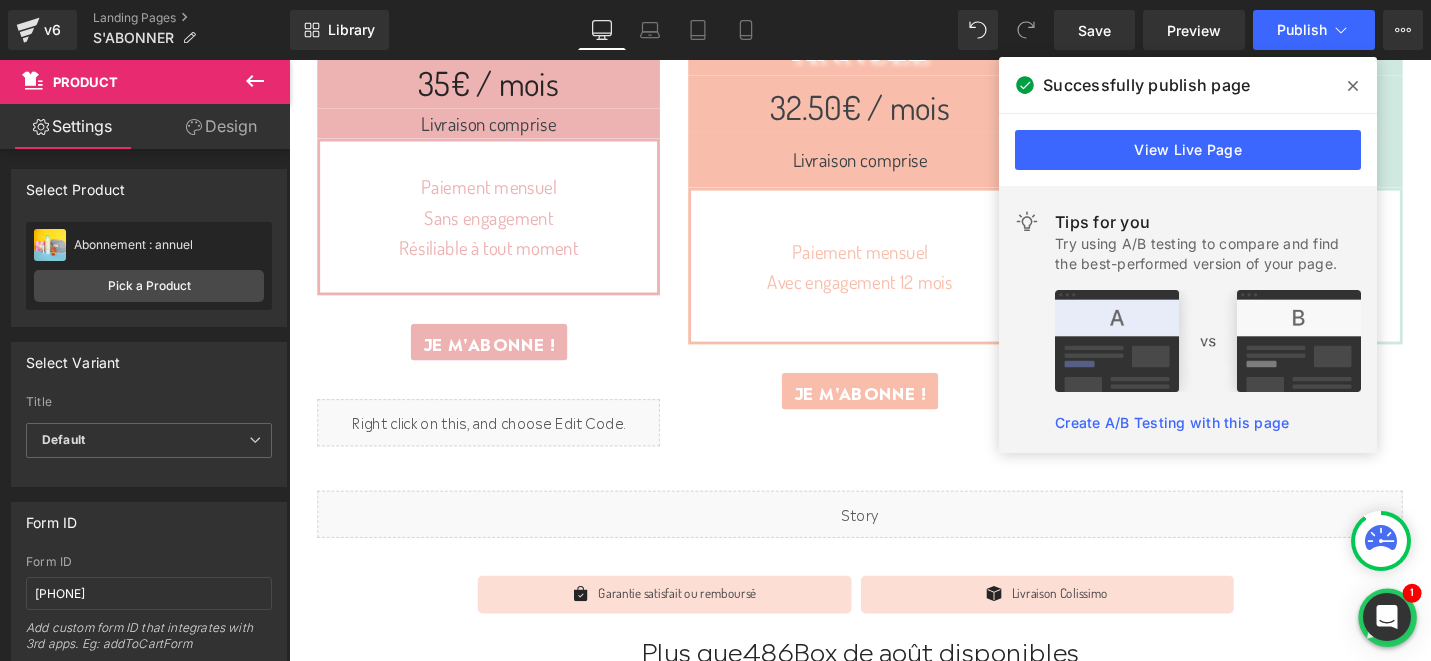 click 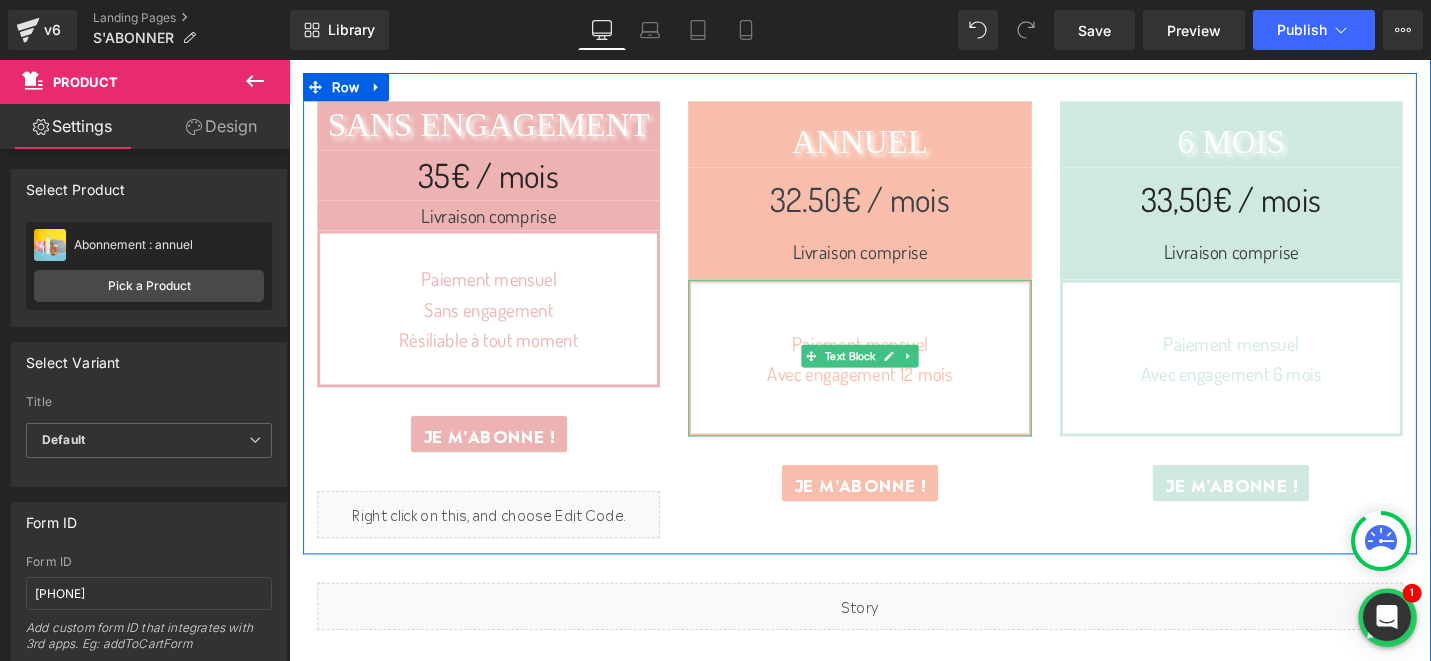 scroll, scrollTop: 568, scrollLeft: 0, axis: vertical 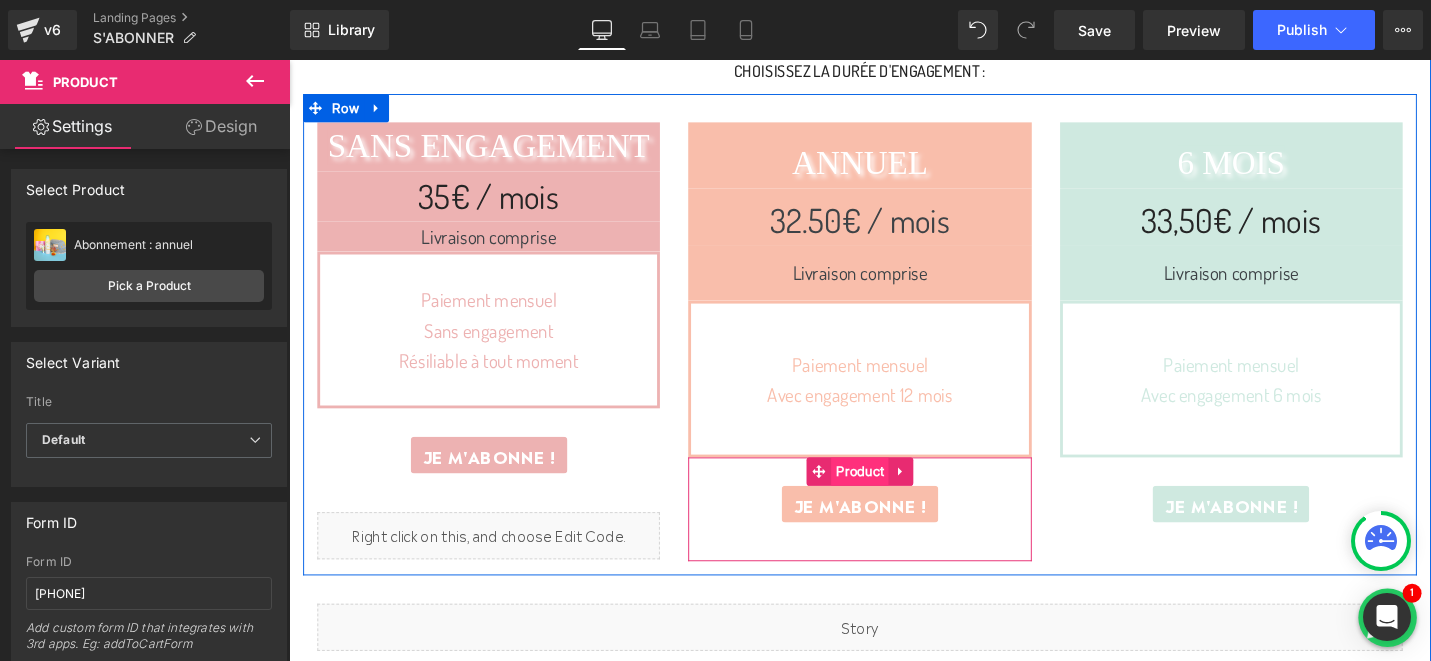 click on "Product" at bounding box center [893, 496] 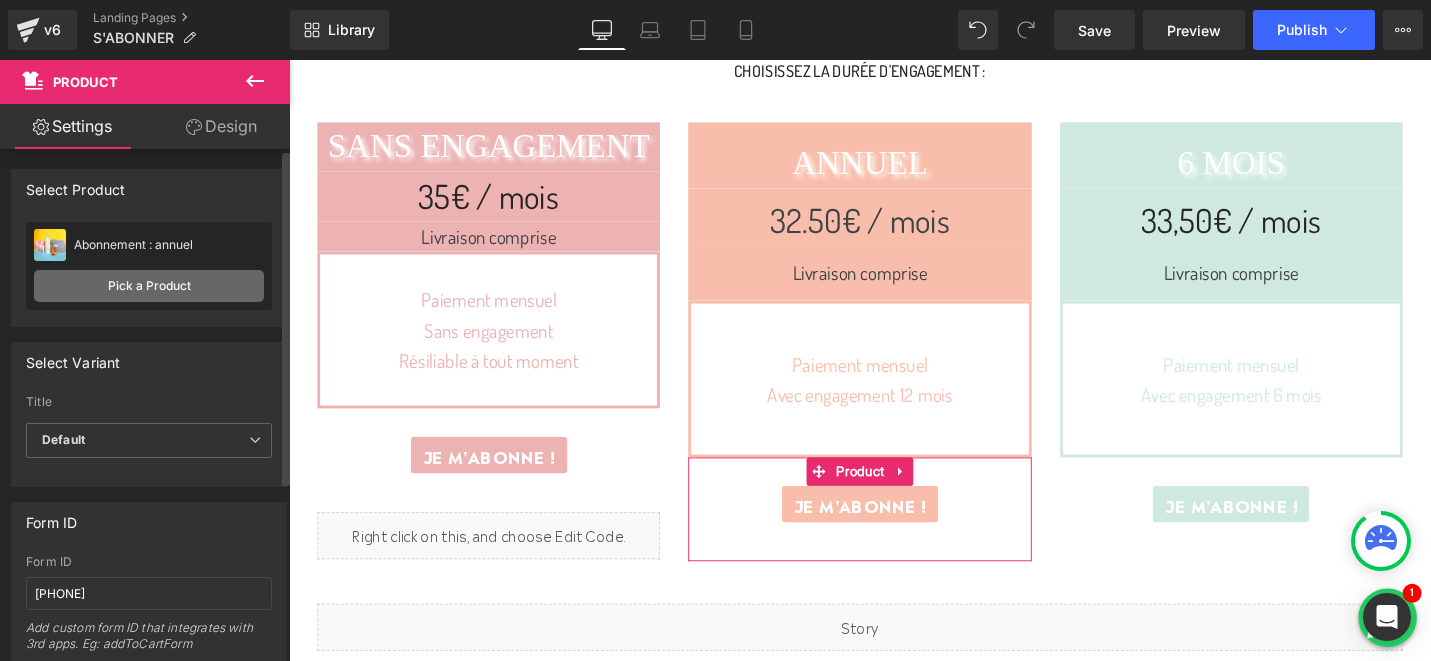 click on "Pick a Product" at bounding box center [149, 286] 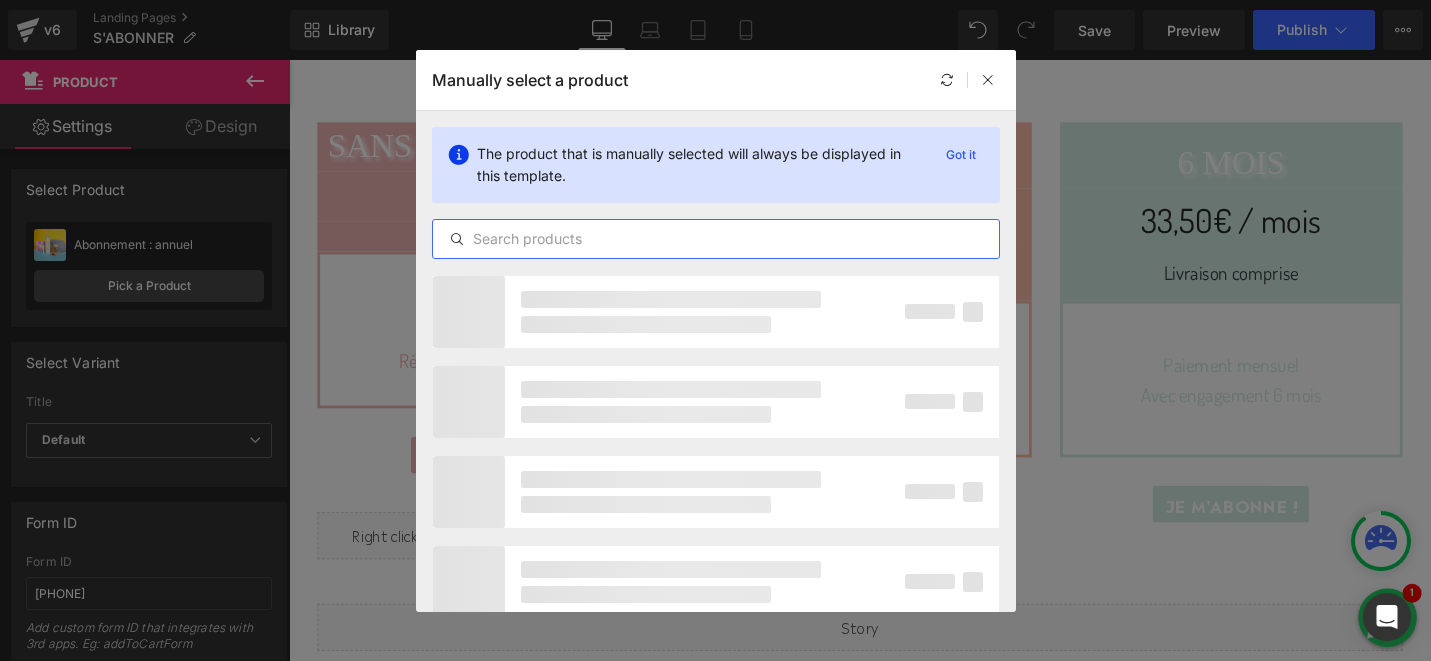 click at bounding box center [716, 239] 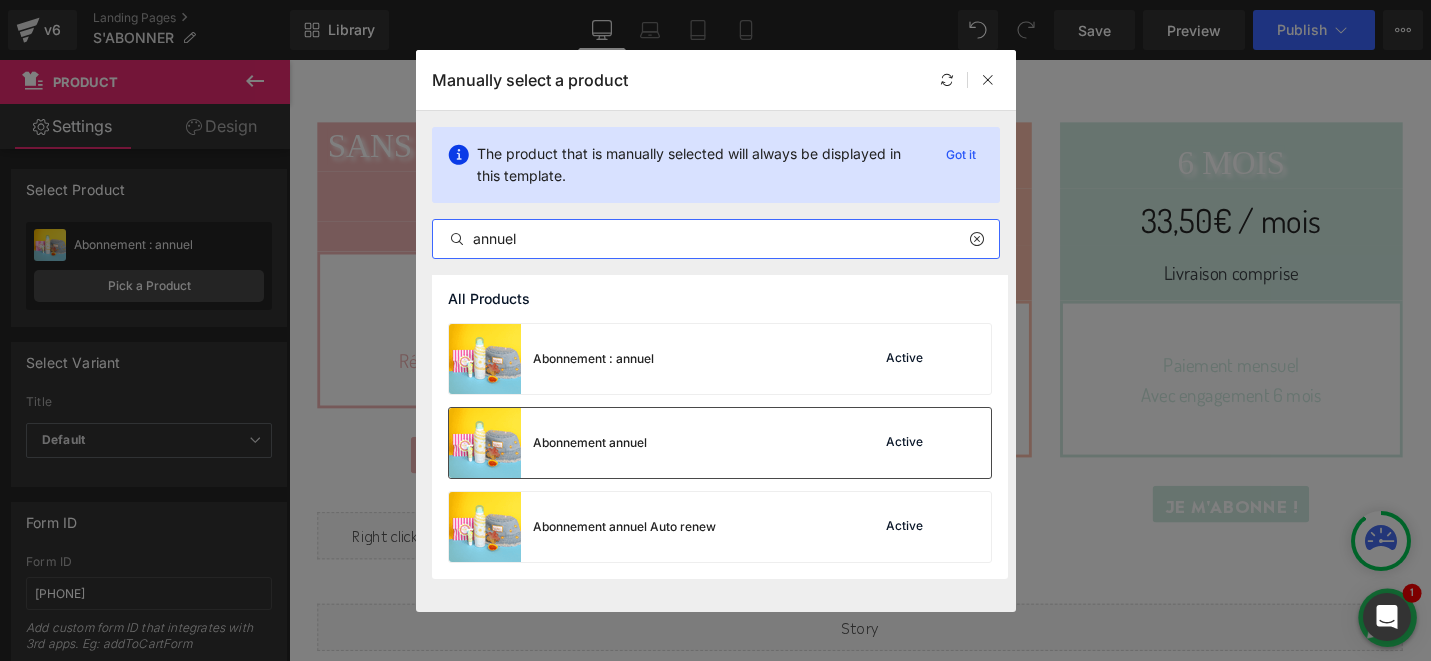 type on "annuel" 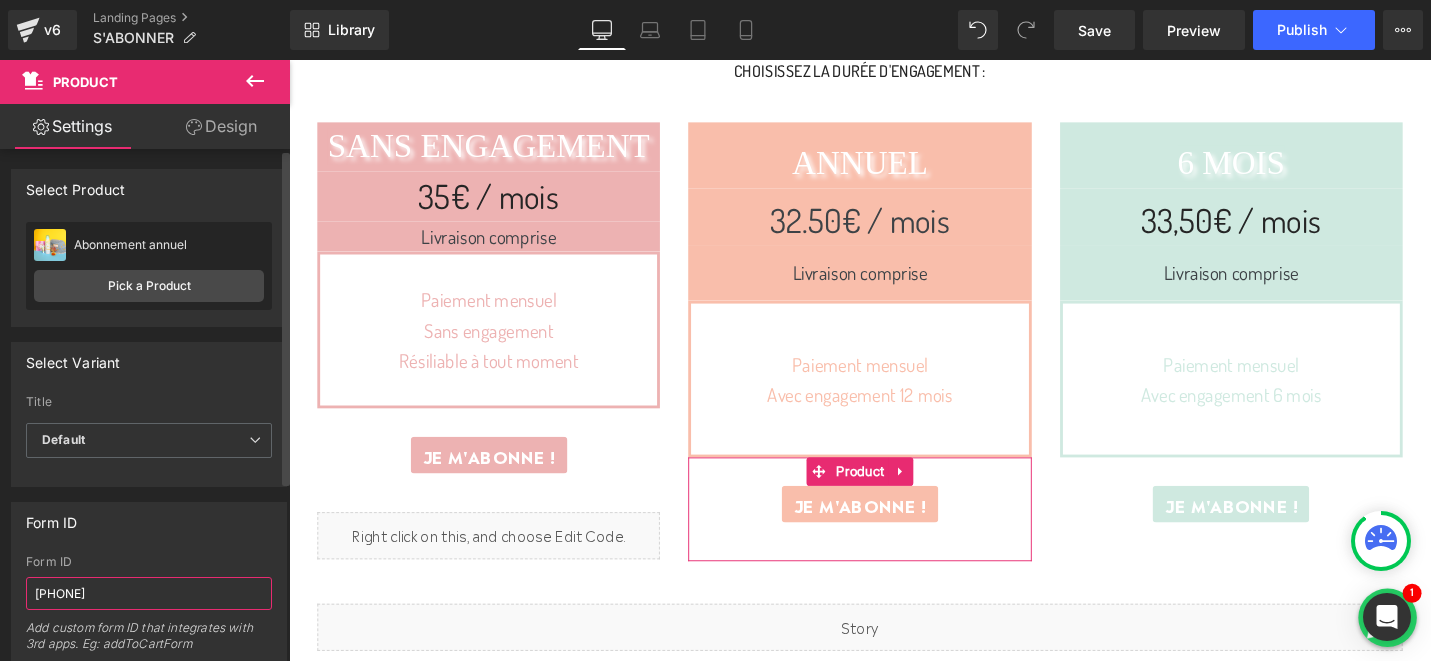 click on "[PHONE]" at bounding box center [149, 593] 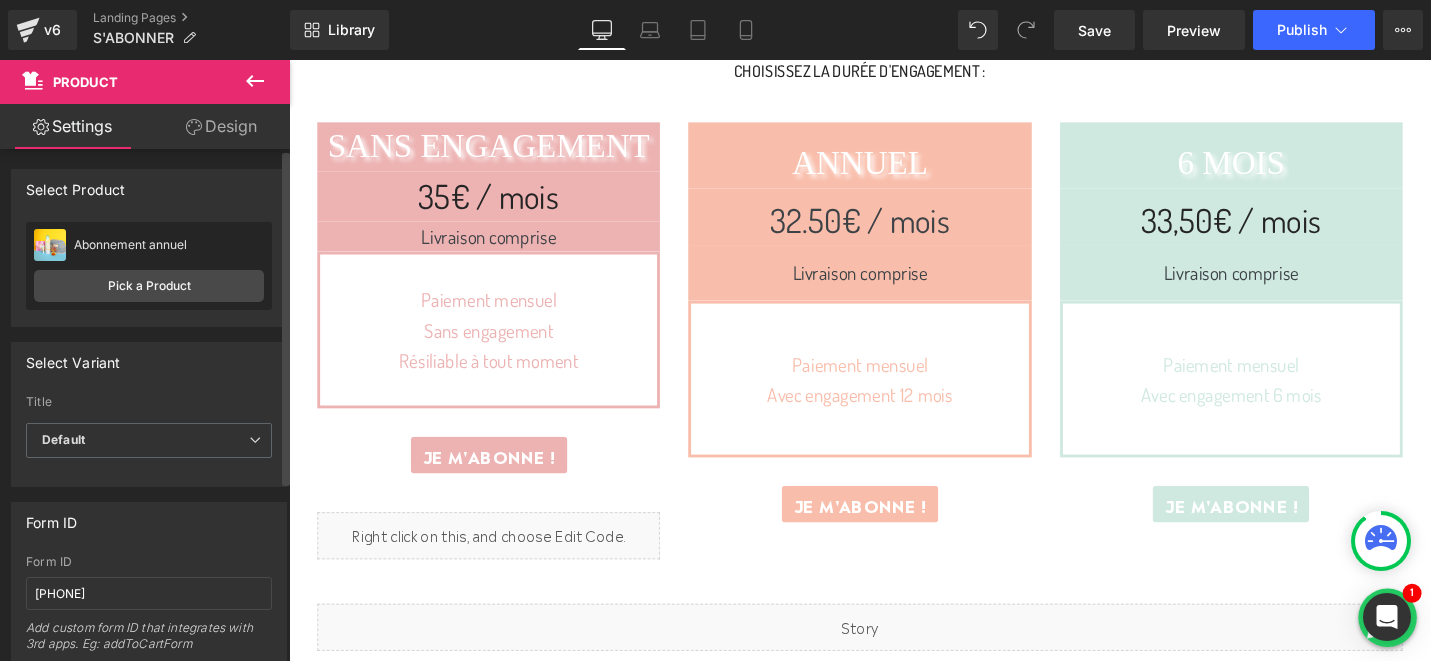 click on "Form ID" at bounding box center [149, 522] 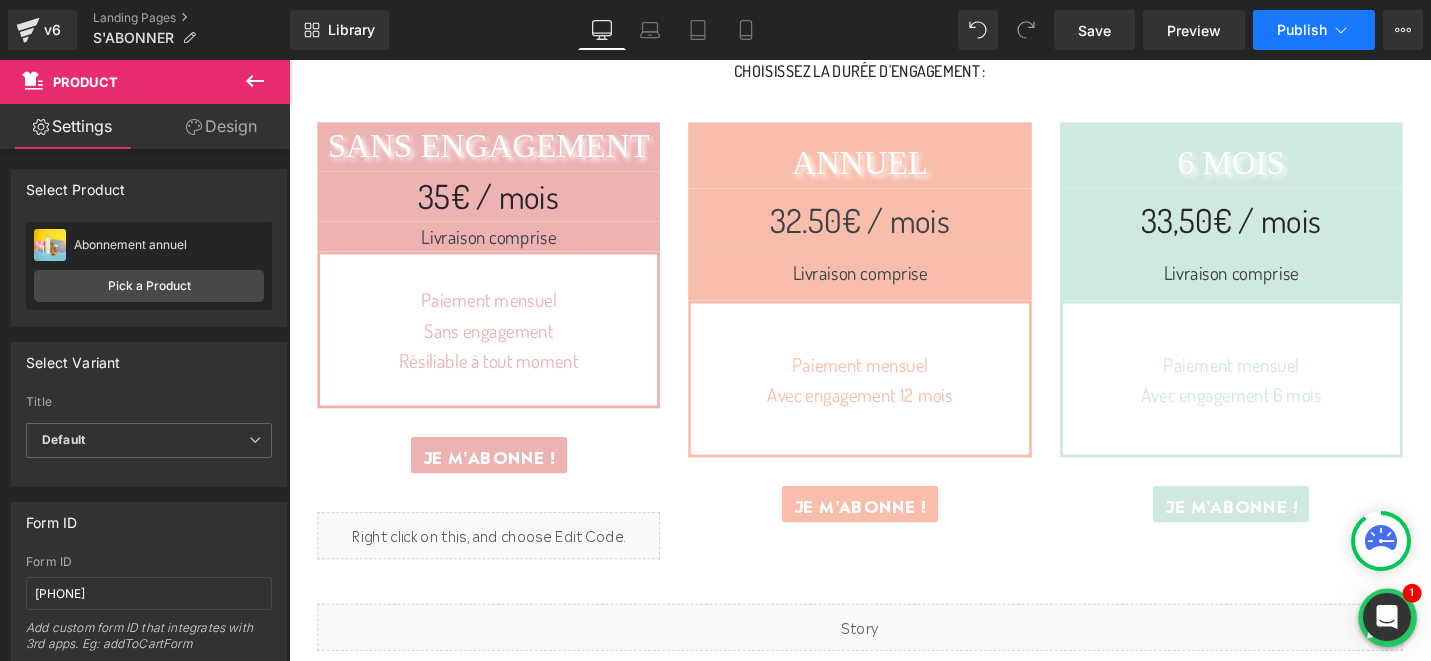 click on "Publish" at bounding box center [1314, 30] 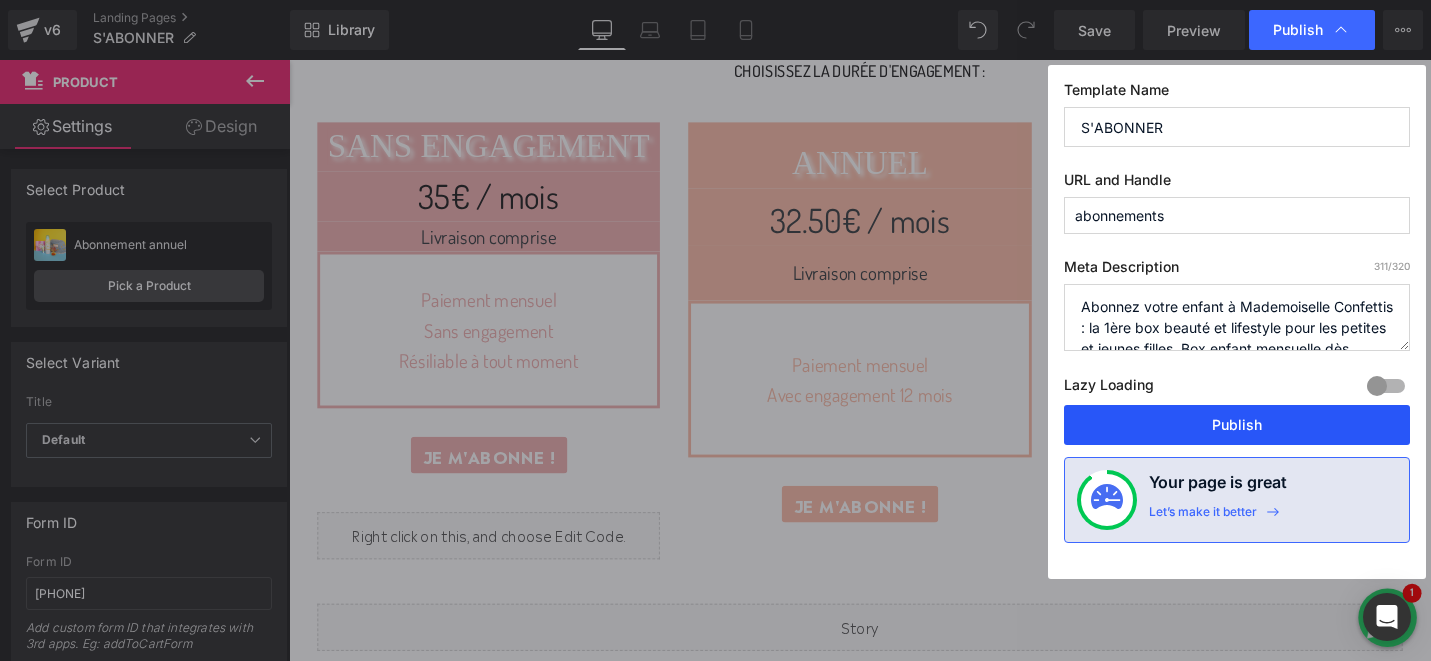click on "Publish" at bounding box center (1237, 425) 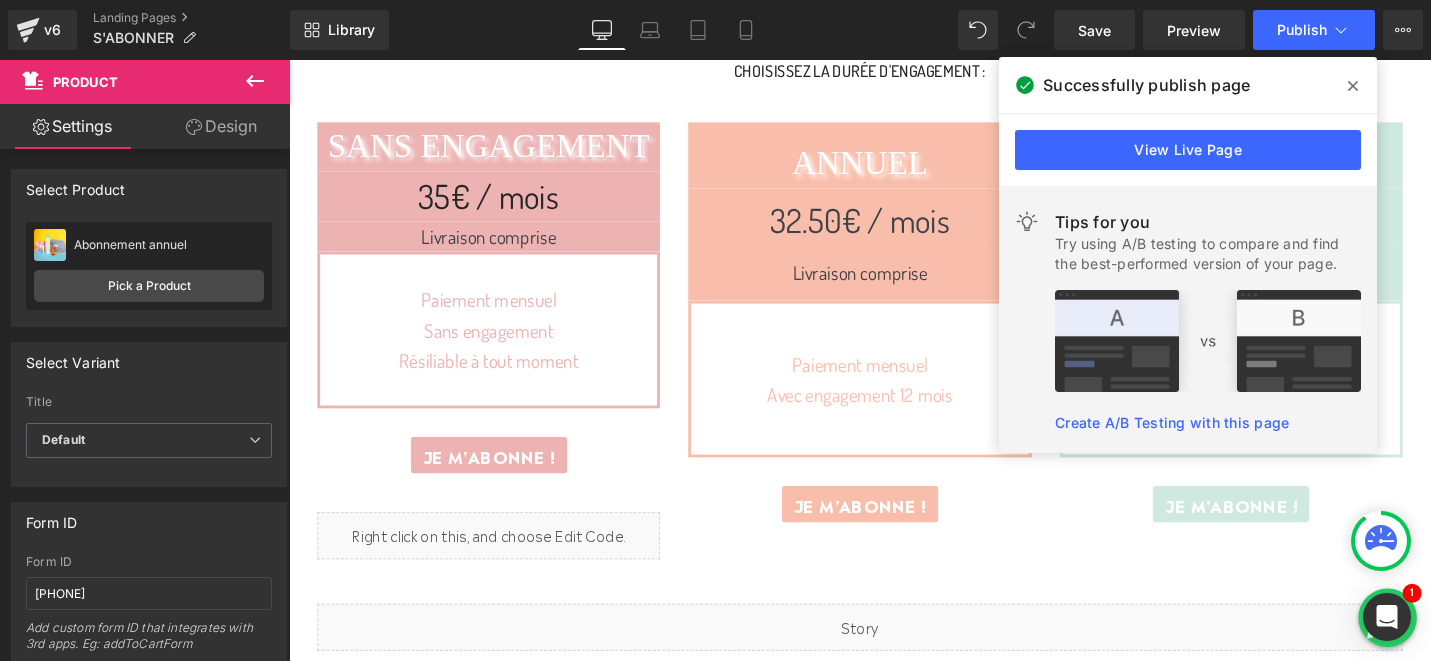 click 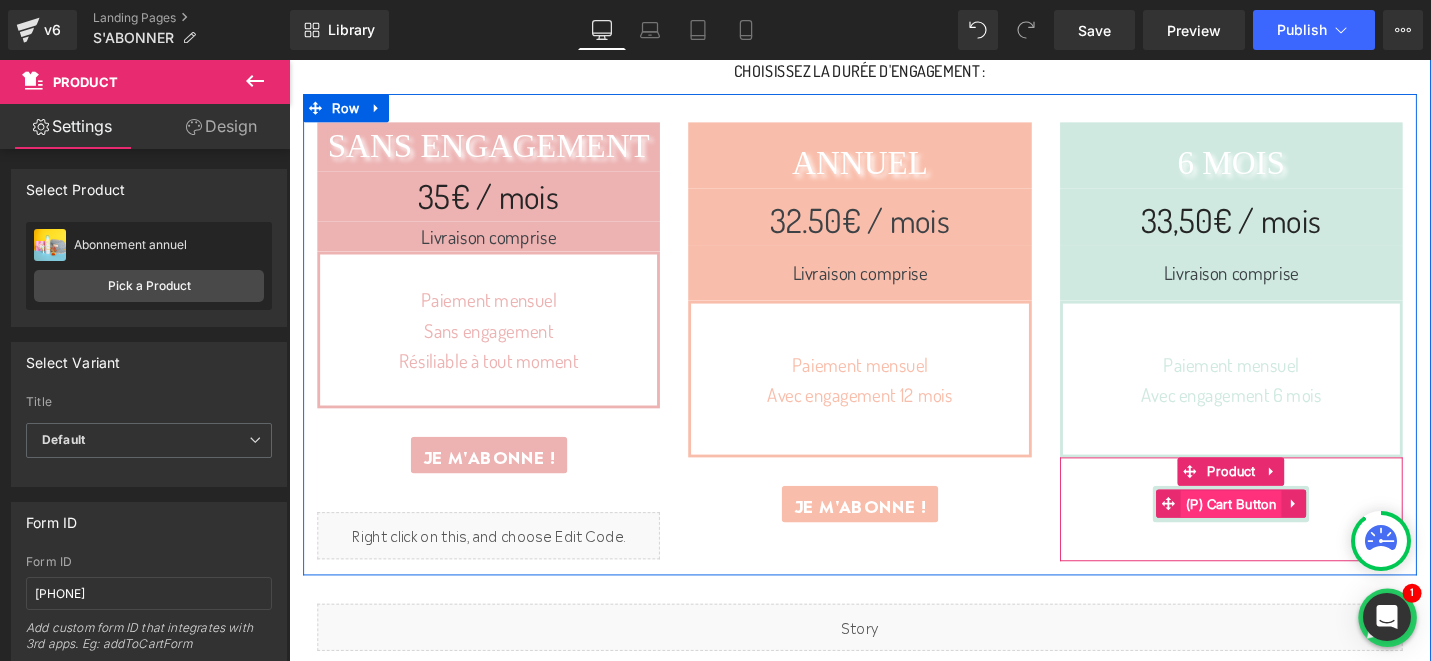 click on "(P) Cart Button" at bounding box center [1287, 531] 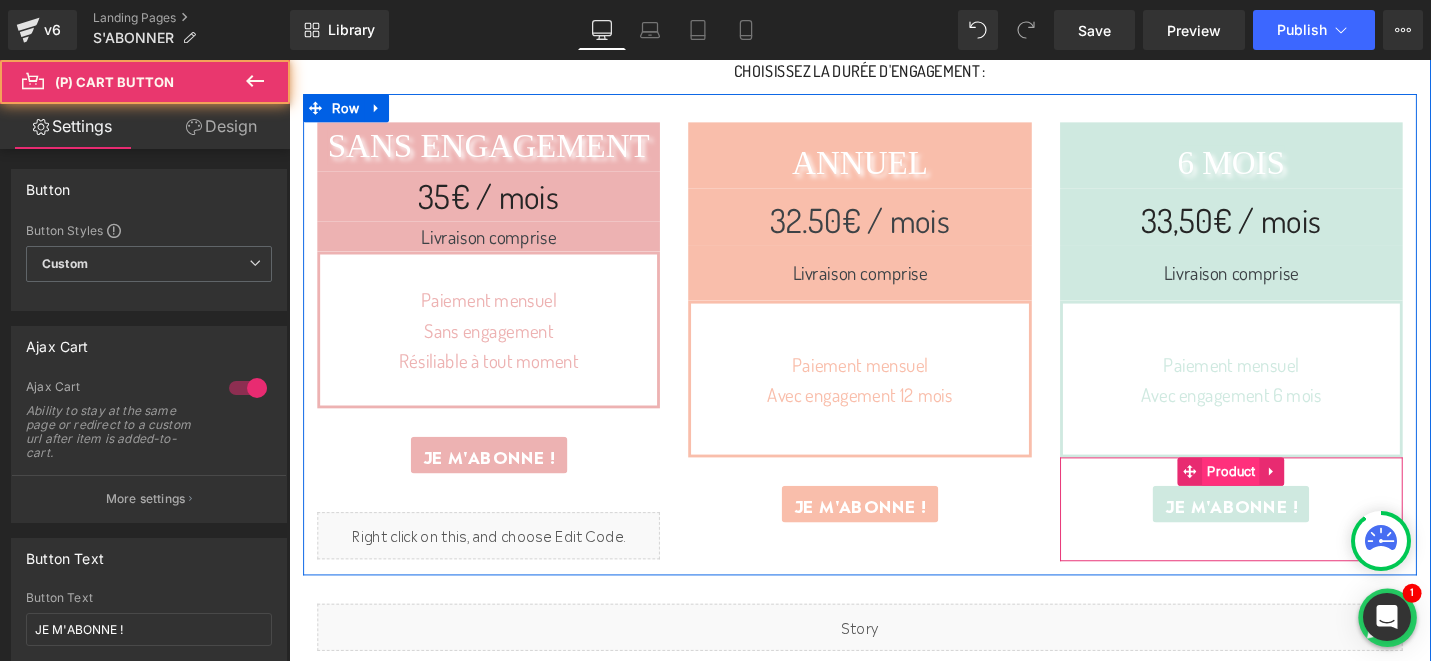 click on "Product" at bounding box center [1287, 496] 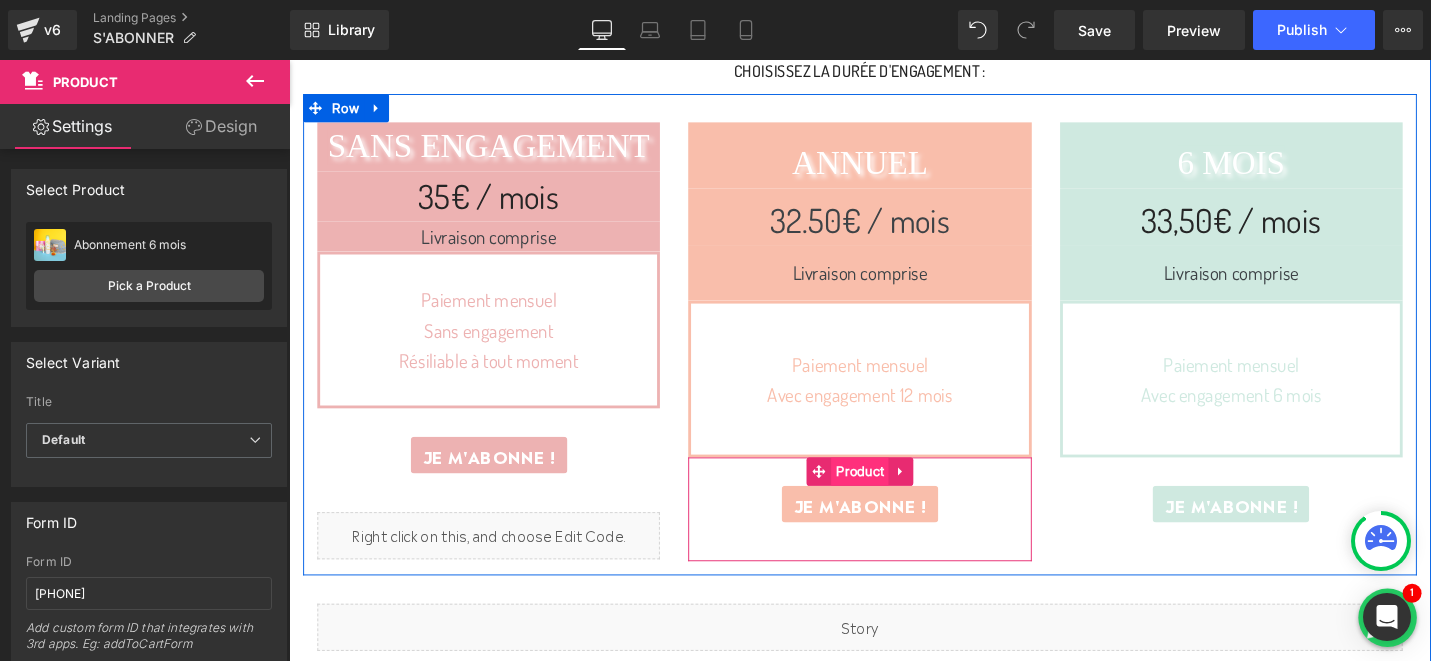 click on "Product" at bounding box center [893, 496] 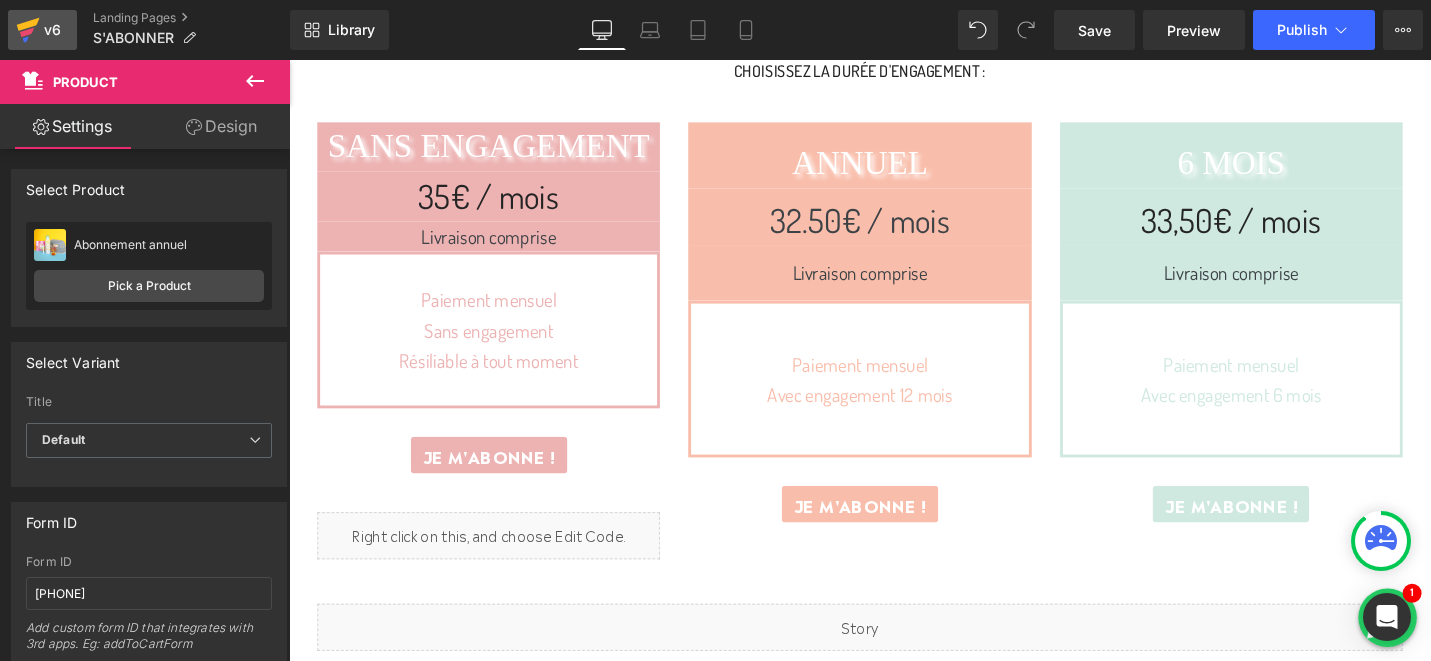 click on "v6" at bounding box center (52, 30) 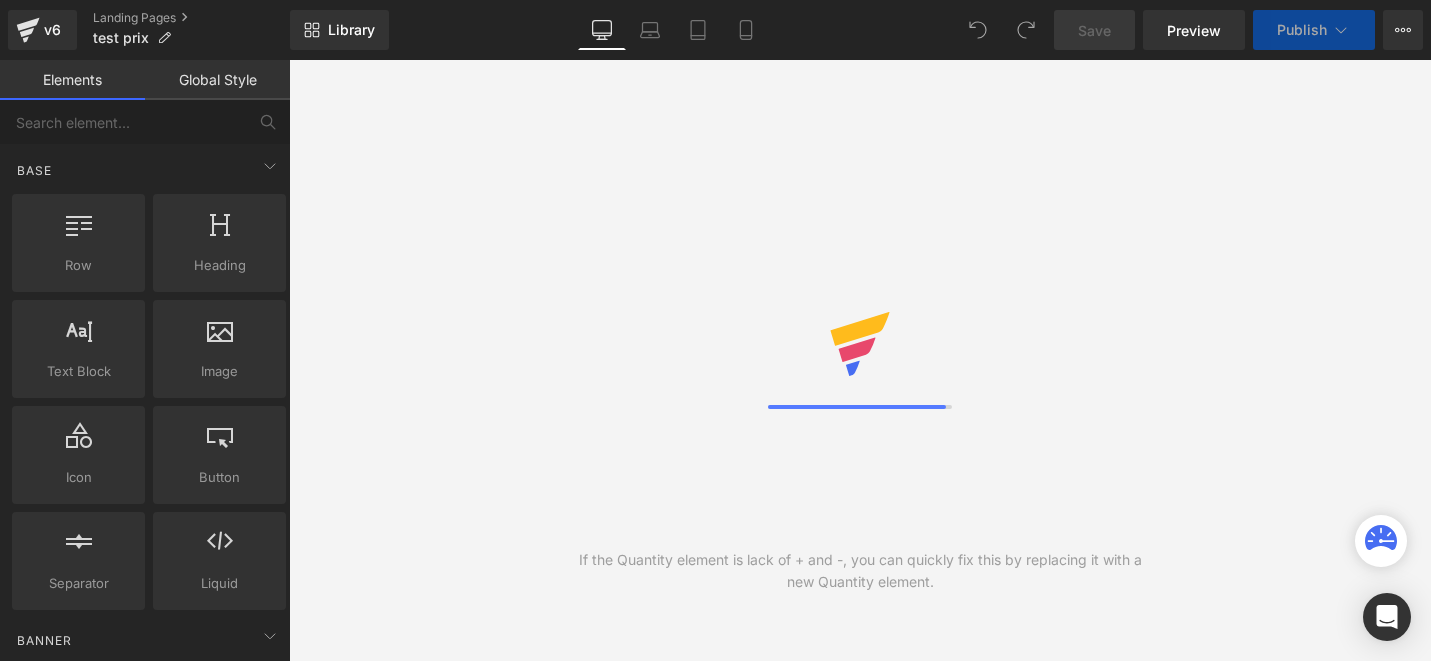 scroll, scrollTop: 0, scrollLeft: 0, axis: both 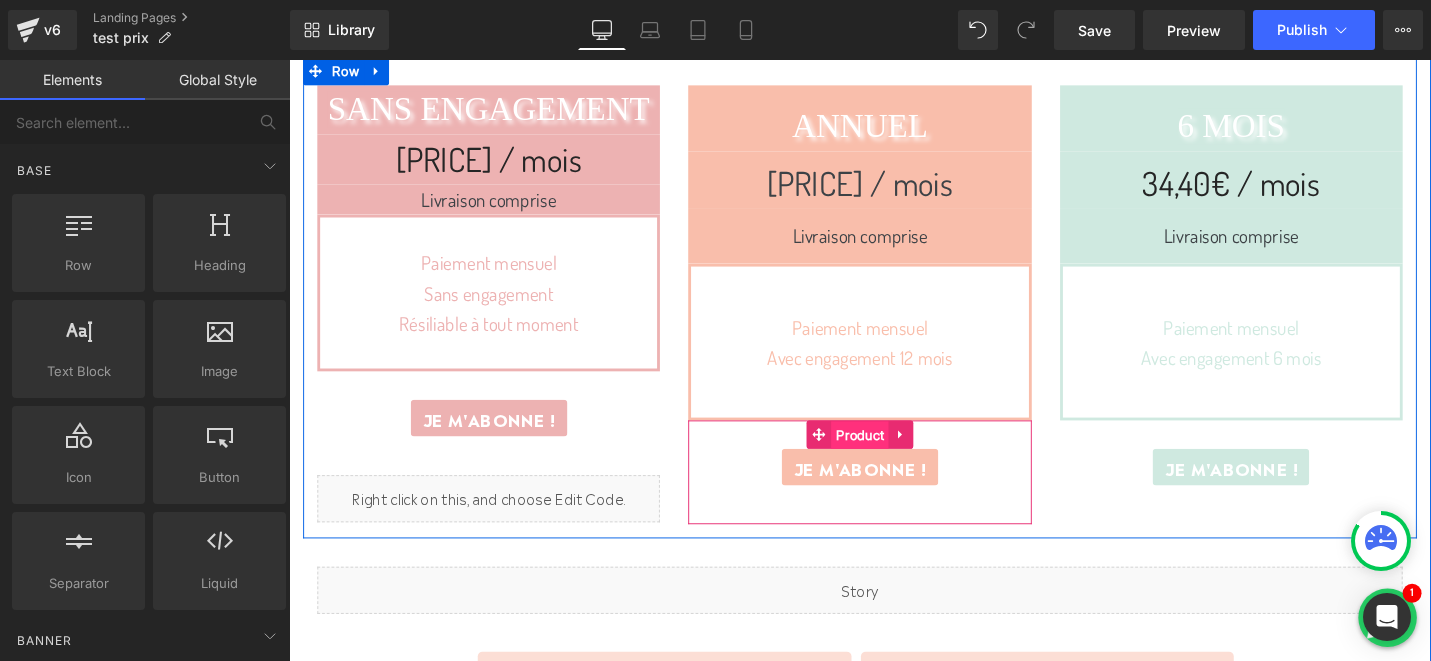 click on "Product" at bounding box center [893, 458] 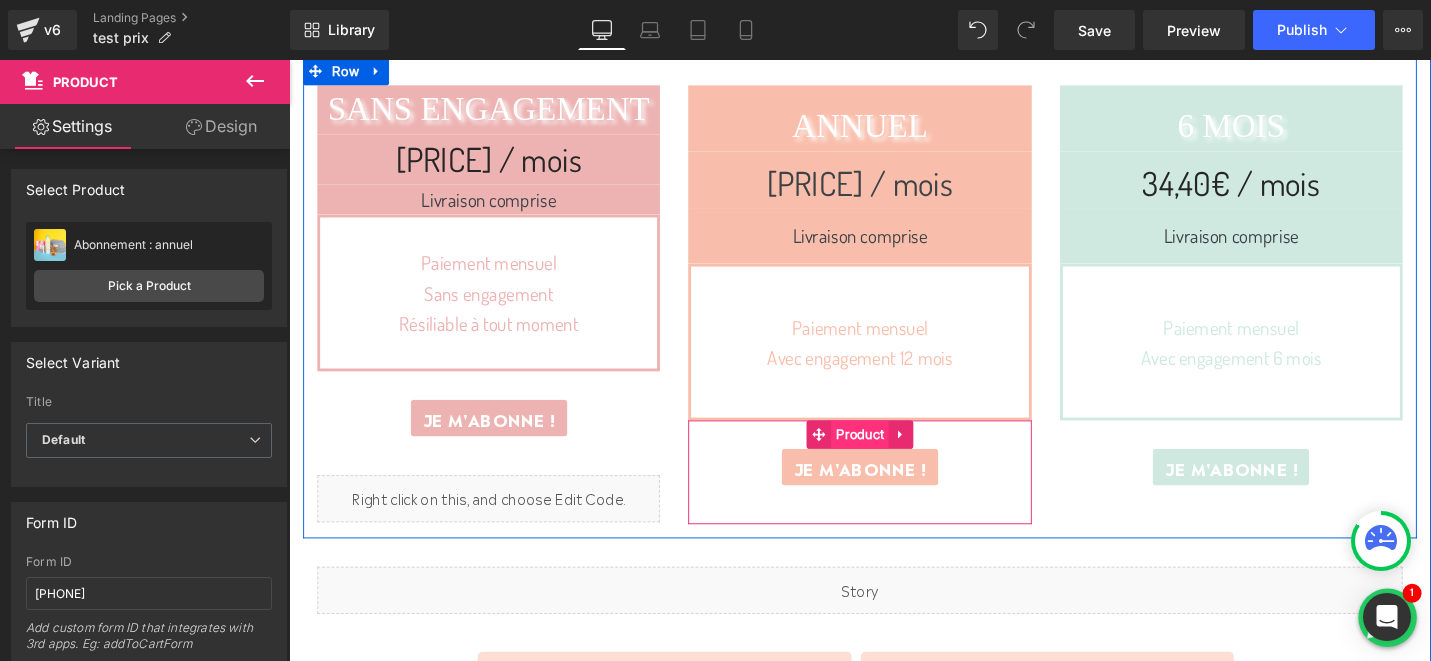 click on "Product" at bounding box center [893, 457] 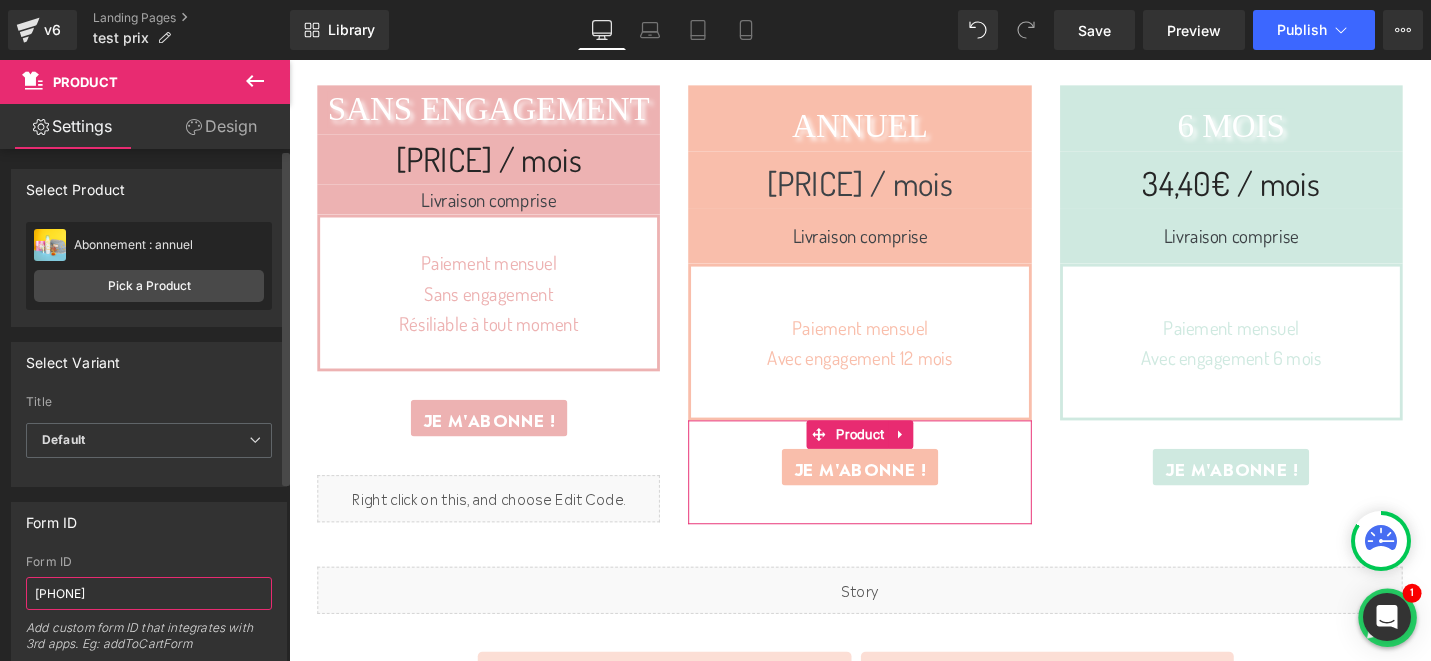 click on "[PHONE]" at bounding box center [149, 593] 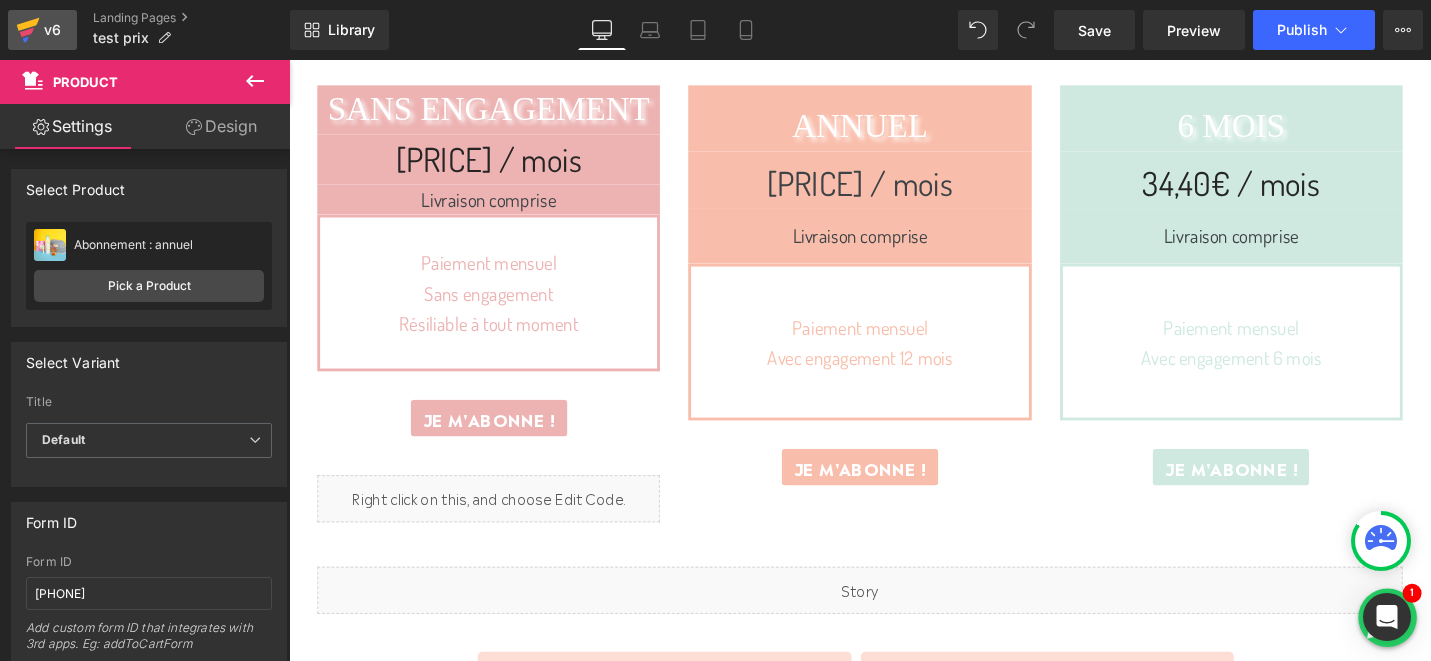 click 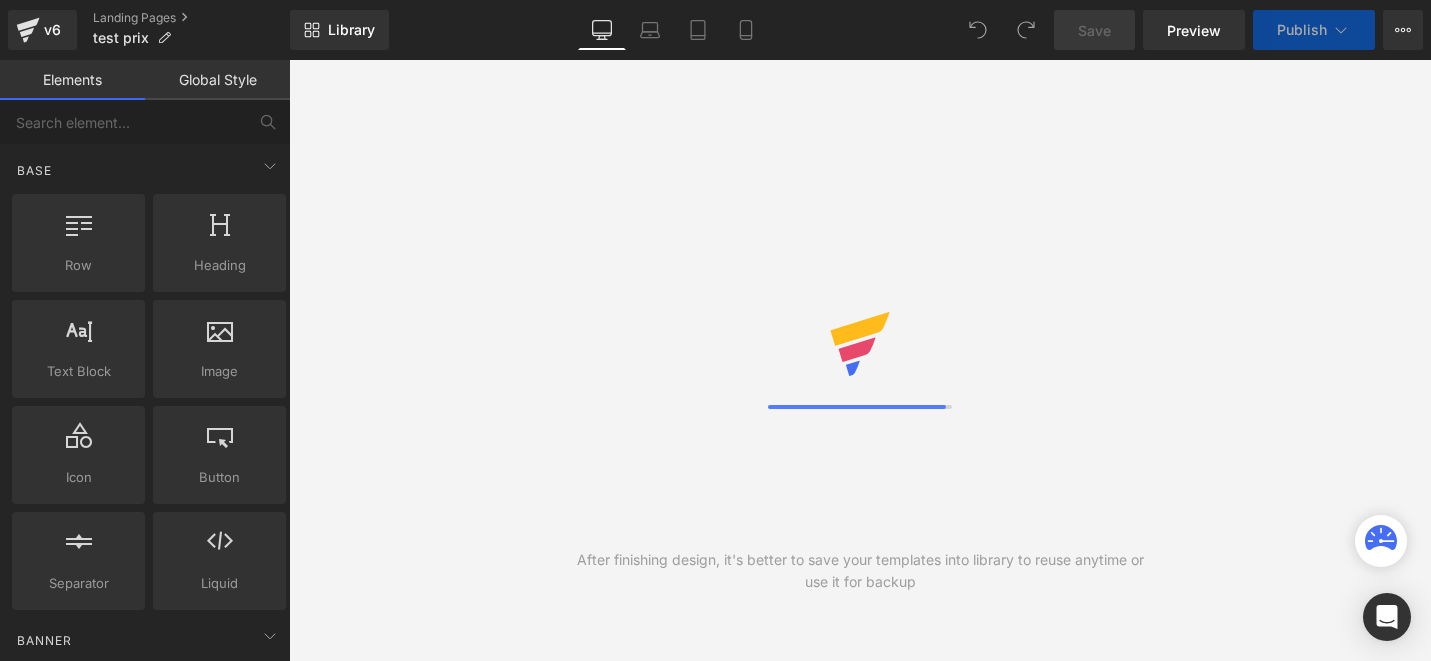 scroll, scrollTop: 0, scrollLeft: 0, axis: both 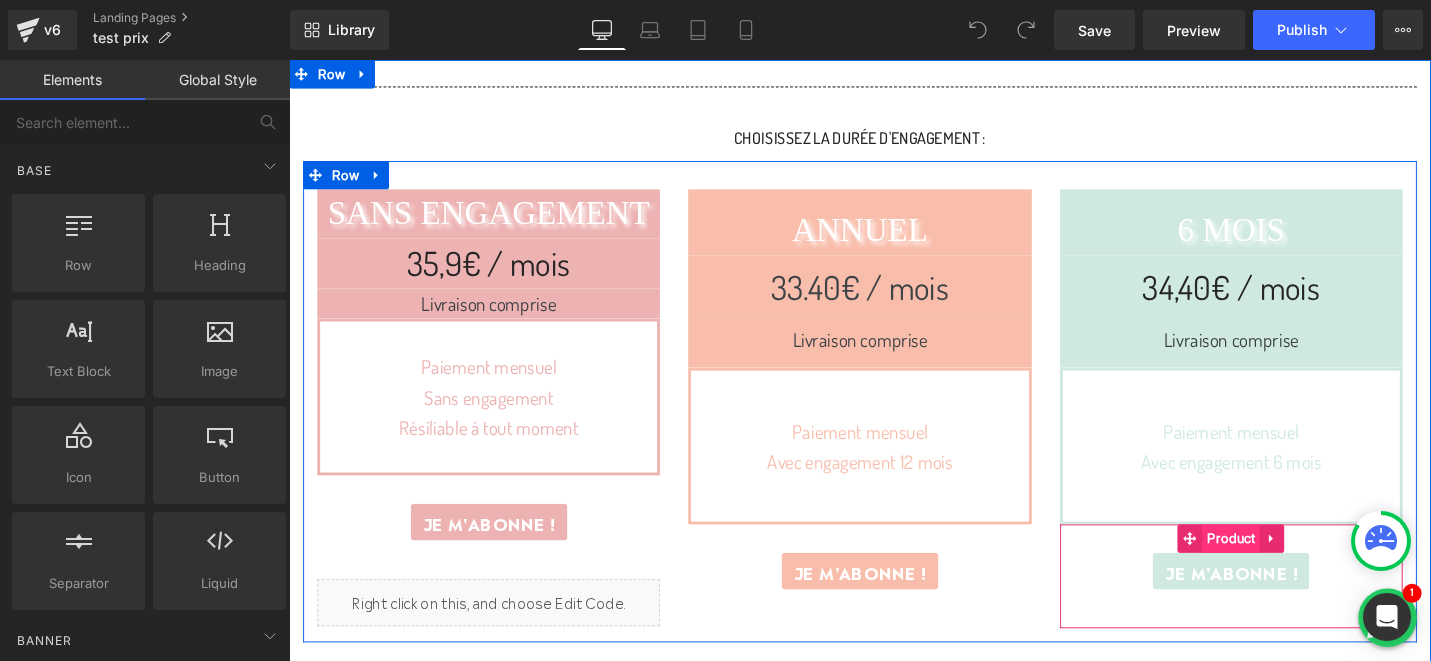 click on "Product" at bounding box center (1287, 567) 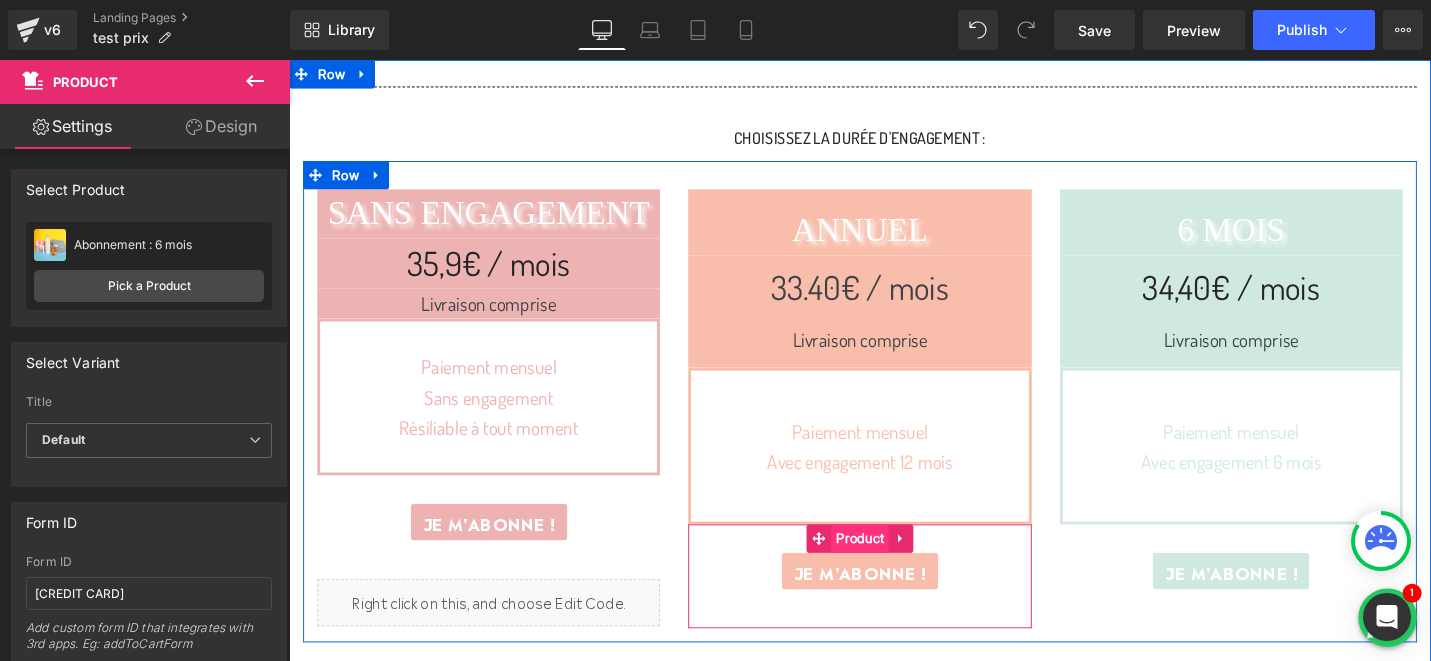click on "Product" at bounding box center (893, 567) 